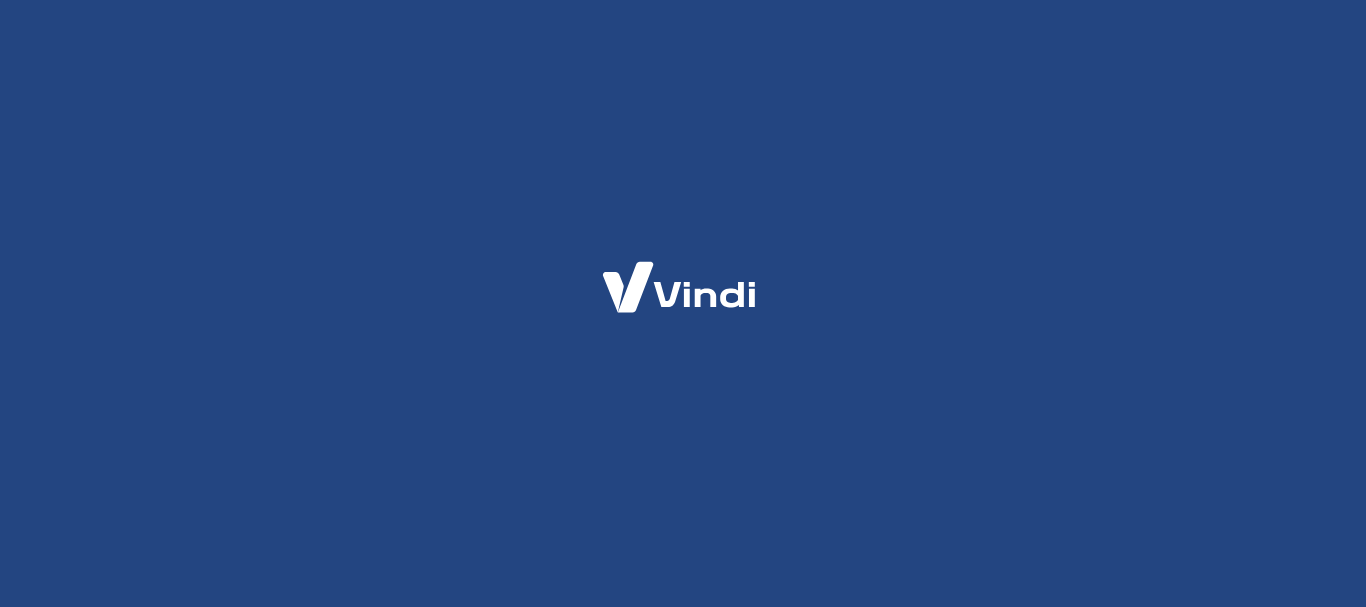 scroll, scrollTop: 0, scrollLeft: 0, axis: both 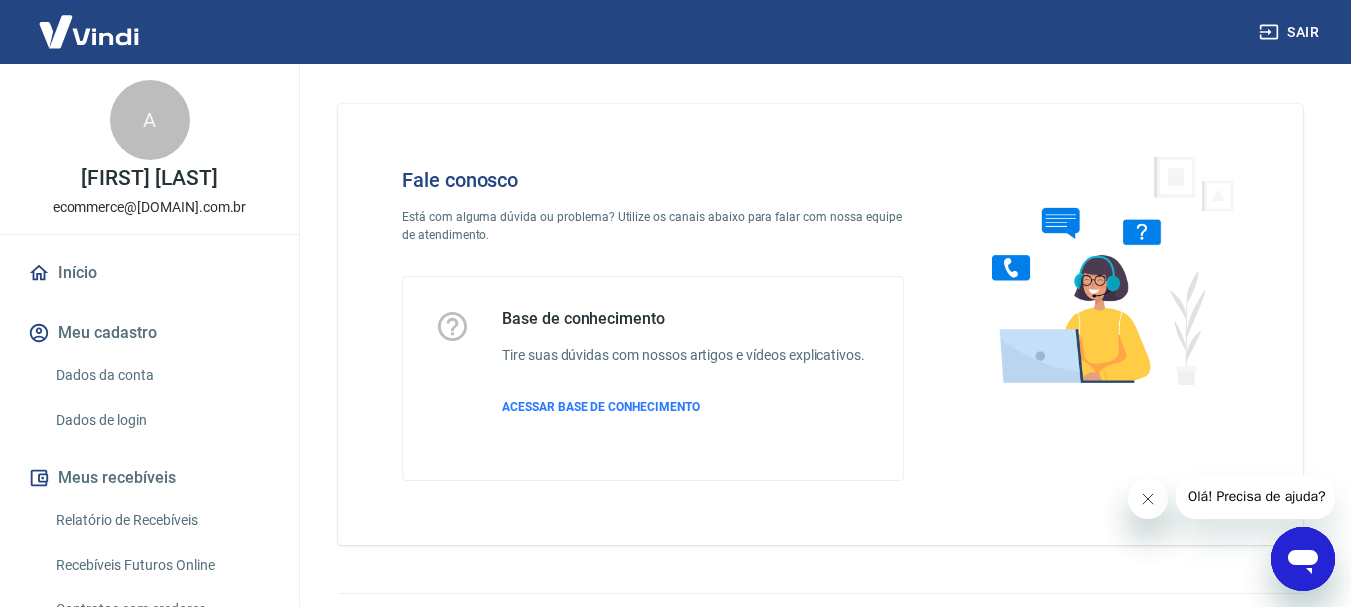 click 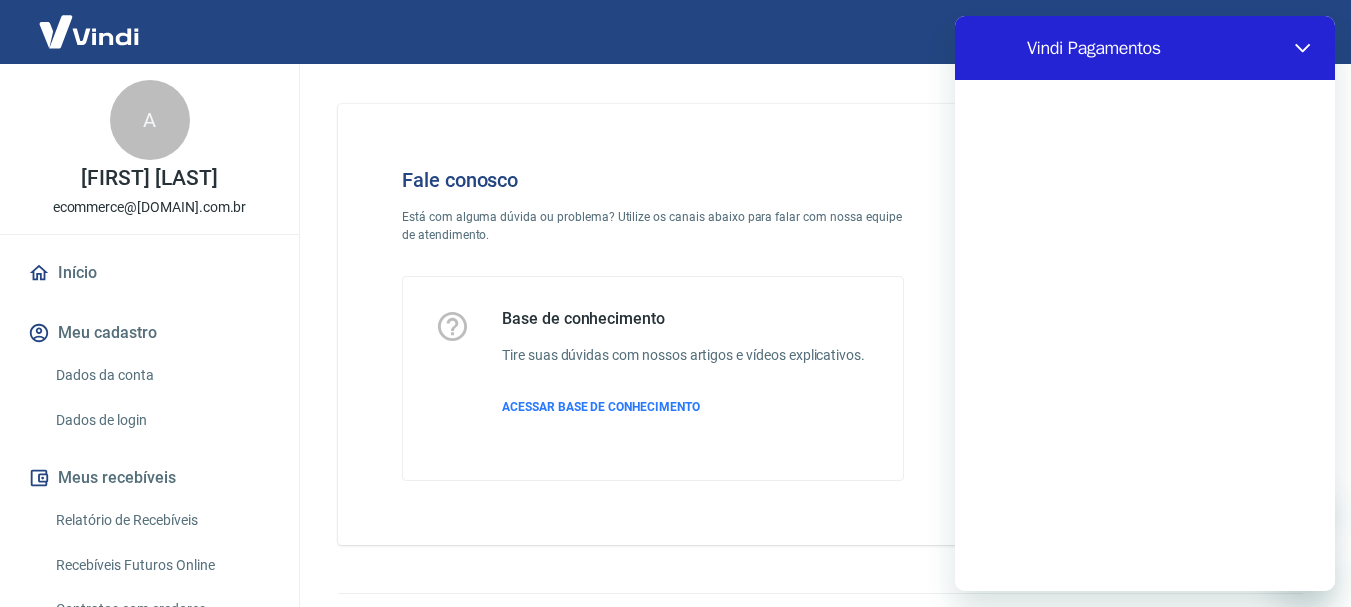 scroll, scrollTop: 0, scrollLeft: 0, axis: both 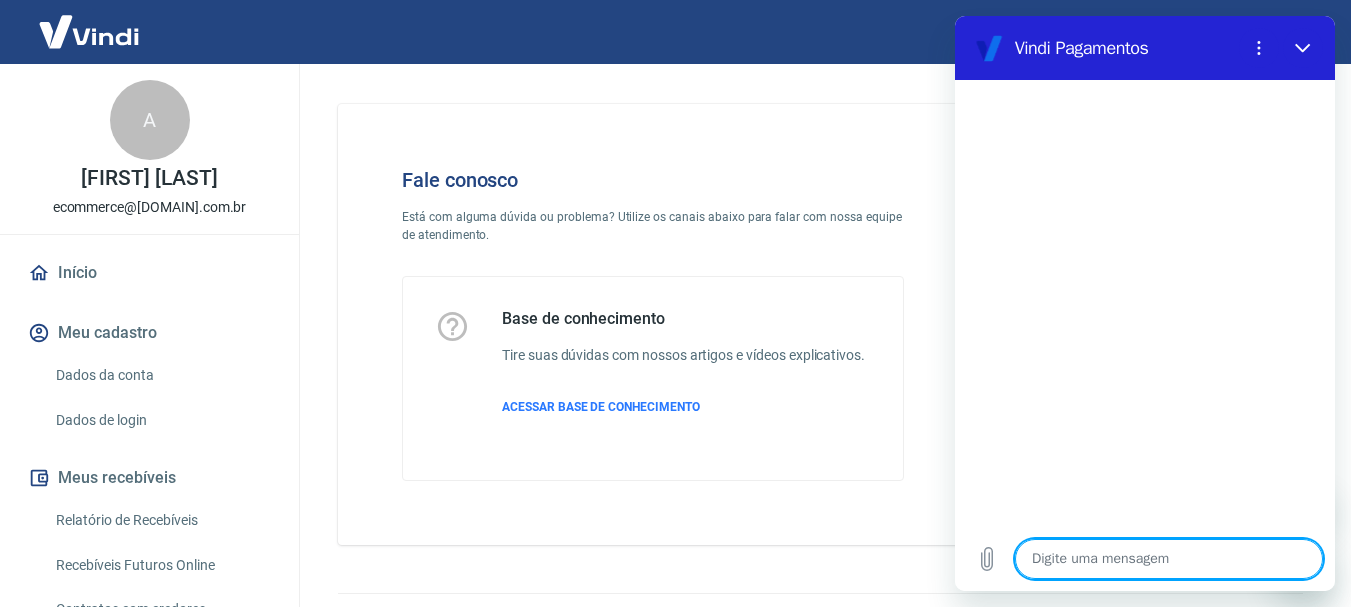 type on "\" 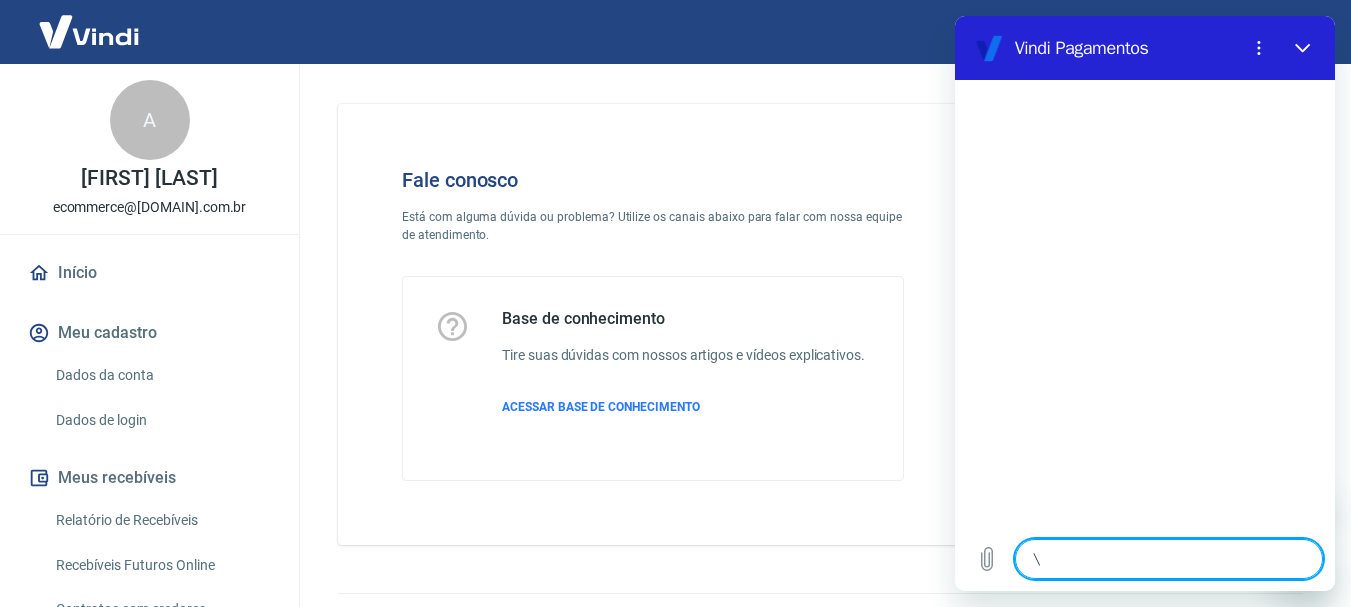 type on "x" 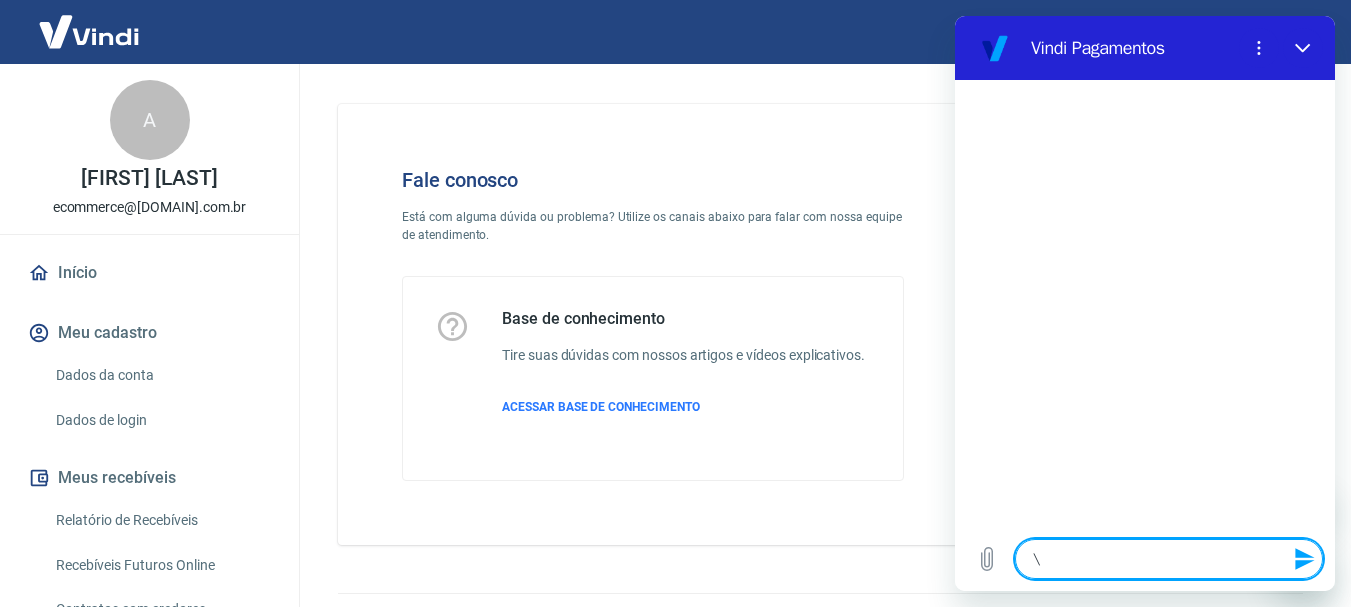 type 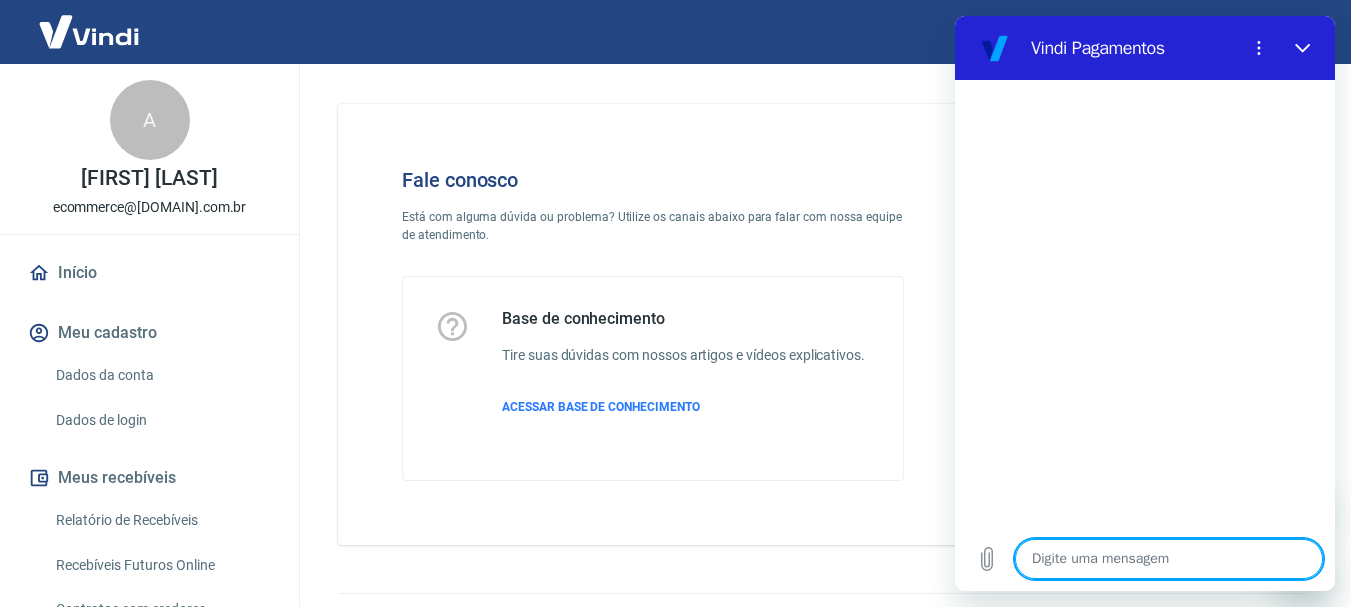 type on "F" 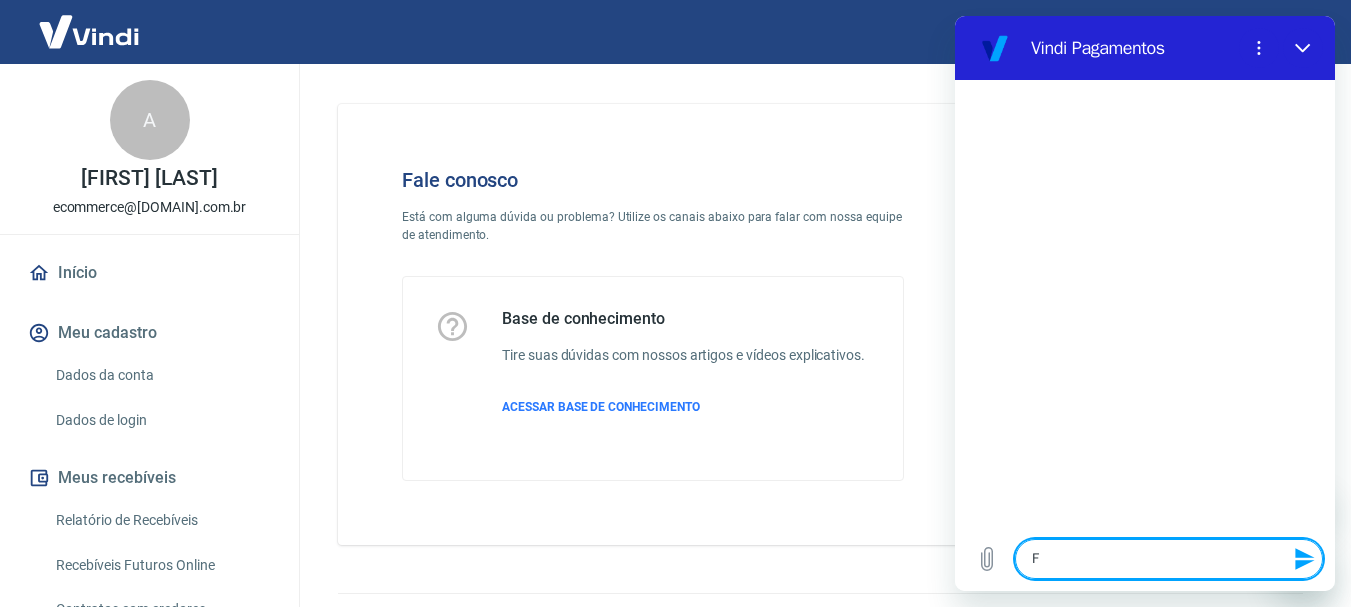 type on "Fa" 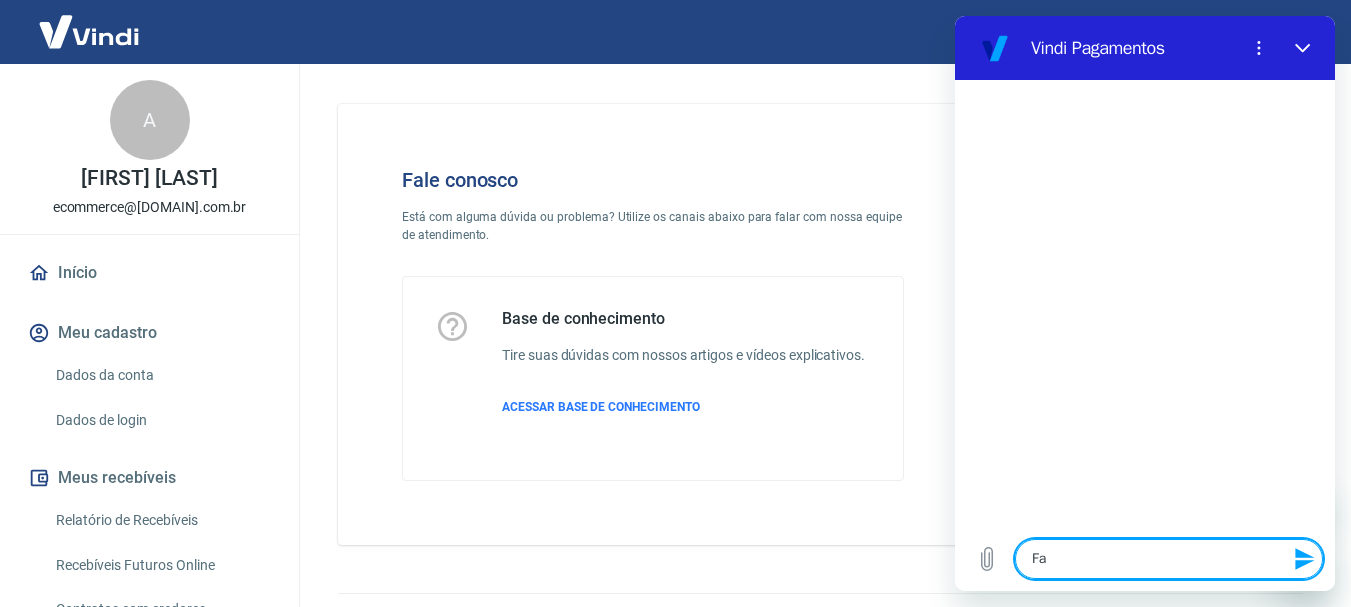 type on "Fal" 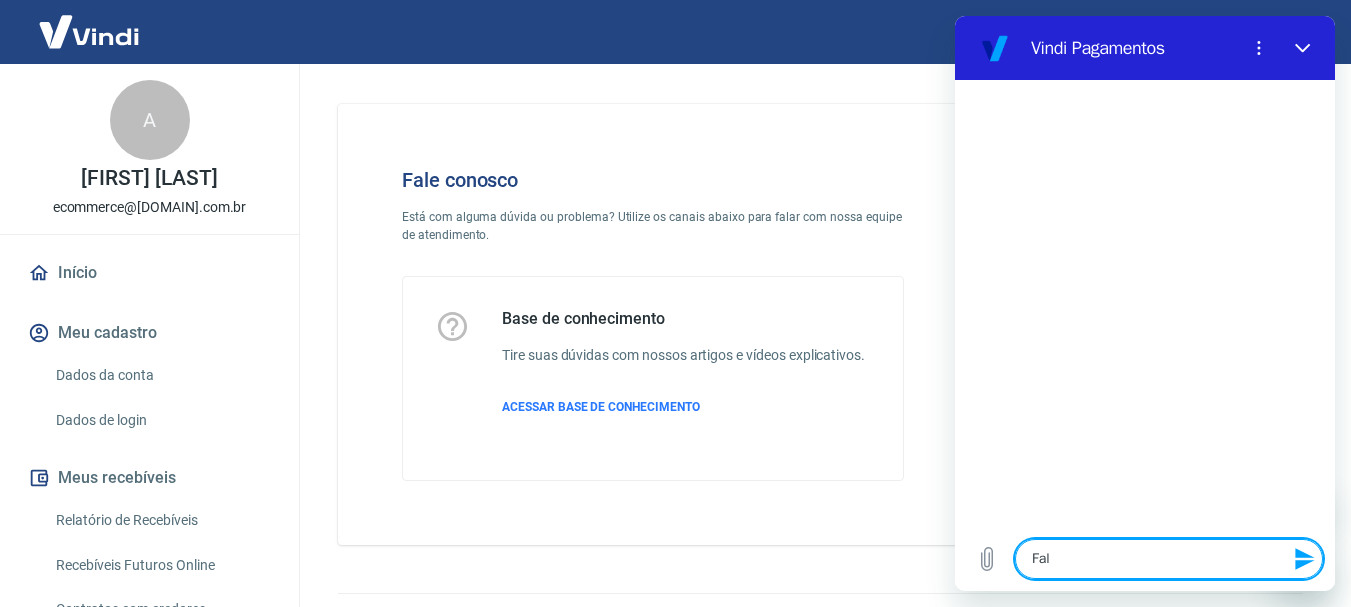 type on "Fala" 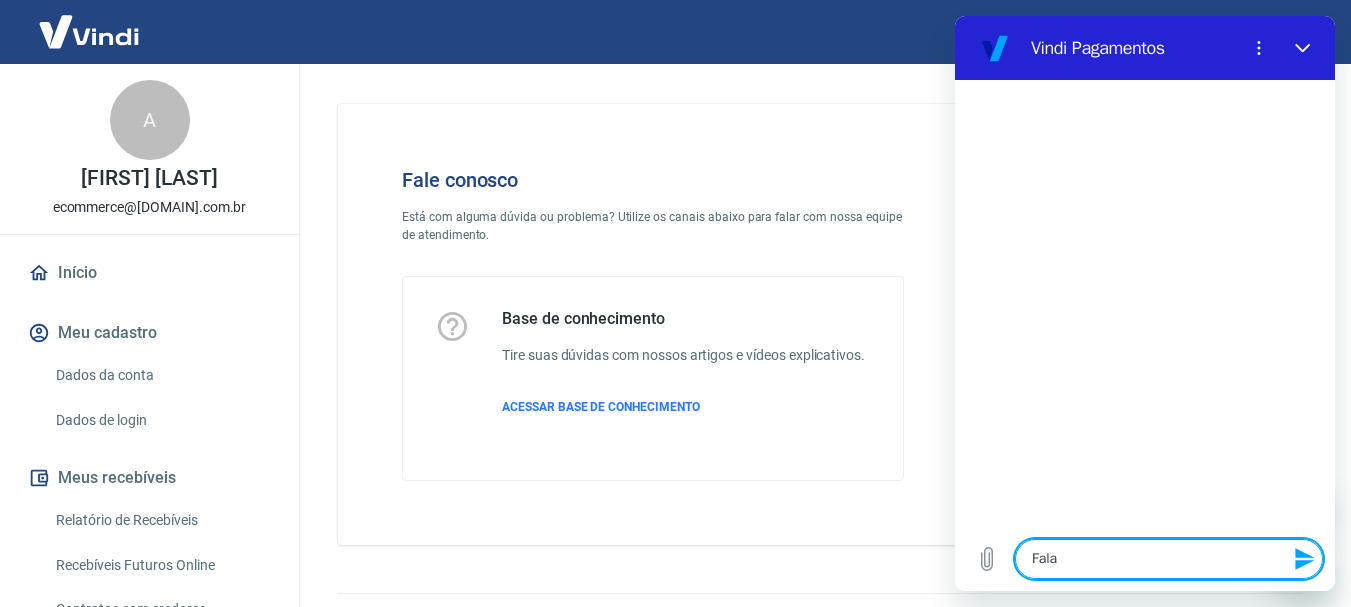 type on "Falar" 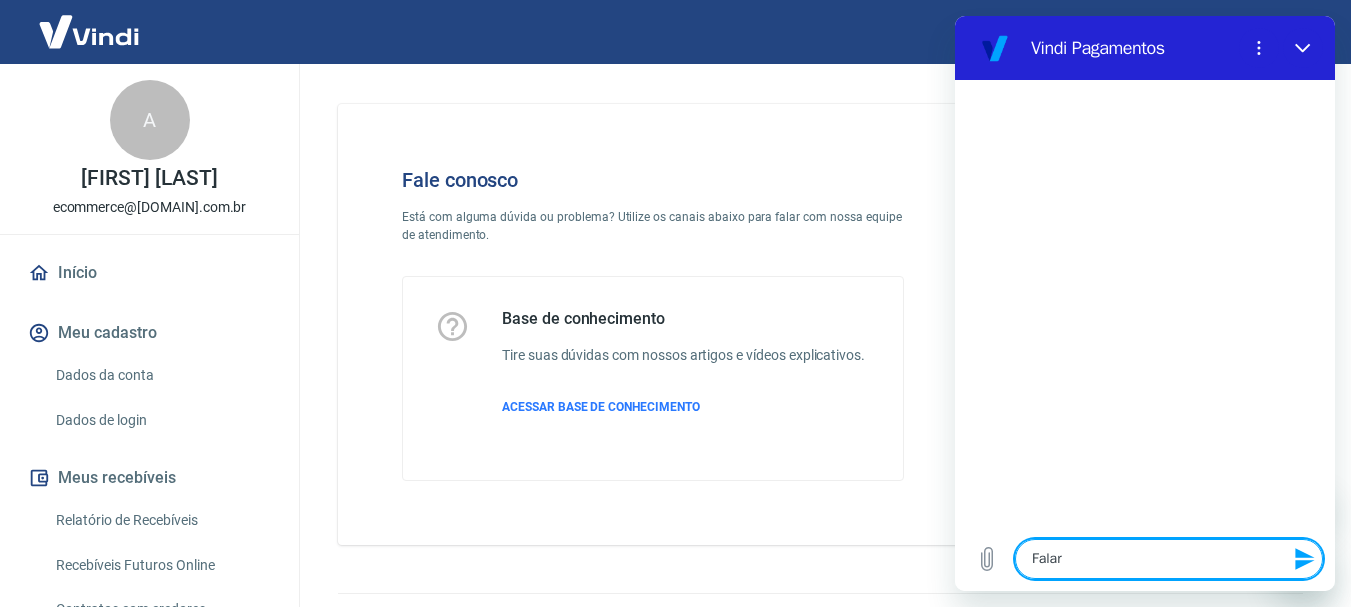 type on "Falar" 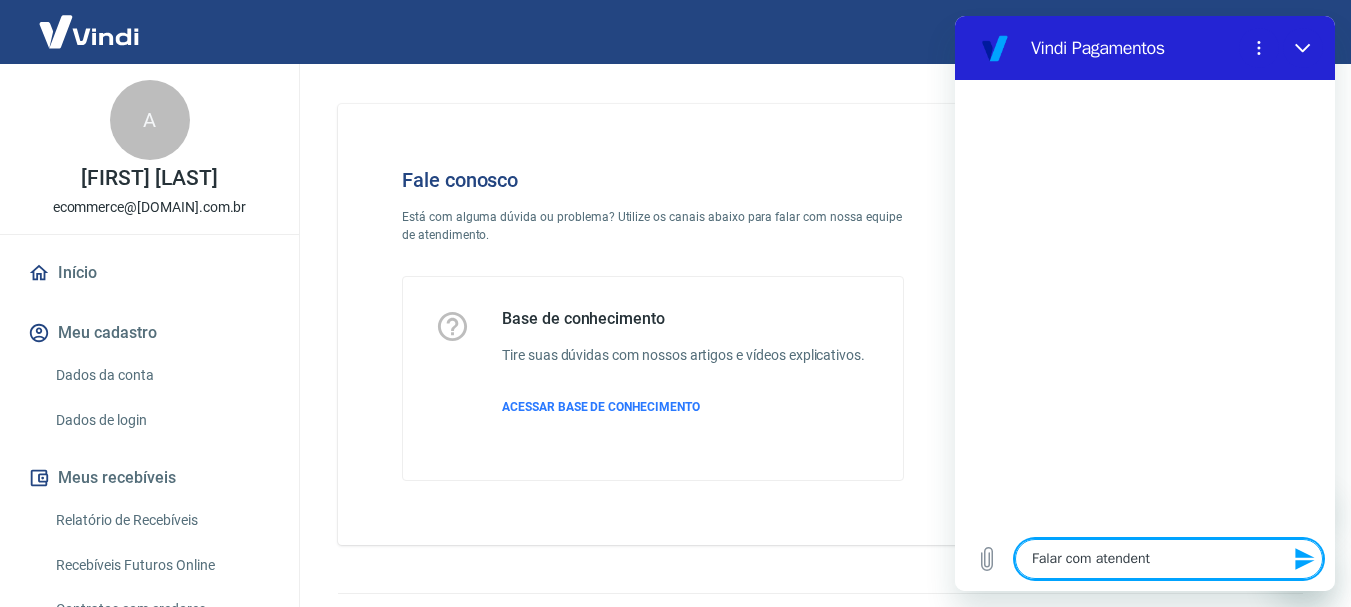 type on "Falar co" 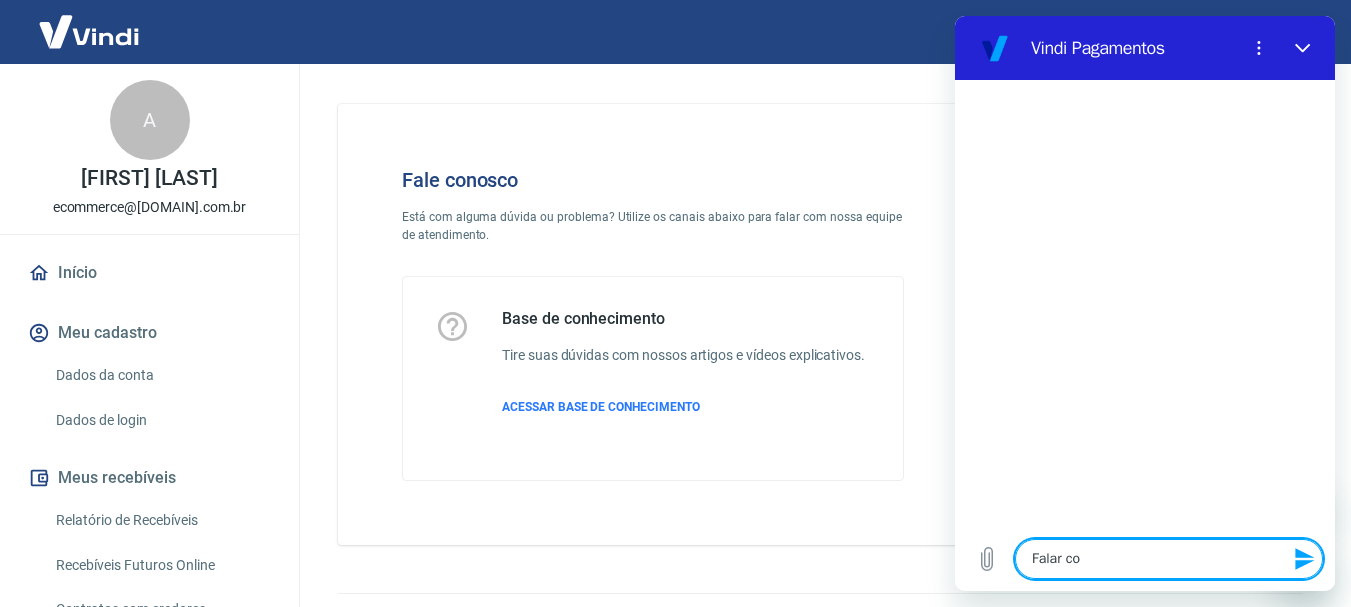 type on "x" 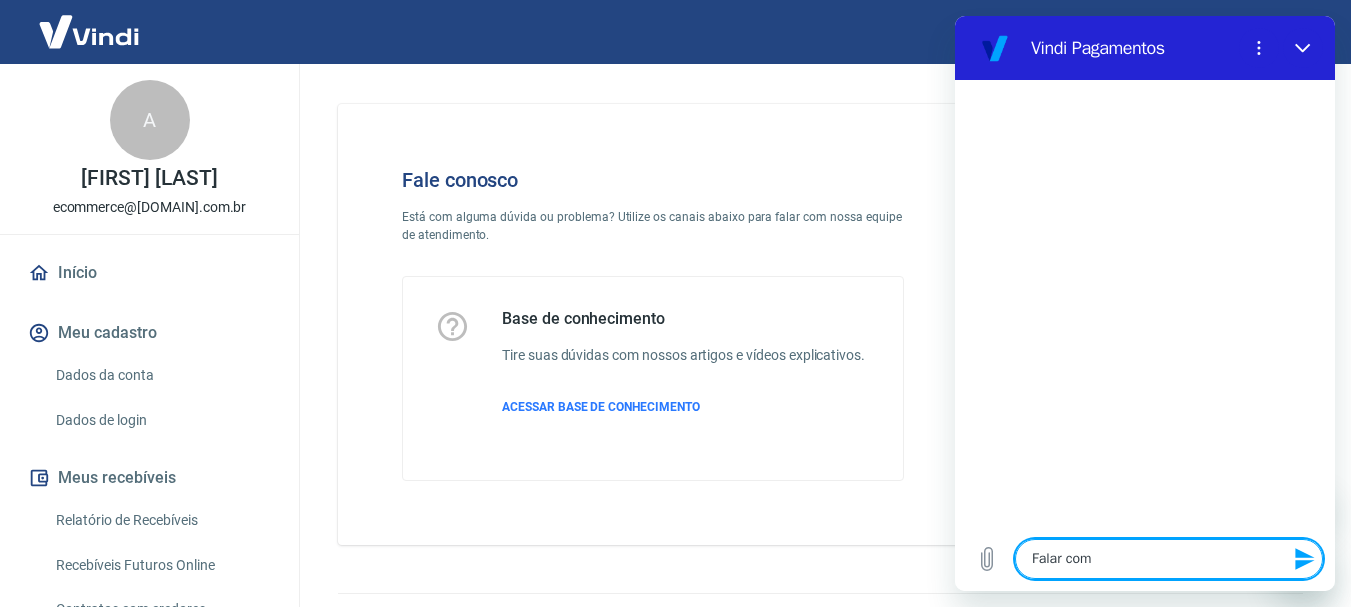 type on "Falar com" 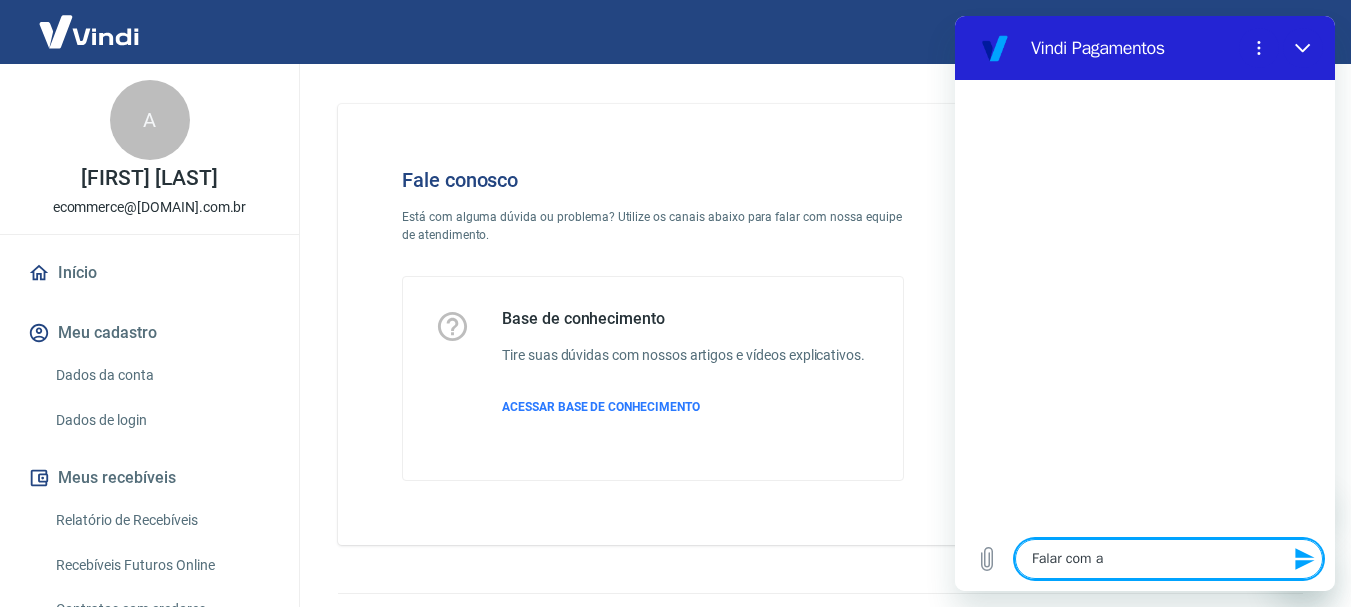 type on "Falar com at" 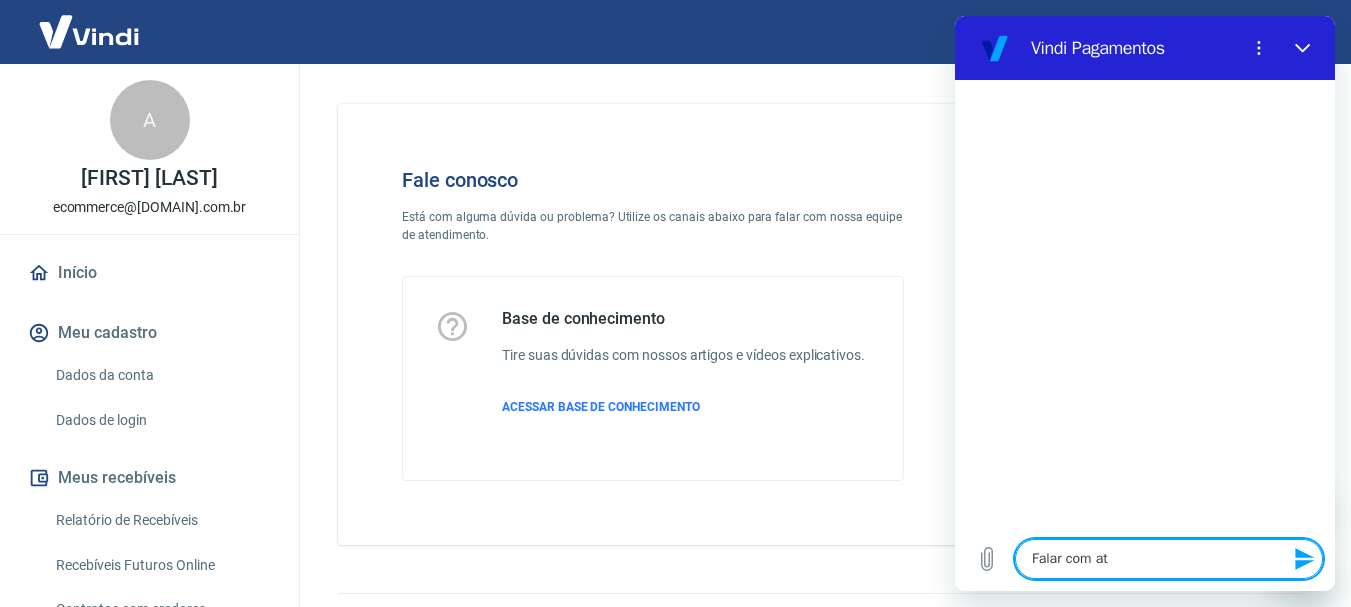 type on "Falar com ate" 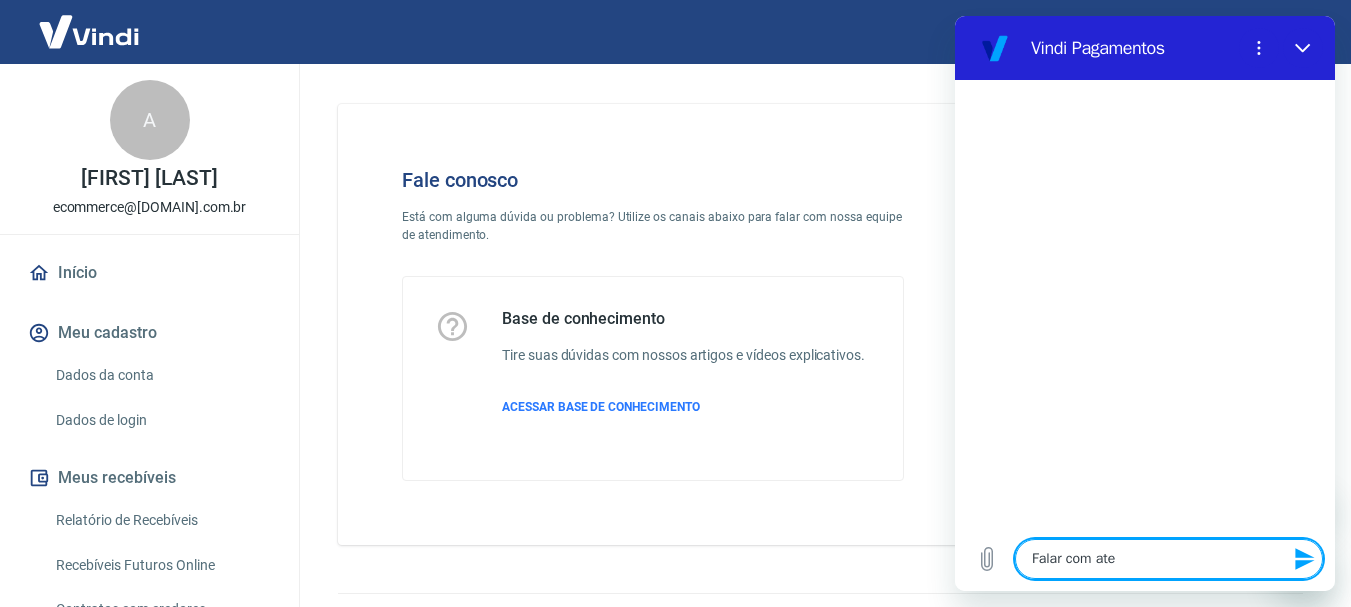 type on "Falar com aten" 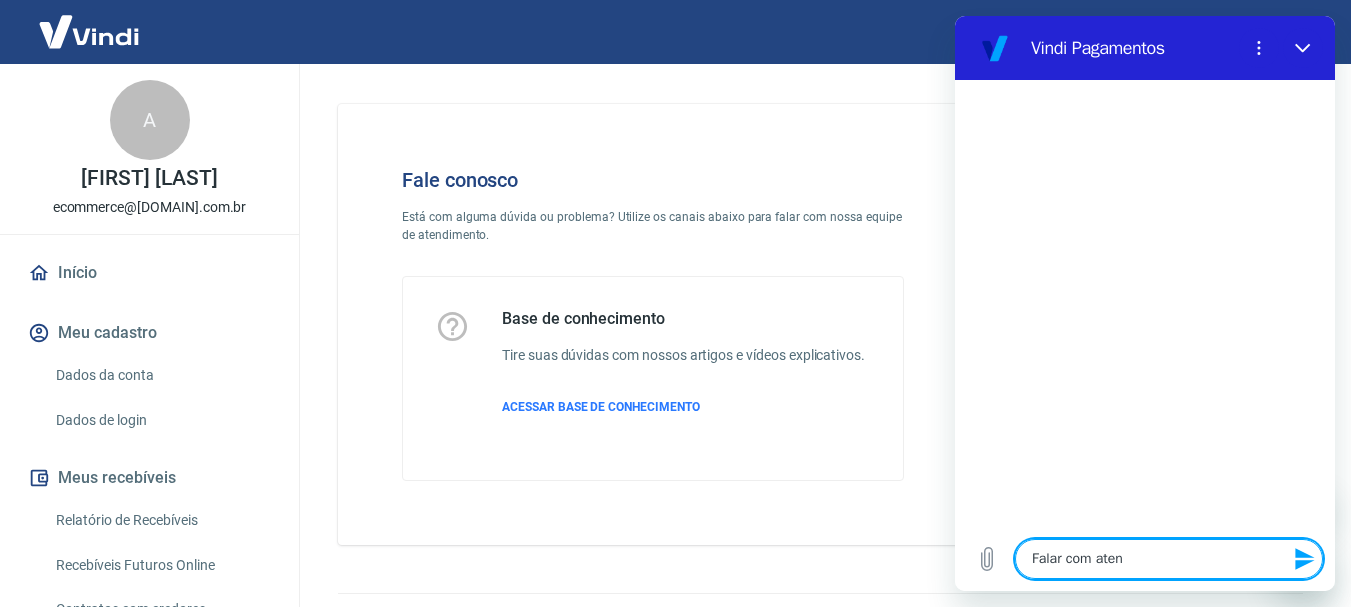 type on "x" 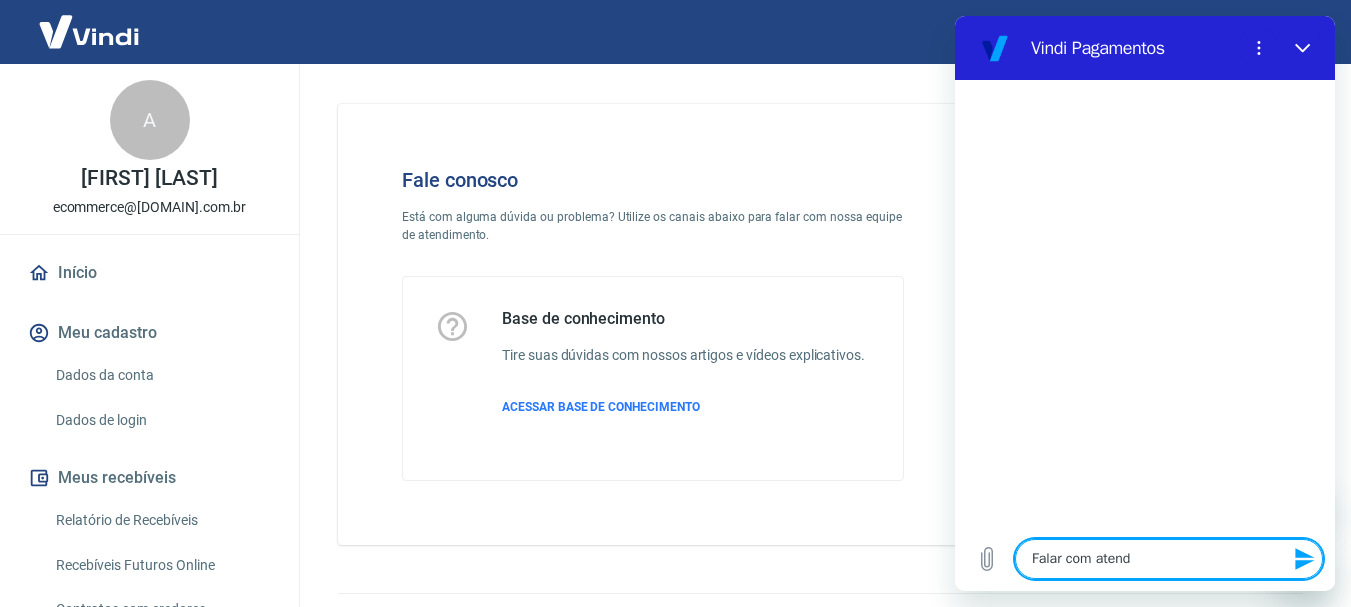 type on "Falar com atende" 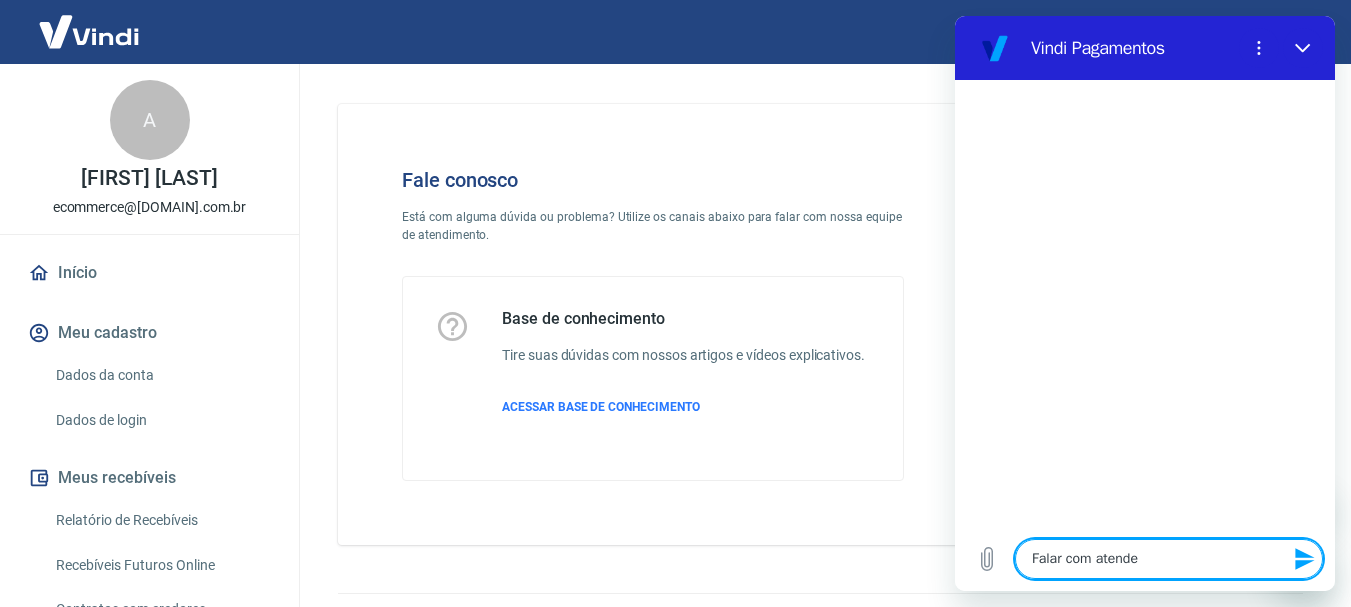 type on "Falar com atenden" 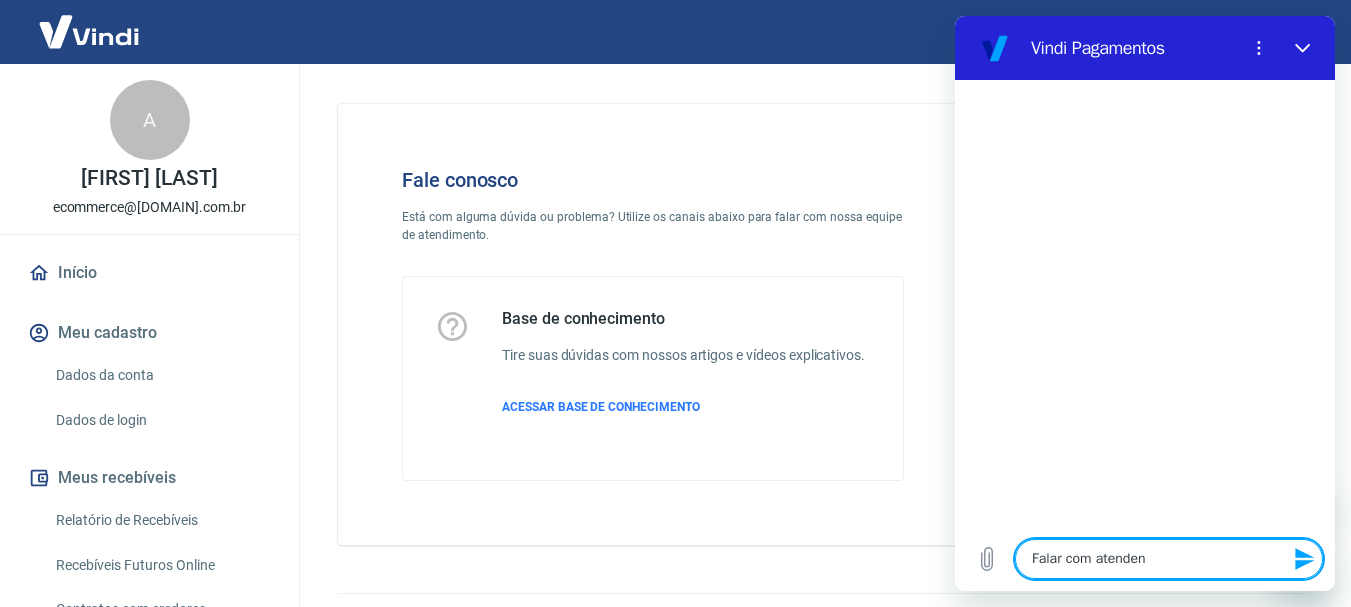 type on "x" 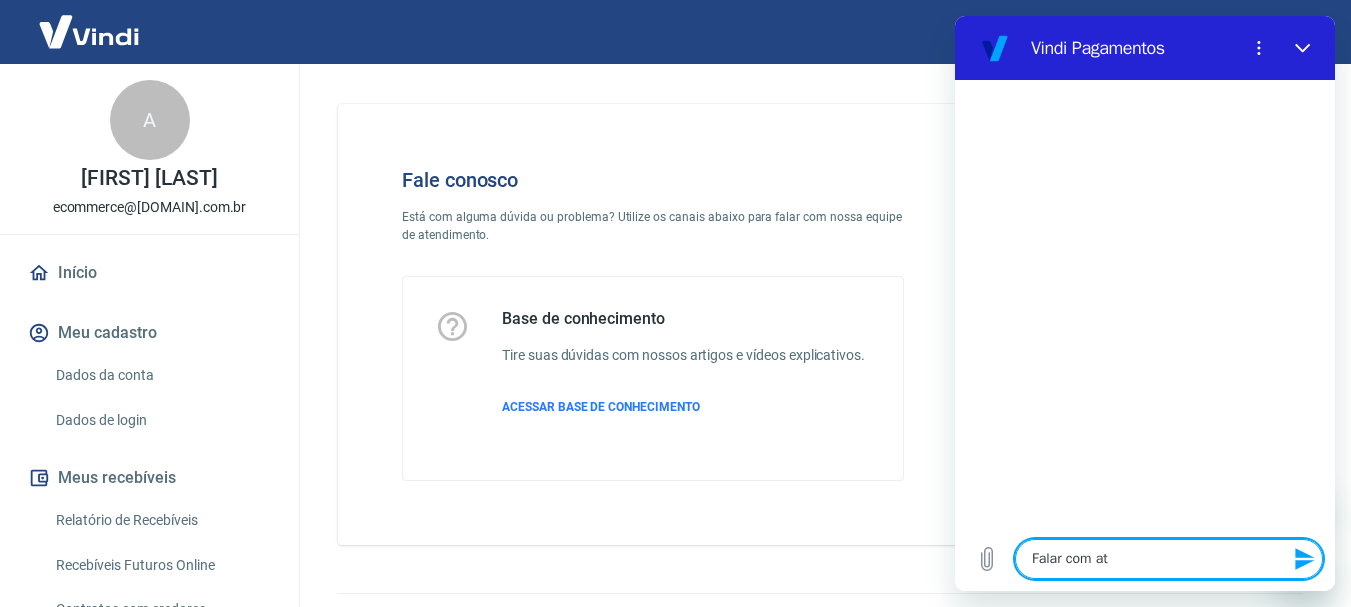 type on "x" 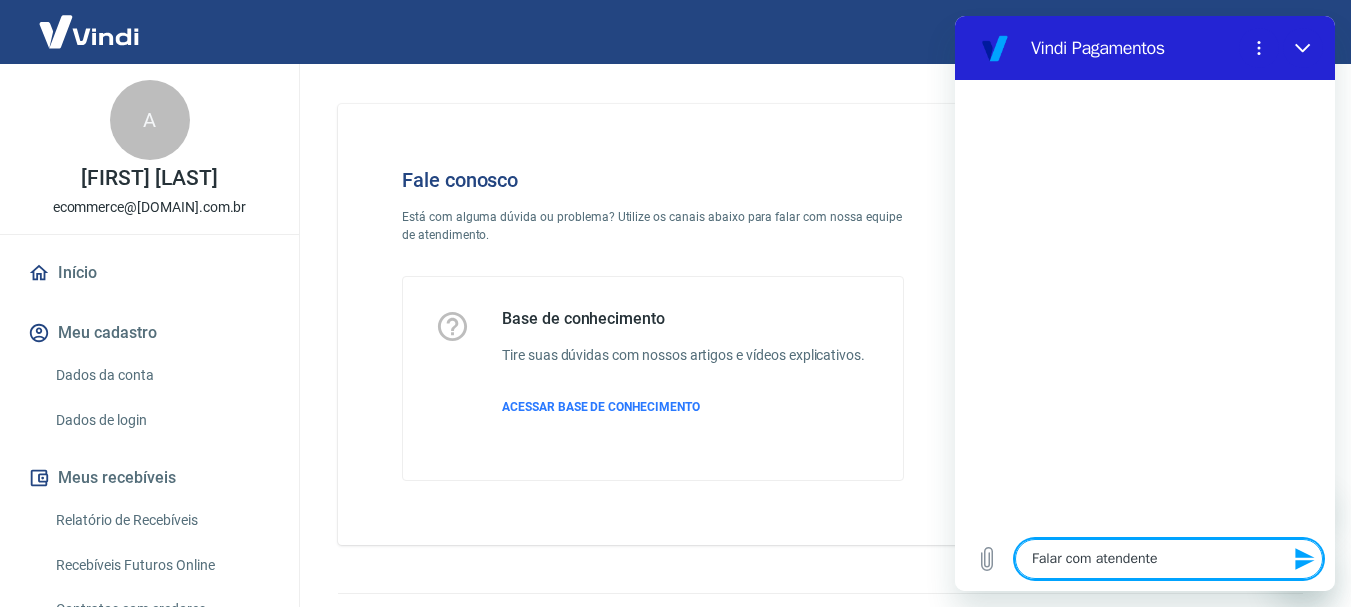 type 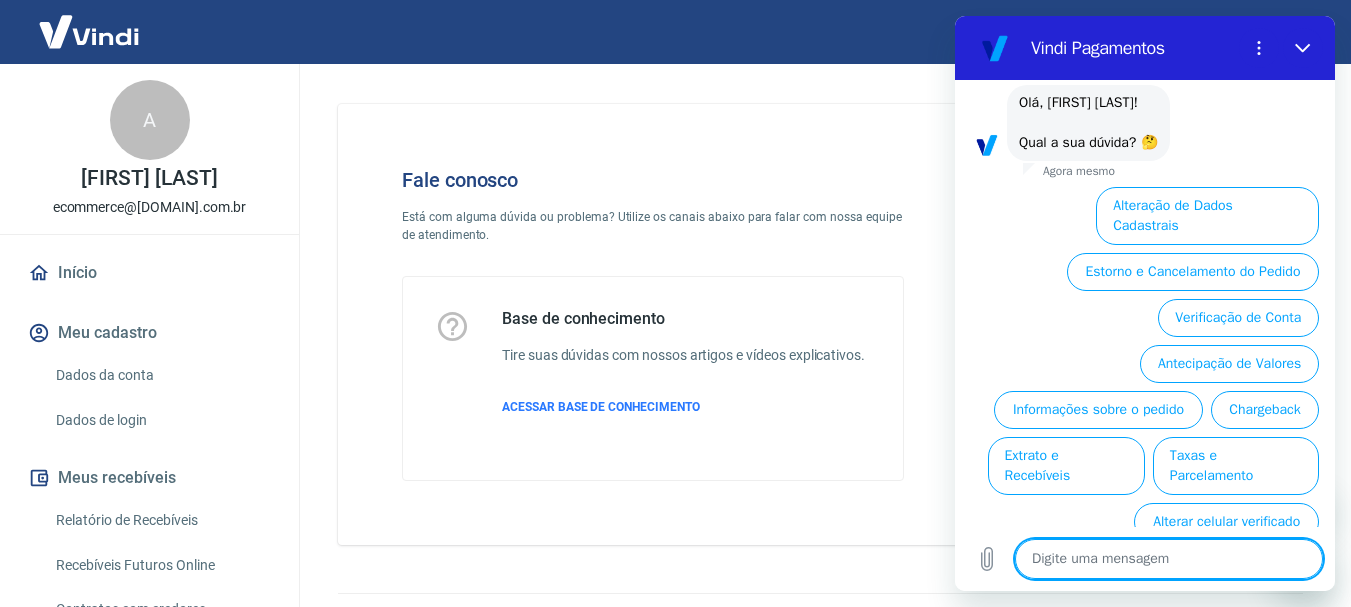 scroll, scrollTop: 110, scrollLeft: 0, axis: vertical 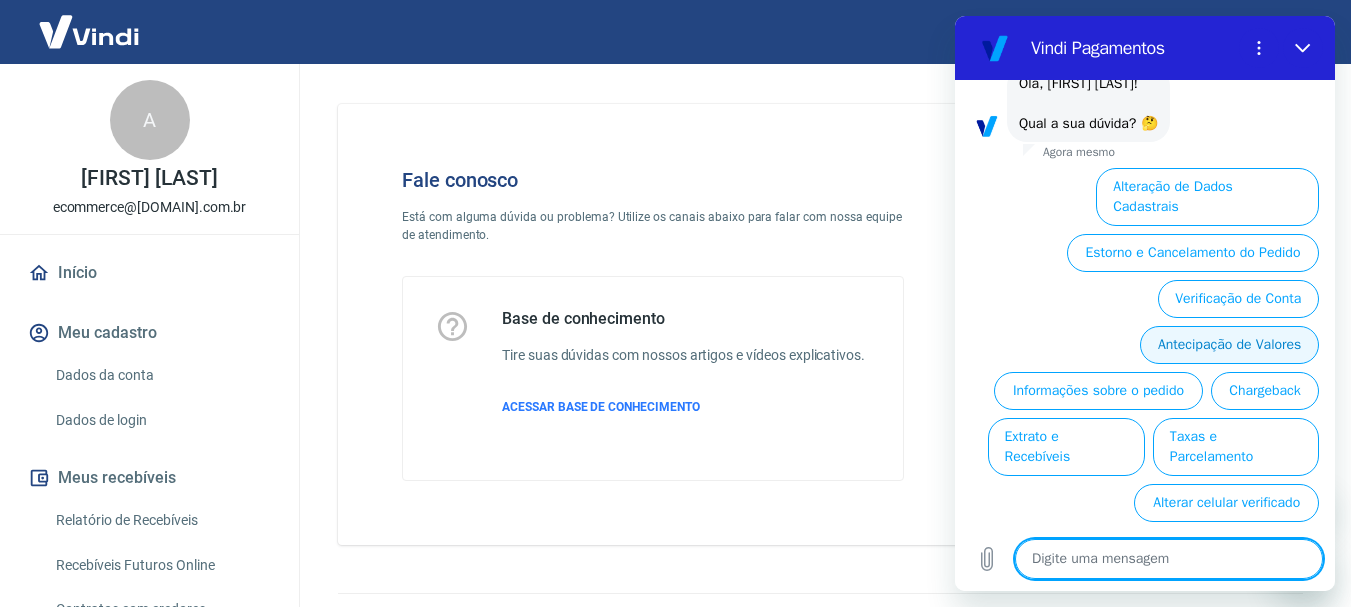 click on "Antecipação de Valores" at bounding box center [1229, 345] 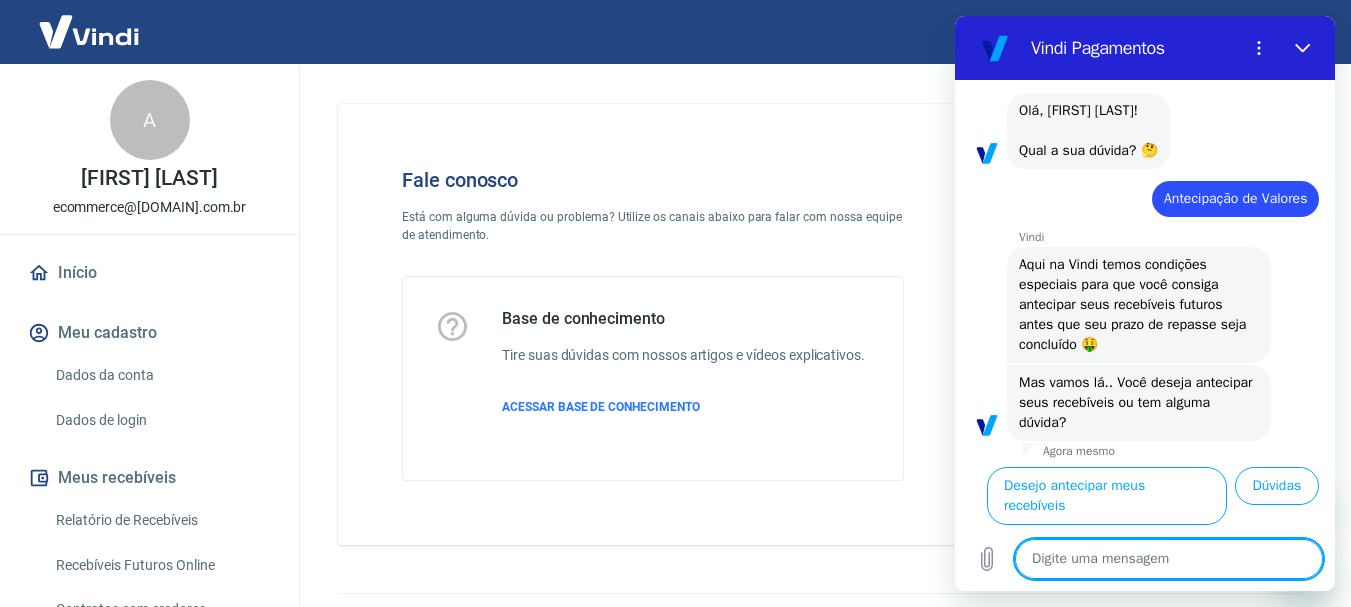 scroll, scrollTop: 106, scrollLeft: 0, axis: vertical 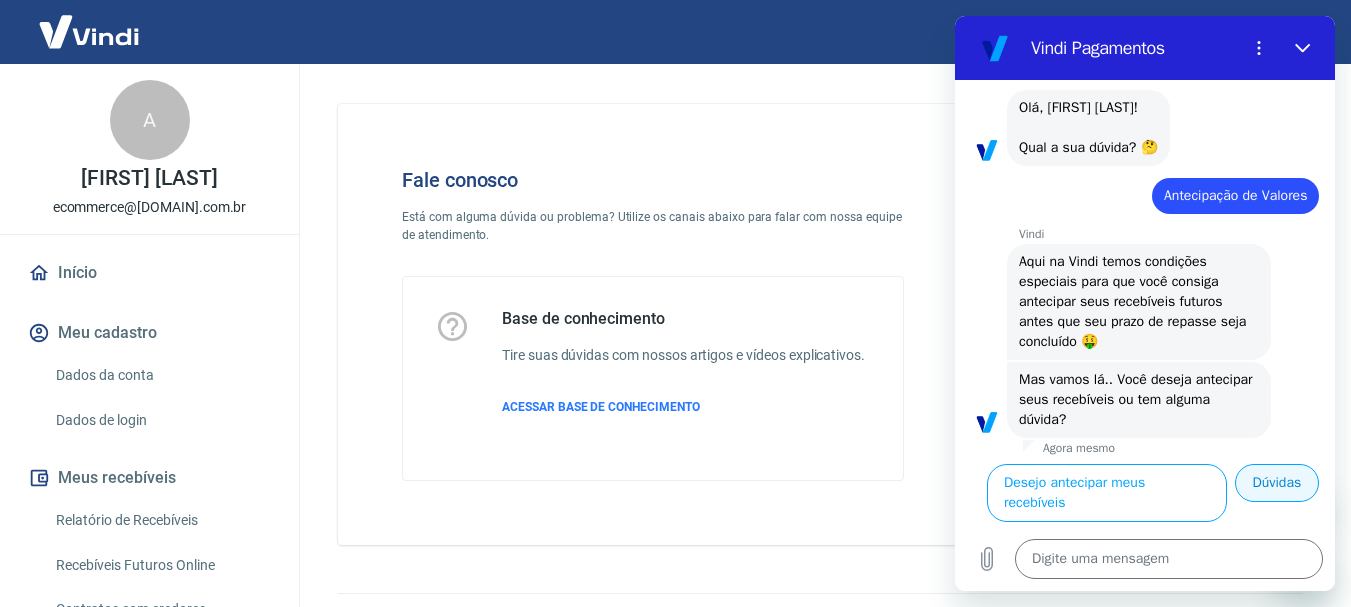 click on "Dúvidas" at bounding box center (1277, 483) 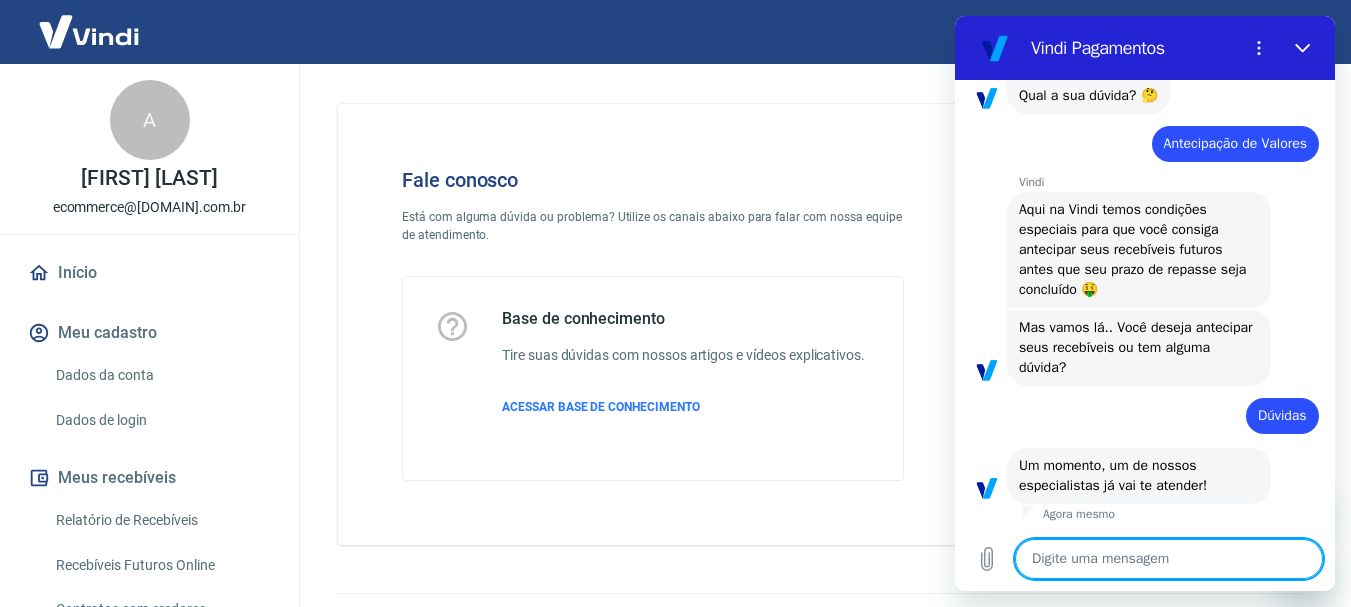 type on "x" 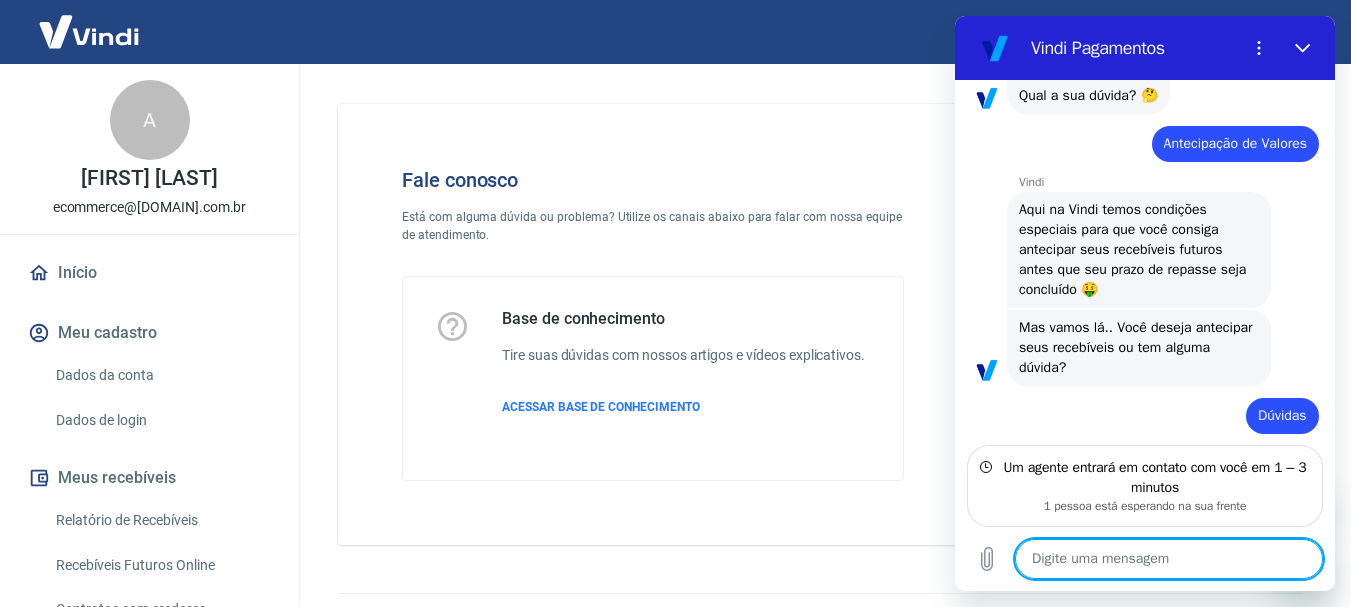 scroll, scrollTop: 222, scrollLeft: 0, axis: vertical 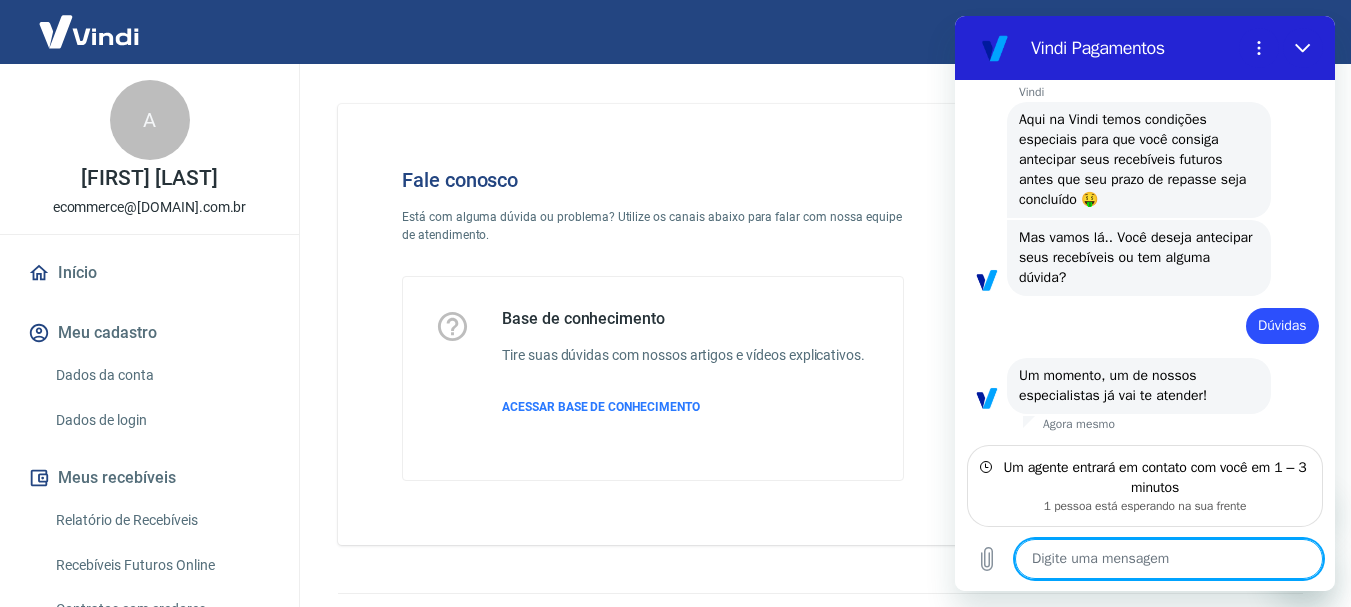 click at bounding box center [1169, 559] 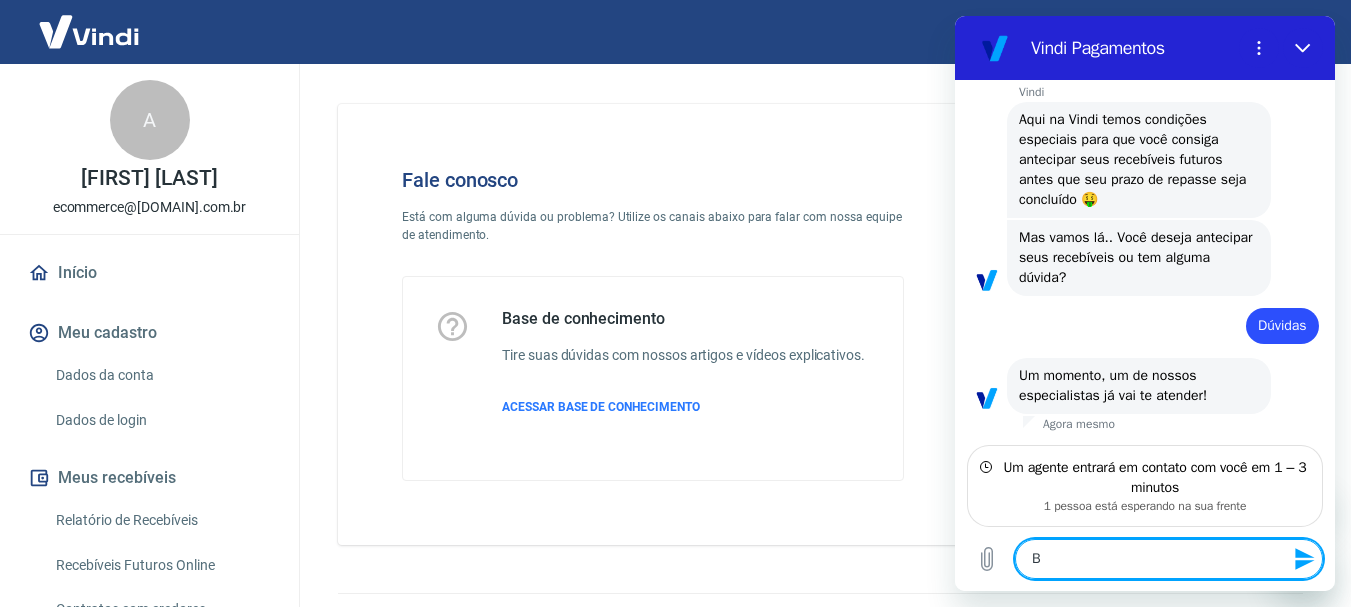 type on "Bo" 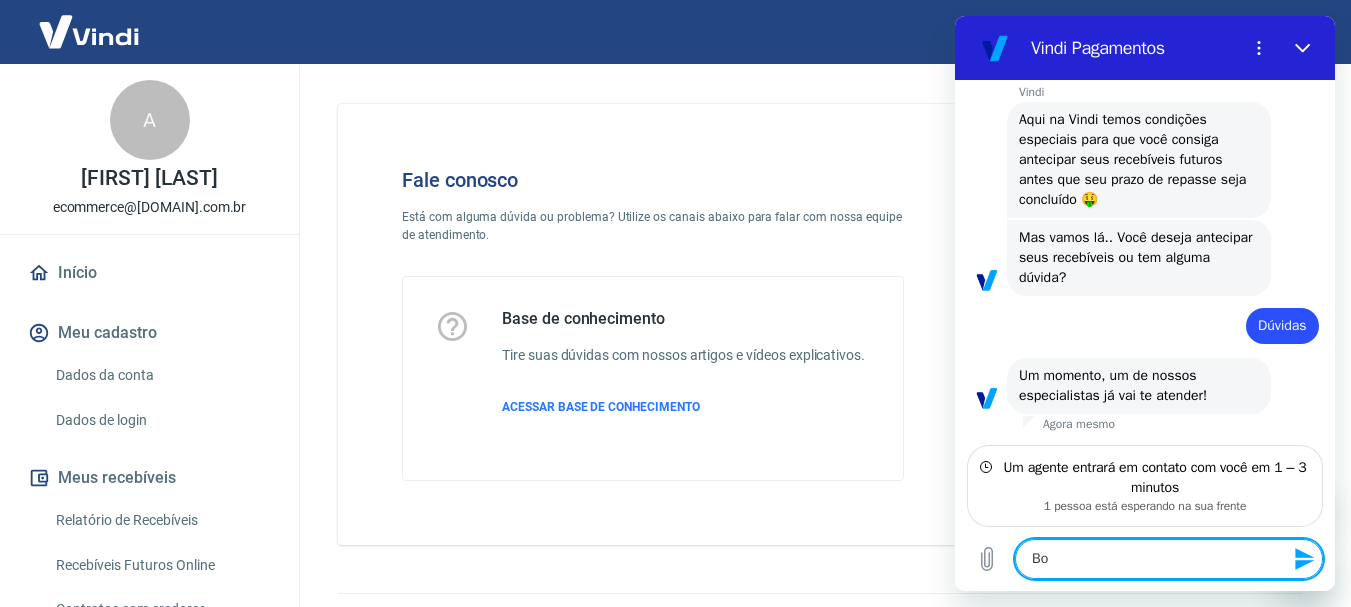 type on "Boa" 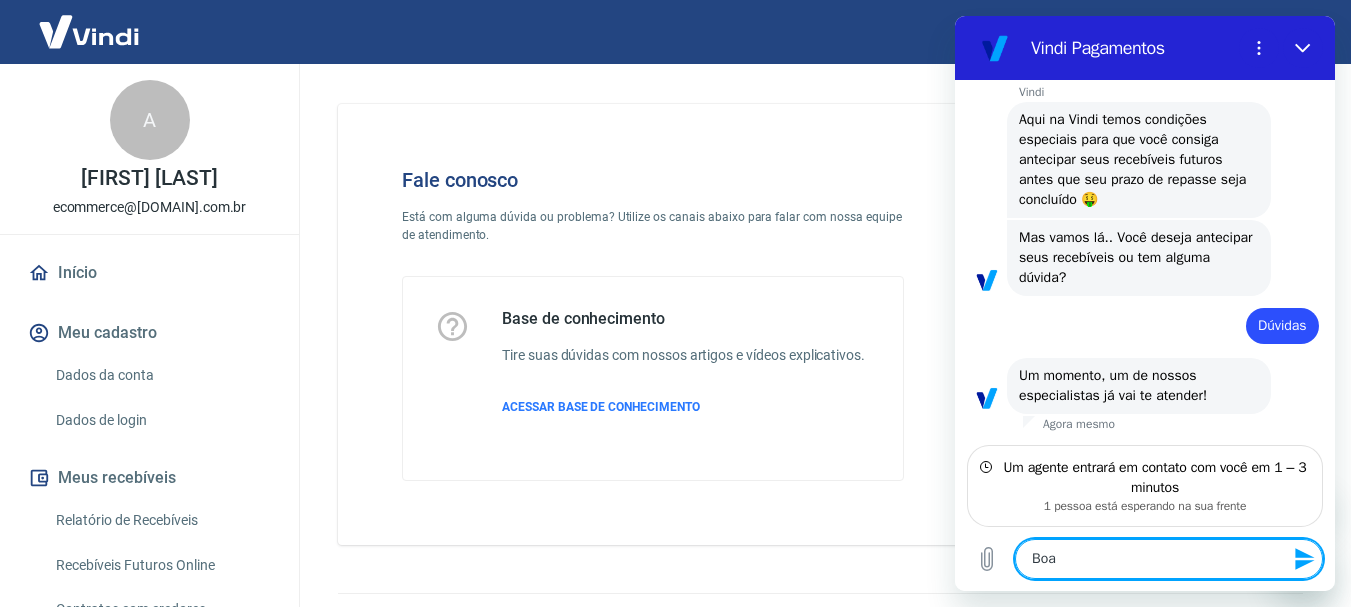 type on "Boa" 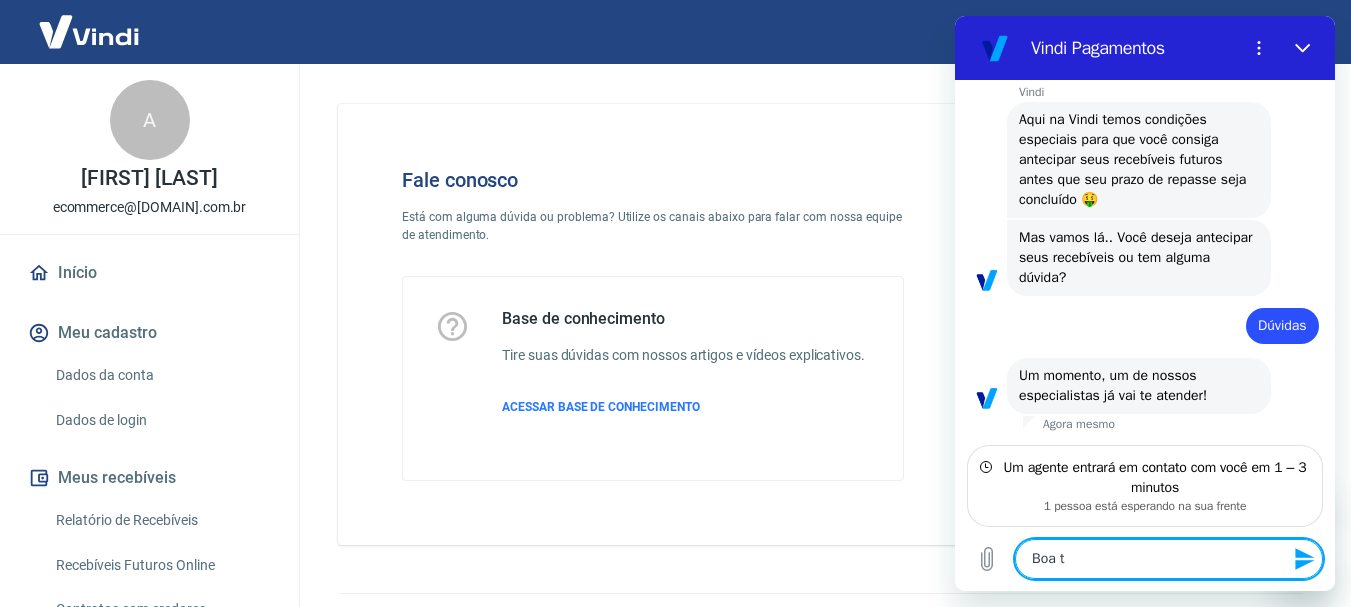 type on "x" 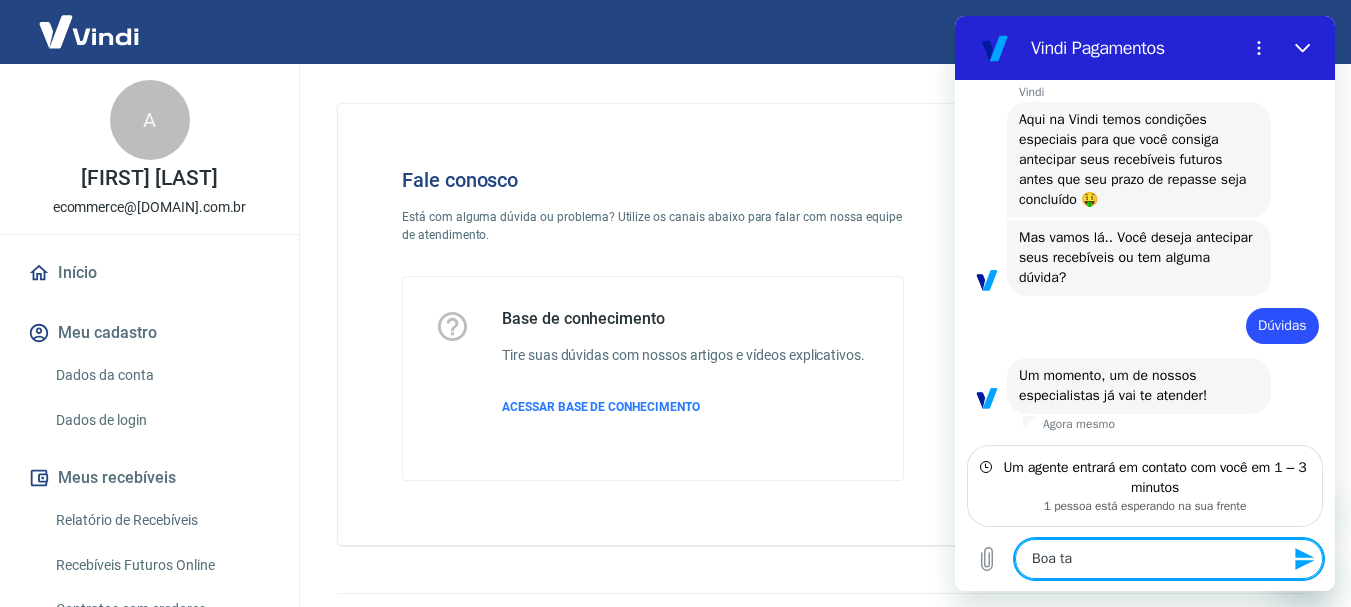 type on "Boa tar" 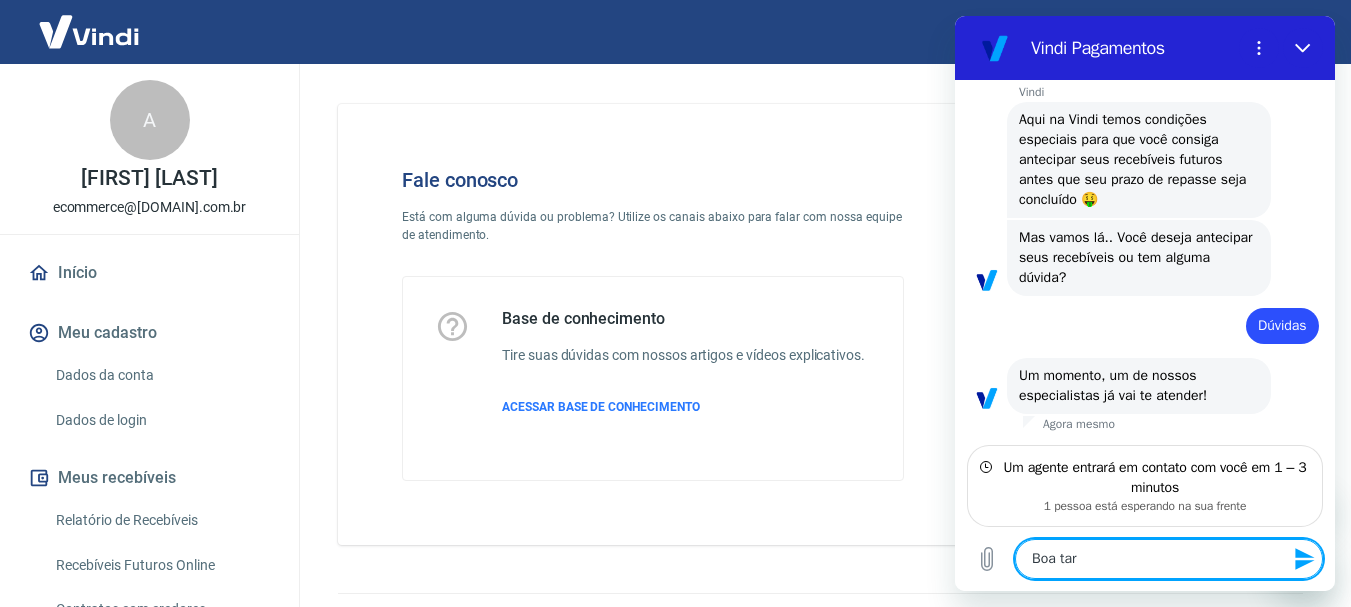 type on "Boa tard" 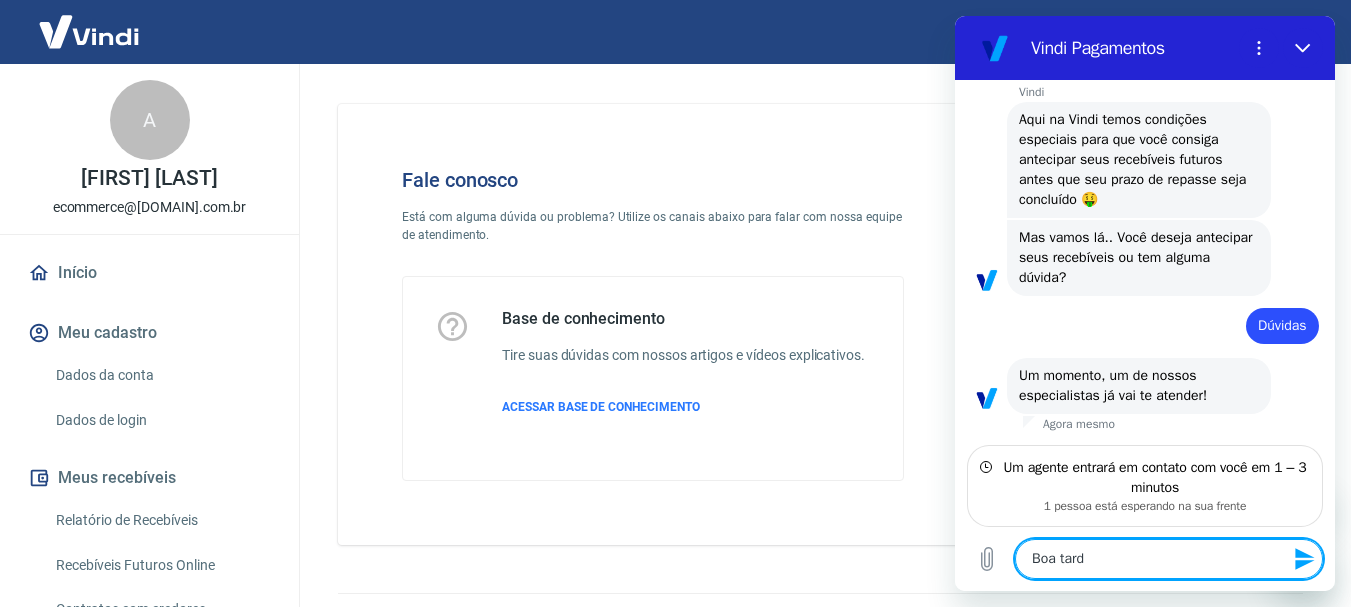 type on "Boa tarde" 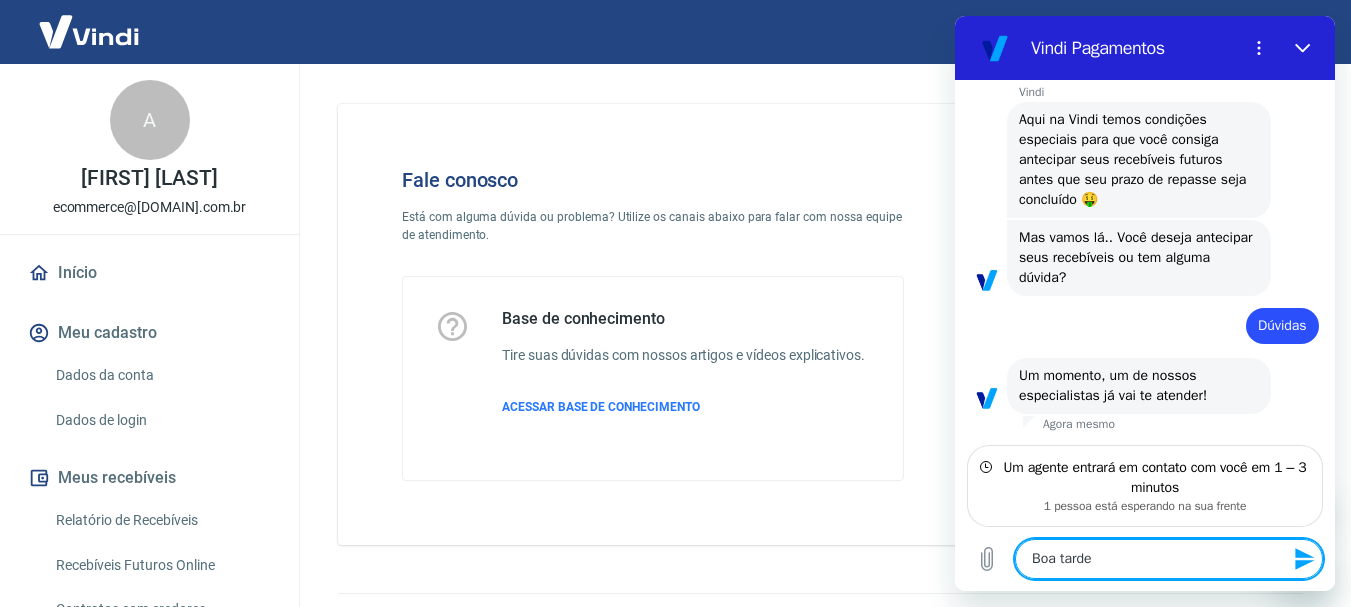 type on "Boa tarde," 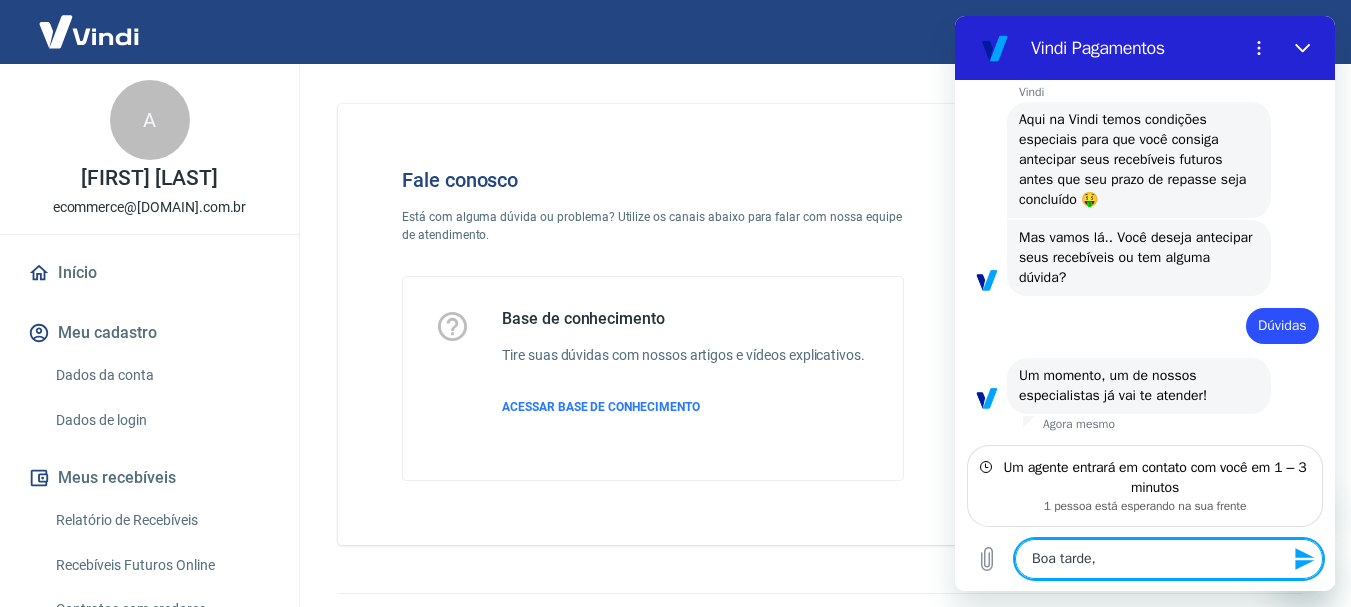 type on "Boa tarde," 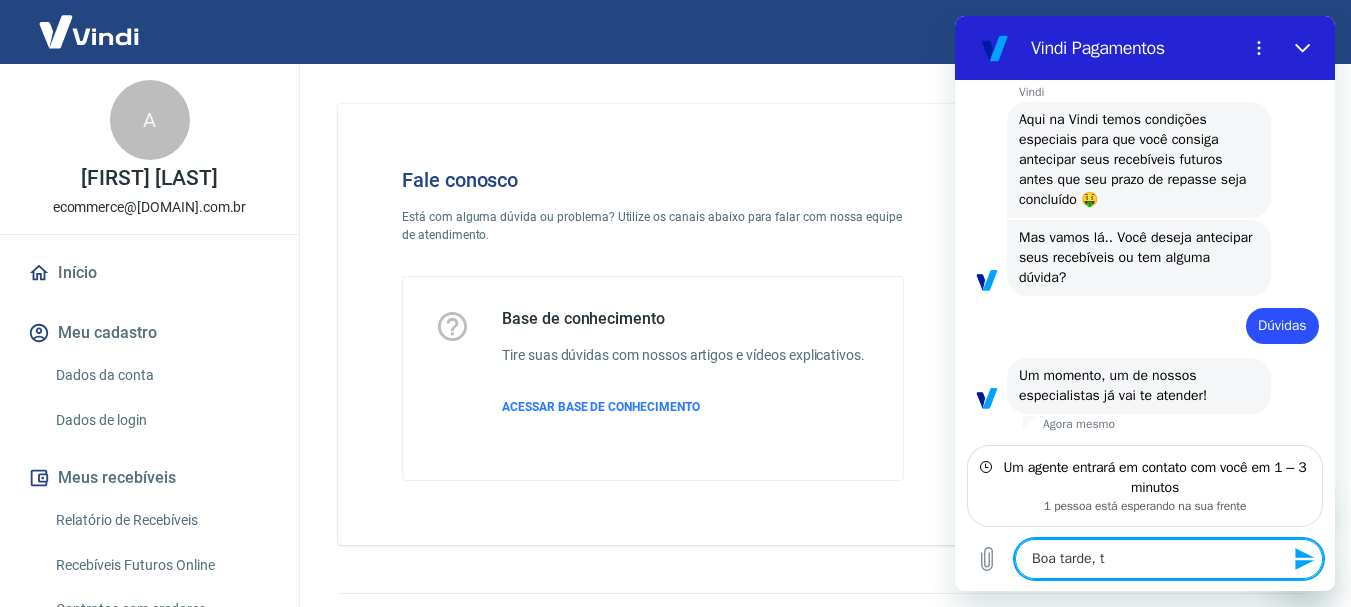 type on "Boa tarde, tu" 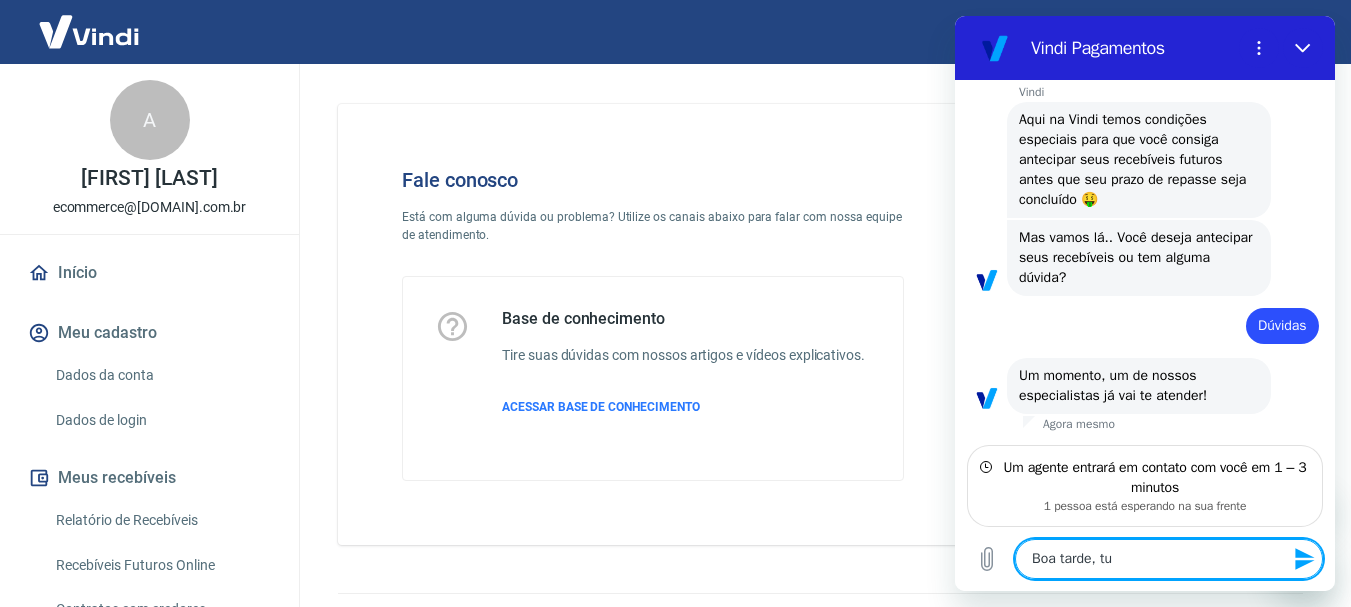 type on "Boa tarde, tud" 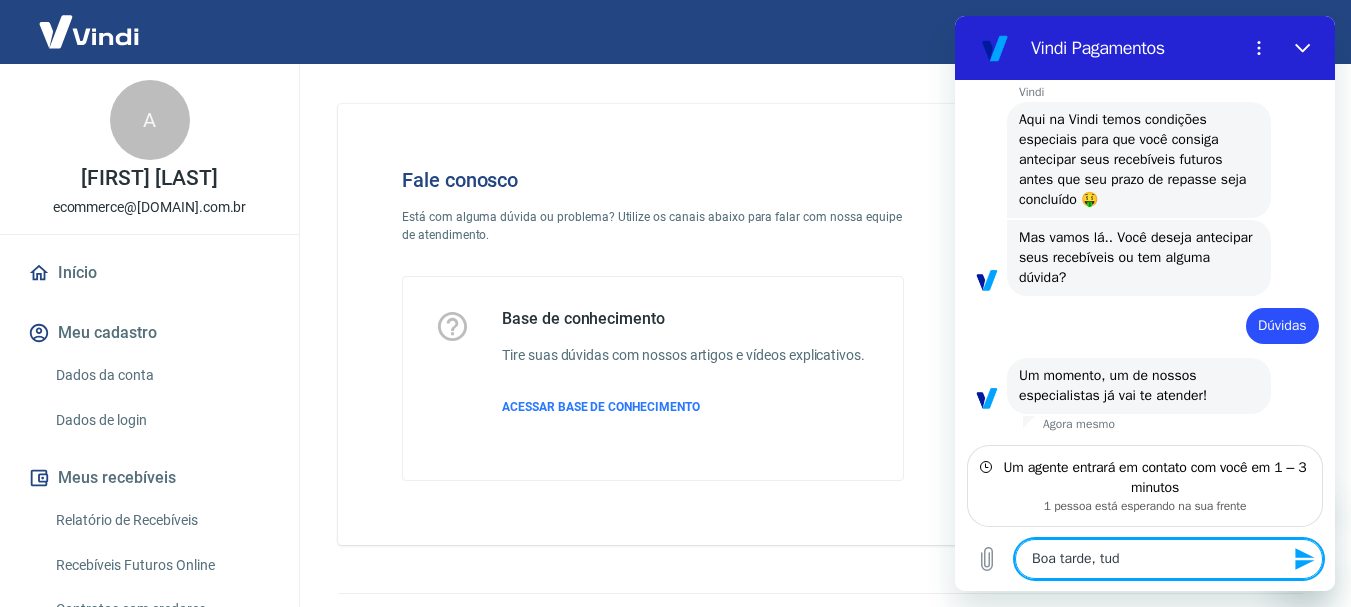 type on "x" 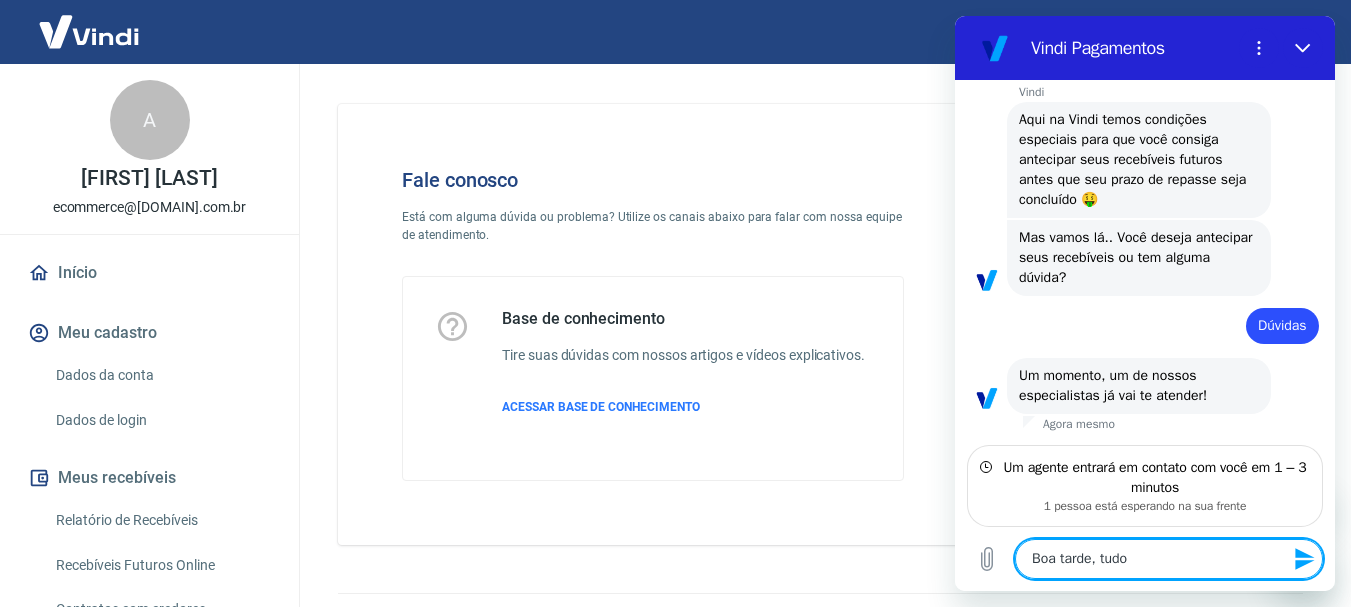 type on "Boa tarde, tudo" 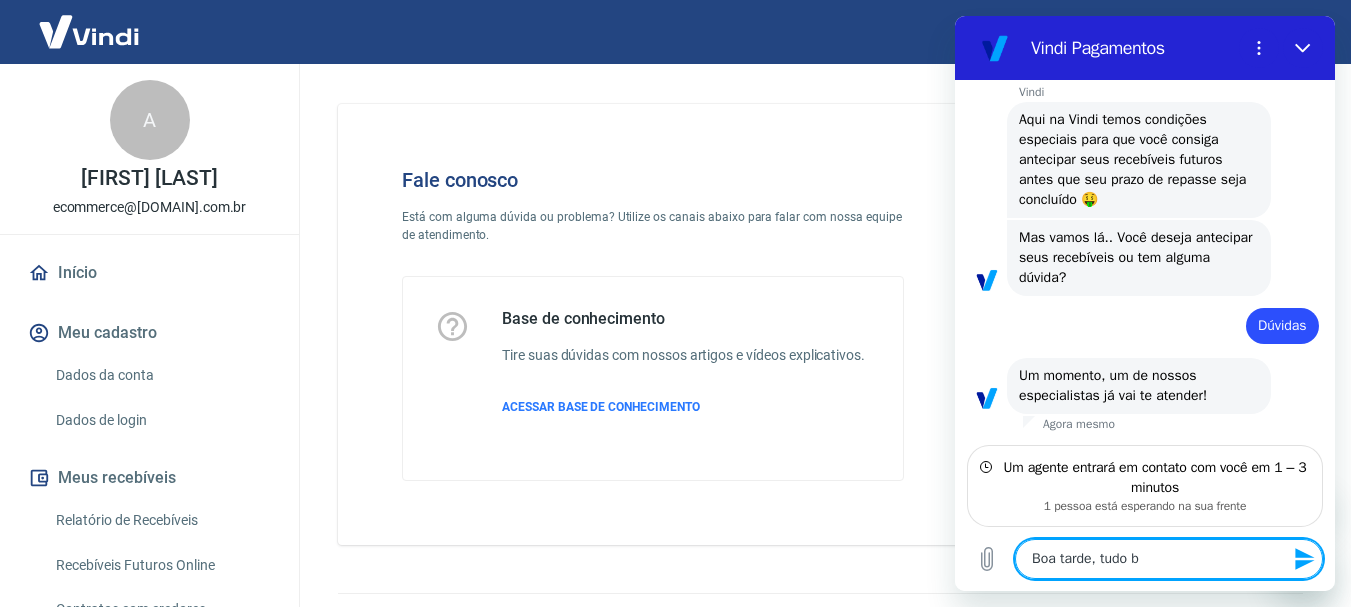 type on "Boa tarde, tudo be" 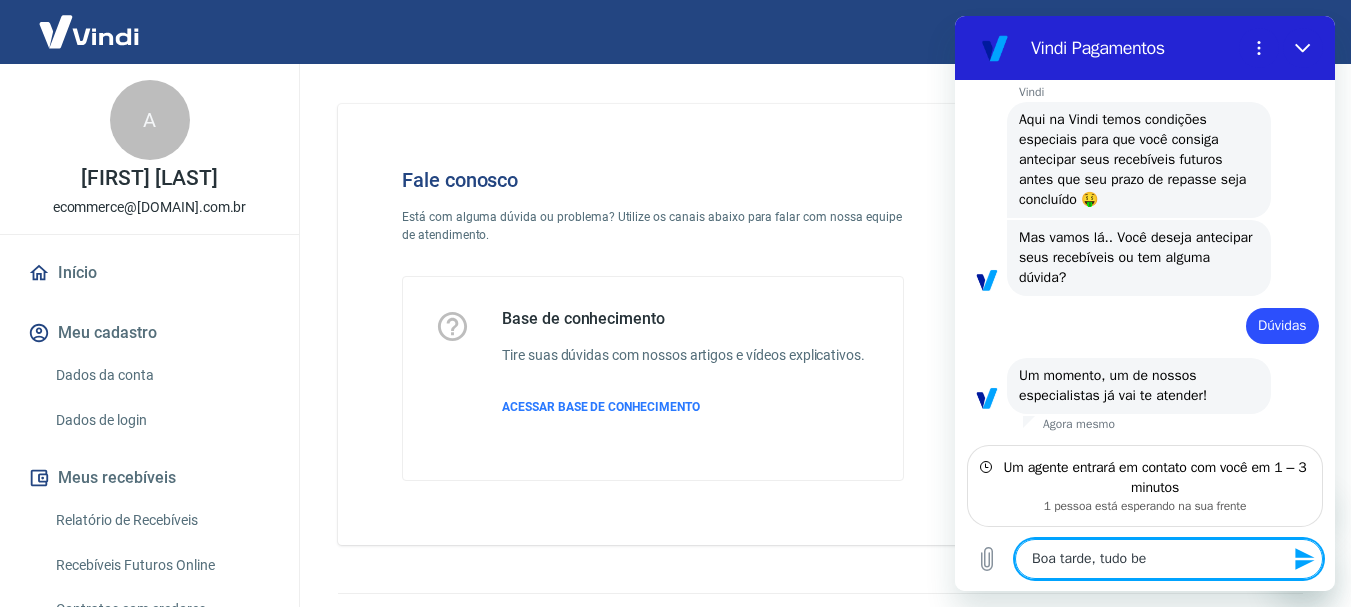 type on "Boa tarde, tudo bem" 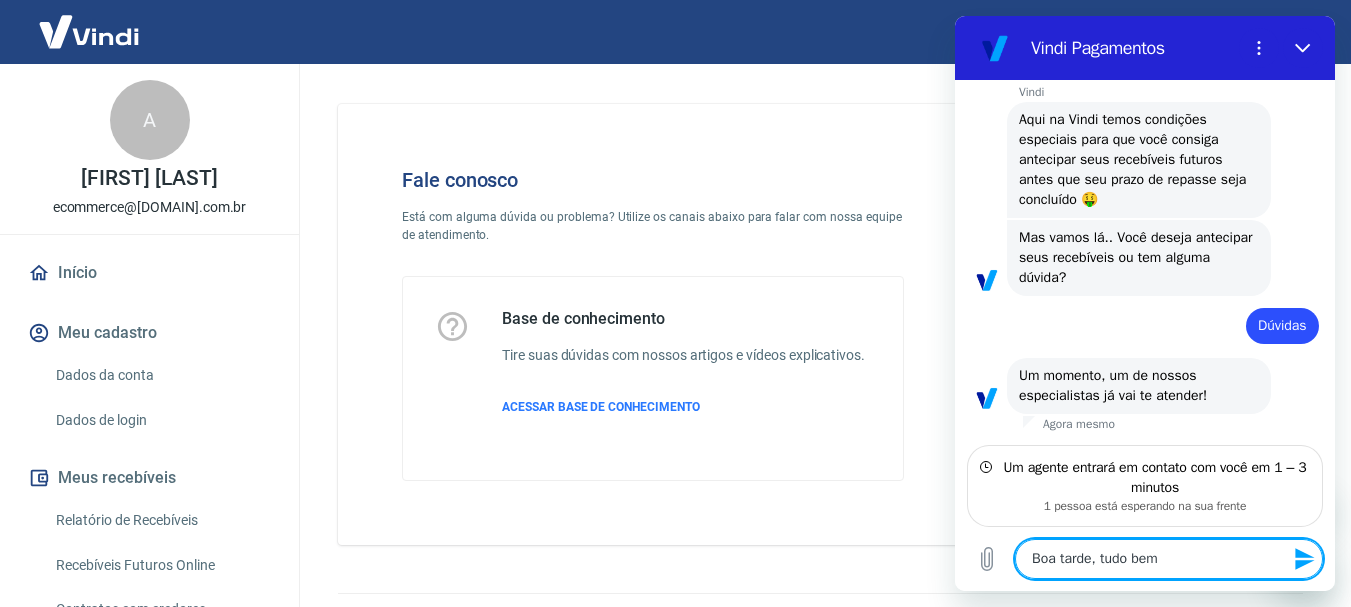 type on "x" 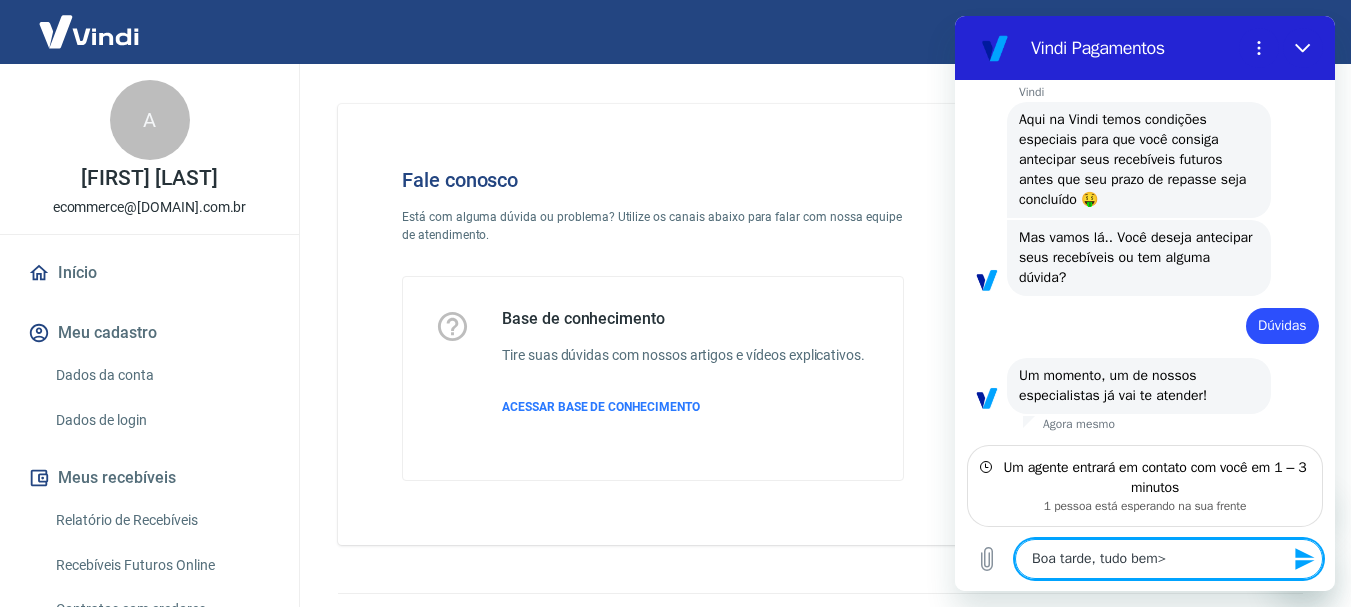 type on "Boa tarde, tudo bem>" 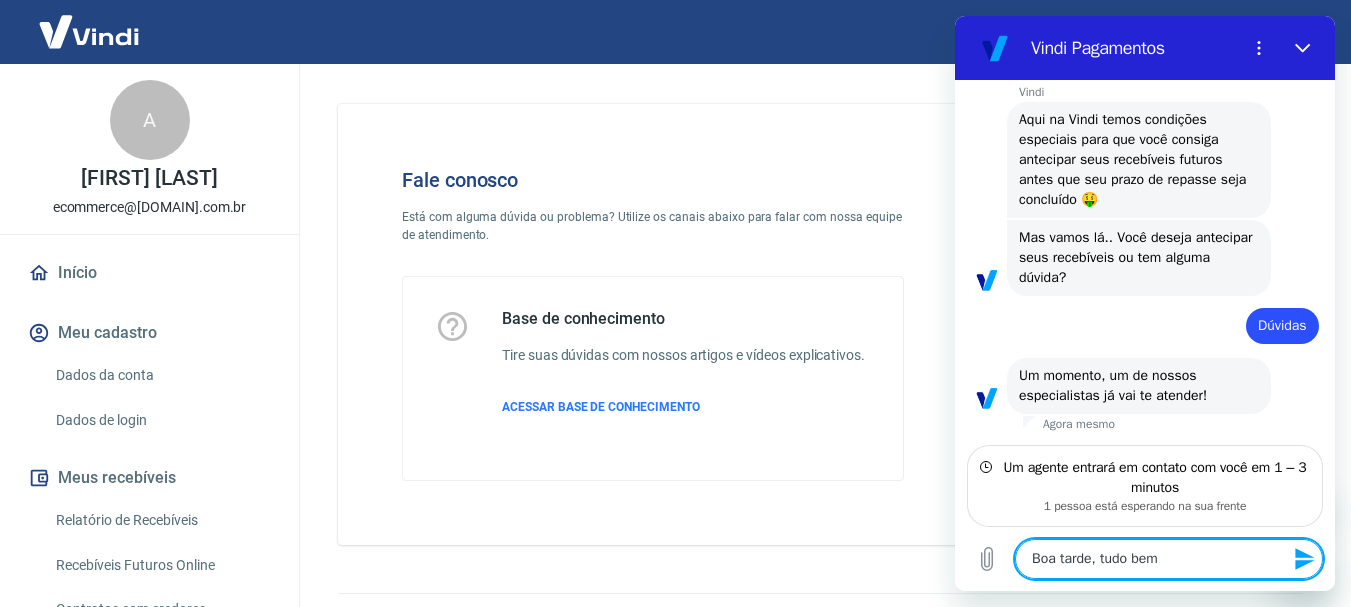 type on "Boa tarde, tudo bem?" 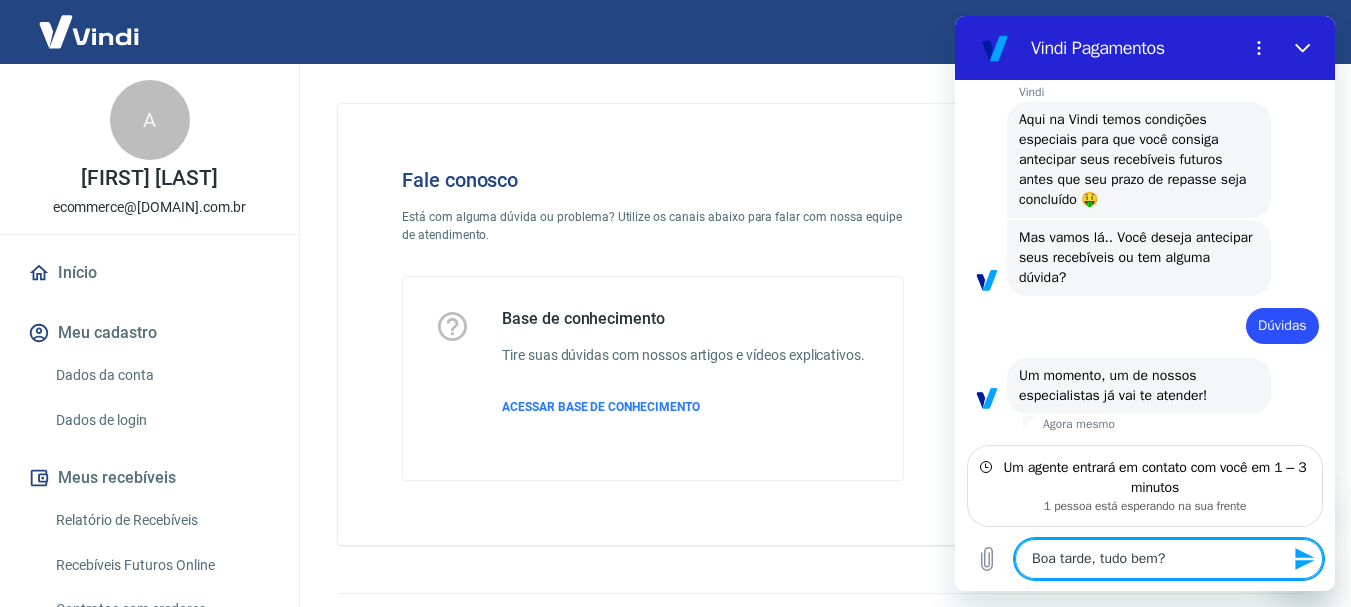 type on "Boa tarde, tudo bem?" 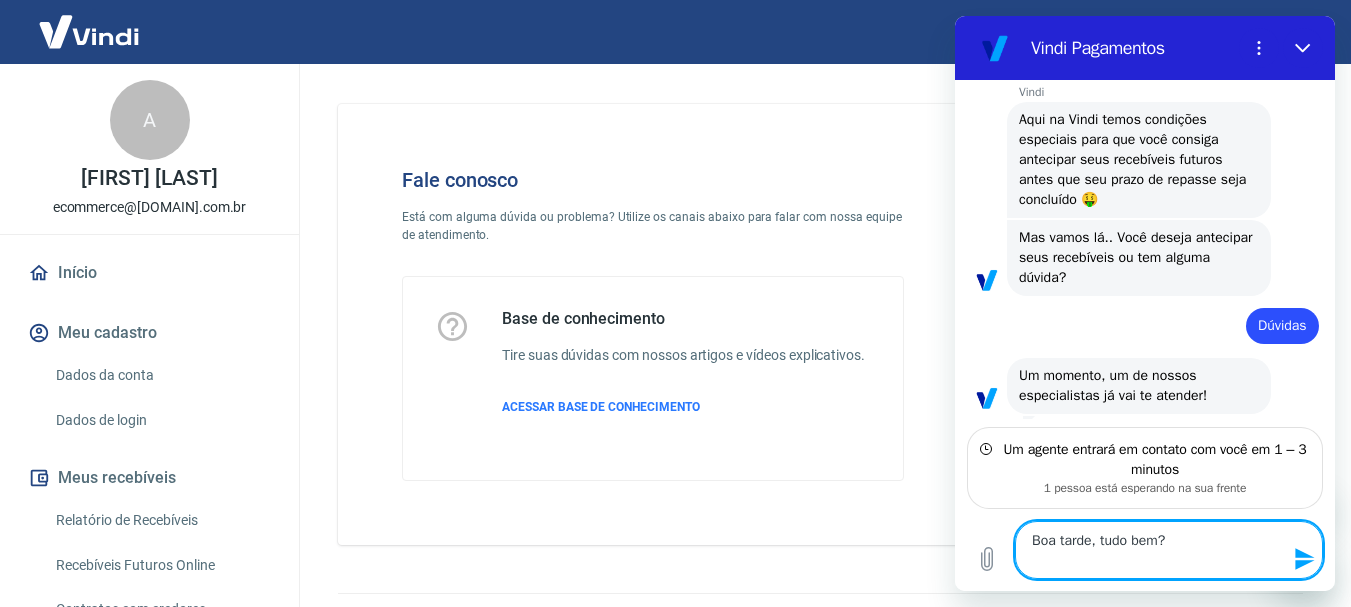 type on "Boa tarde, tudo bem?" 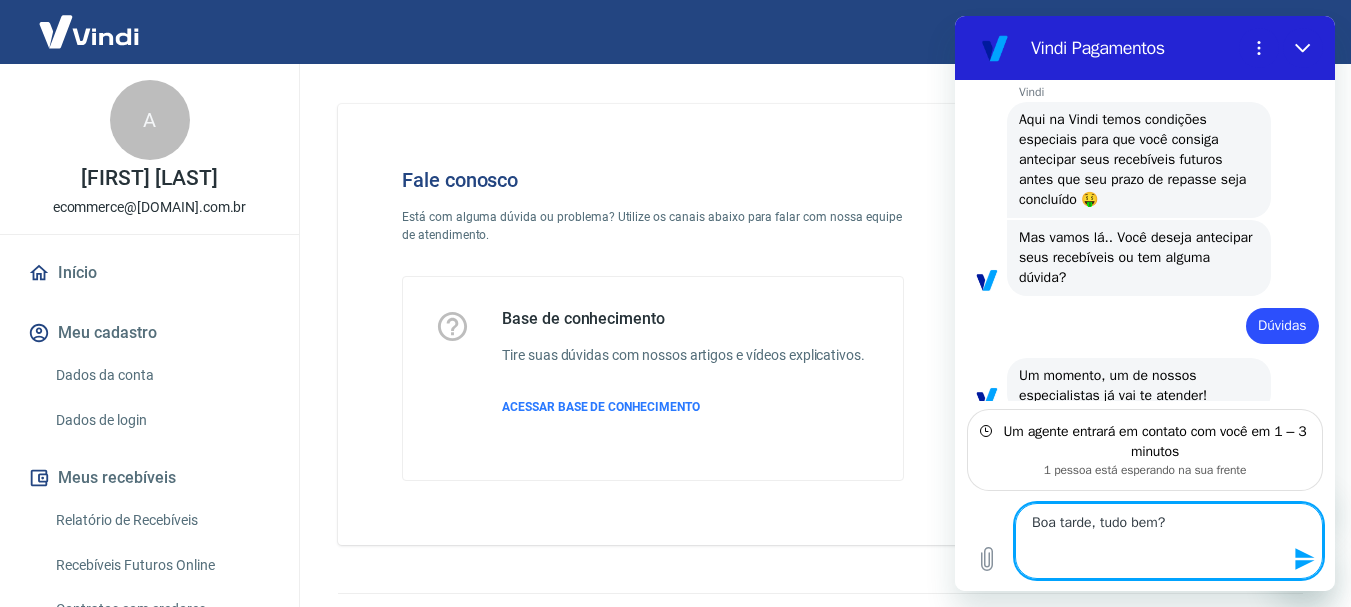 type on "Boa tarde, tudo bem?
E" 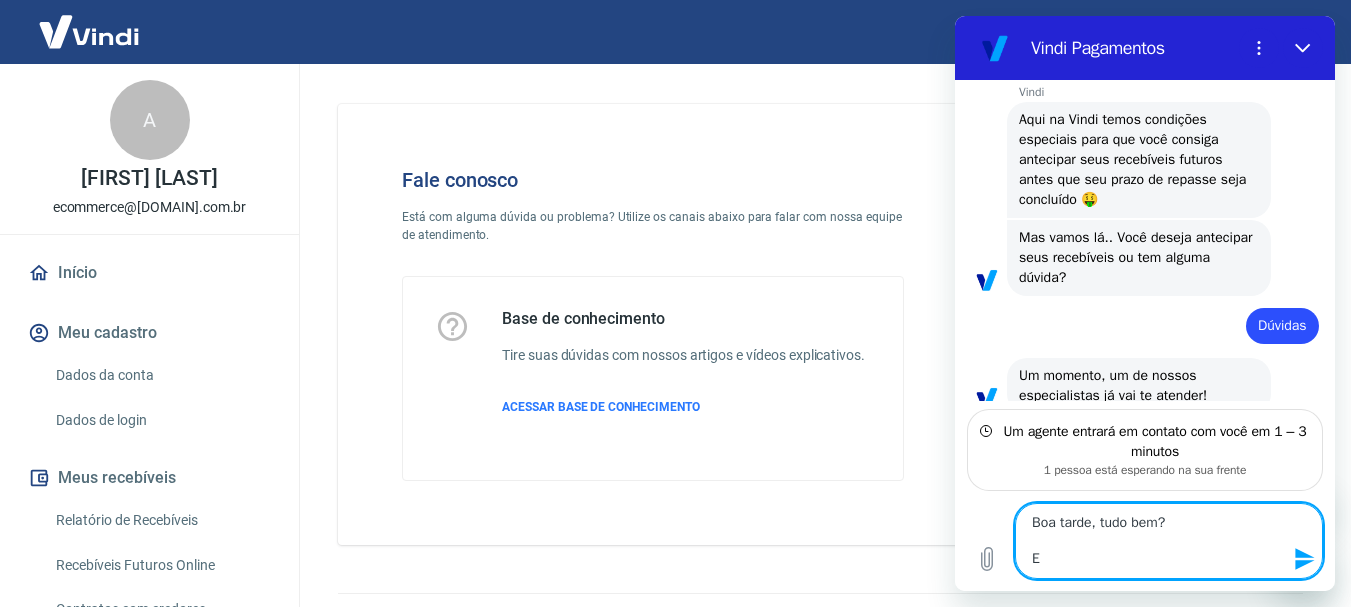 type on "Boa tarde, tudo bem?
ES" 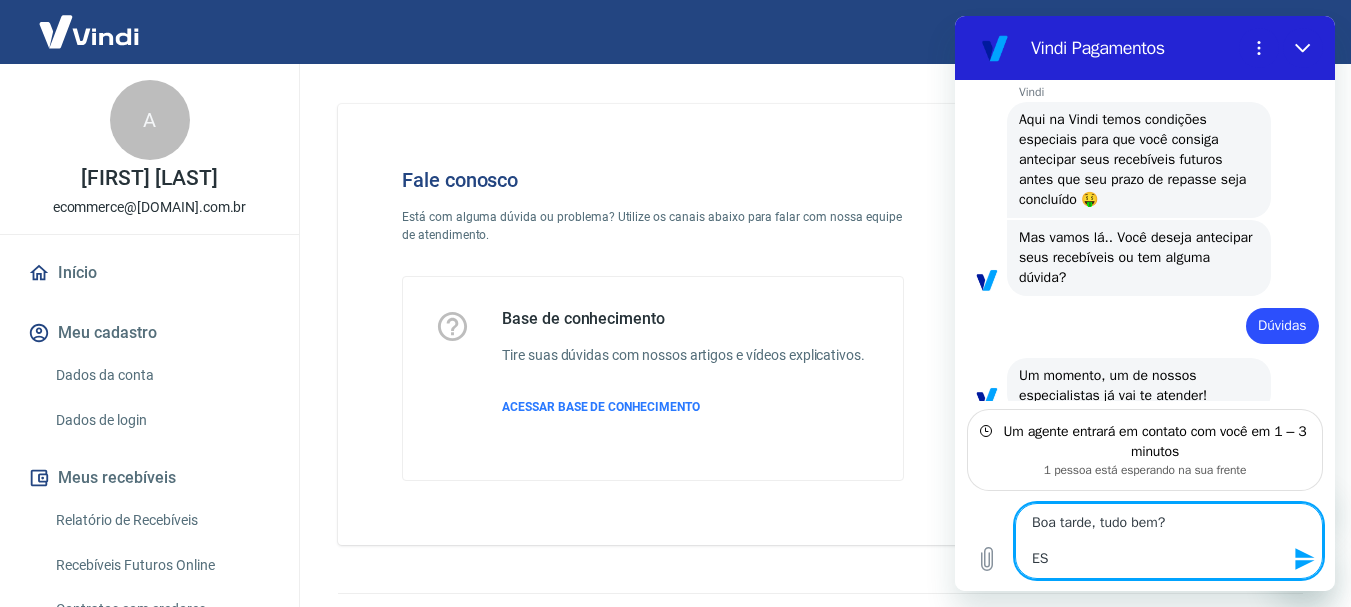 type on "x" 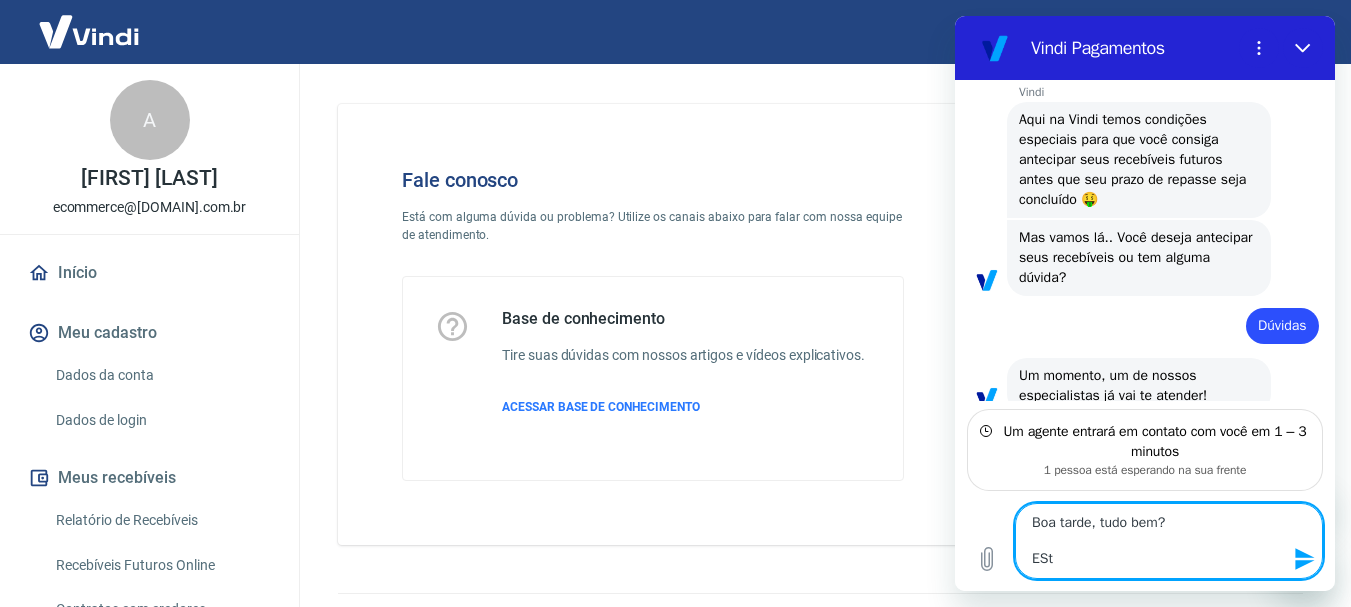 type on "Boa tarde, tudo bem?
ESto" 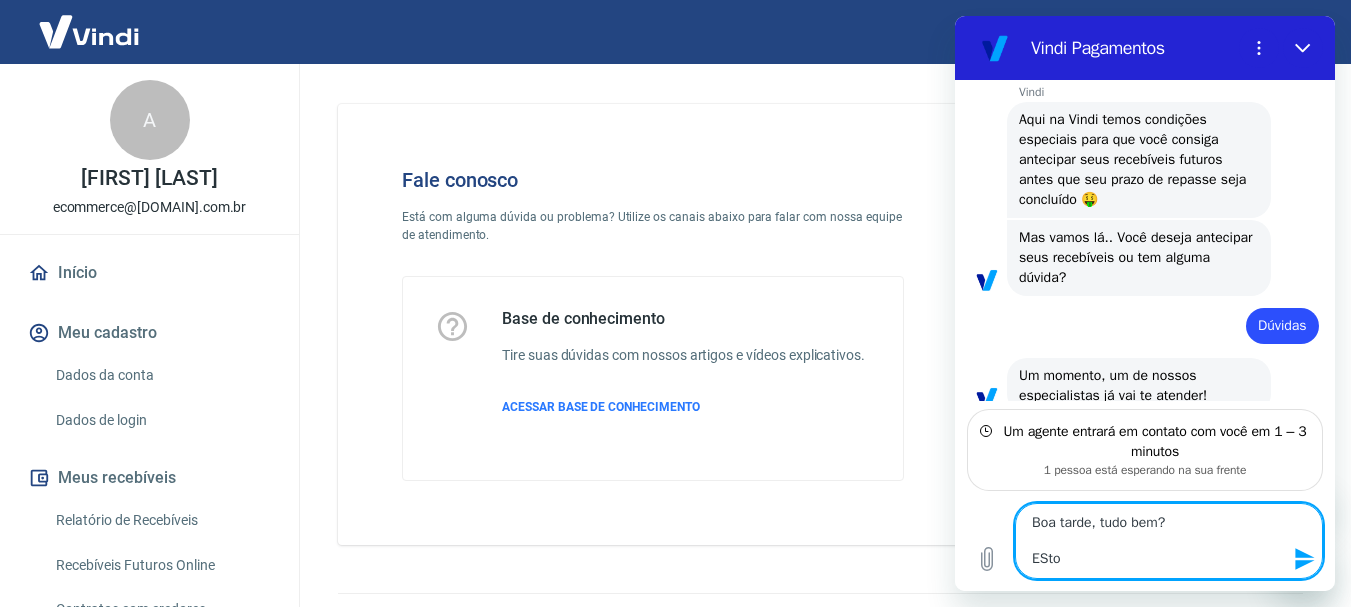 type on "Boa tarde, tudo bem?
ESt" 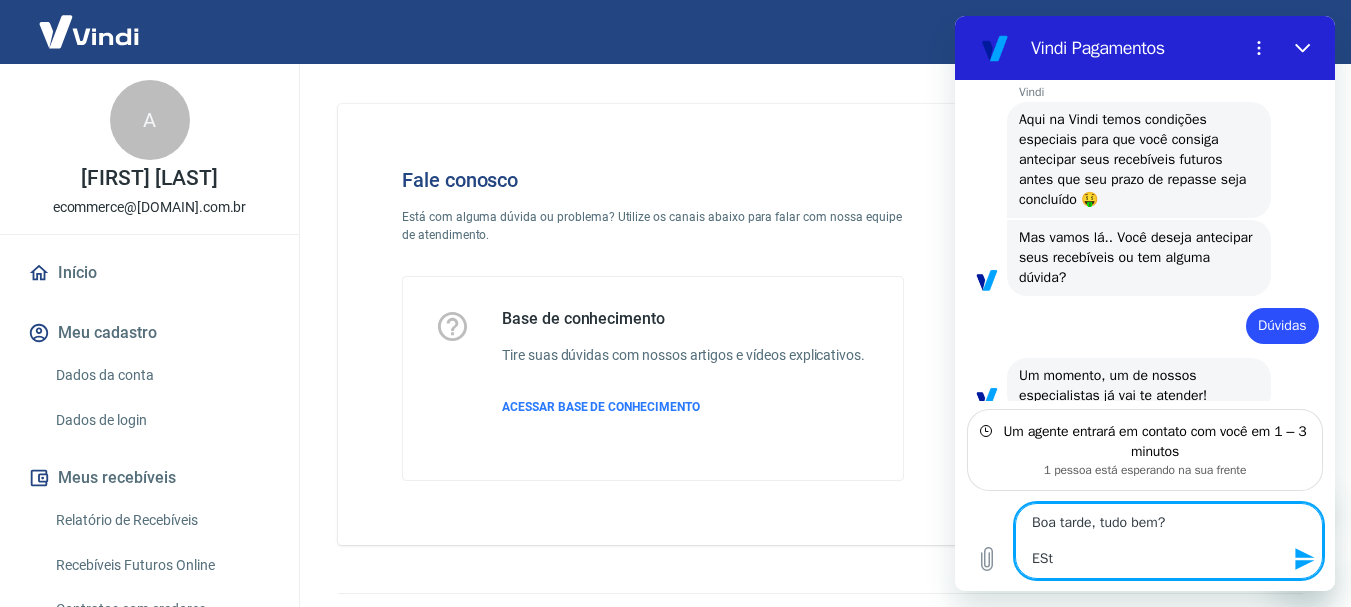 type on "Boa tarde, tudo bem?
ES" 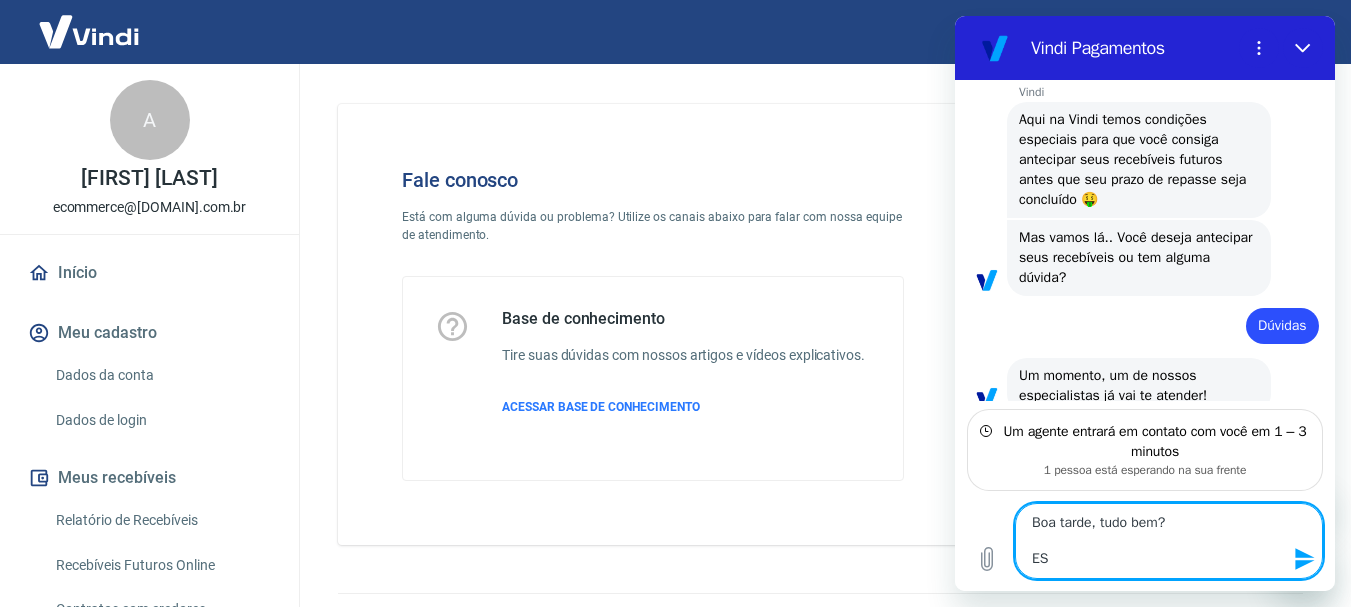 type on "Boa tarde, tudo bem?
E" 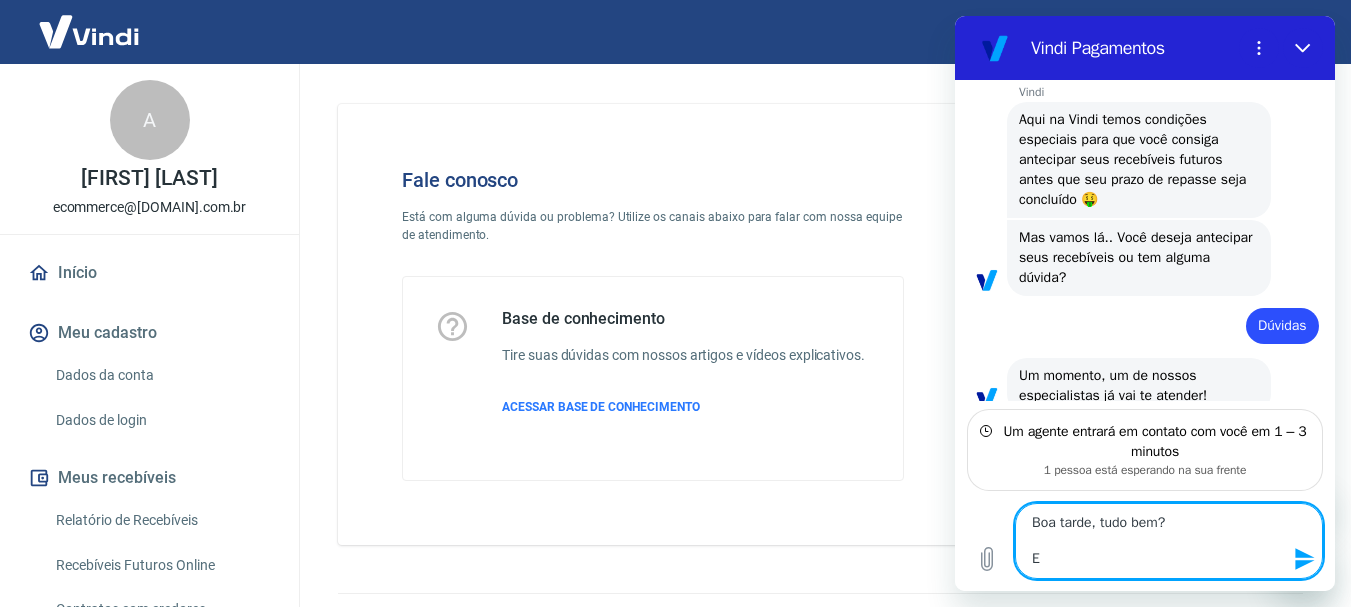 type on "Boa tarde, tudo bem?
Es" 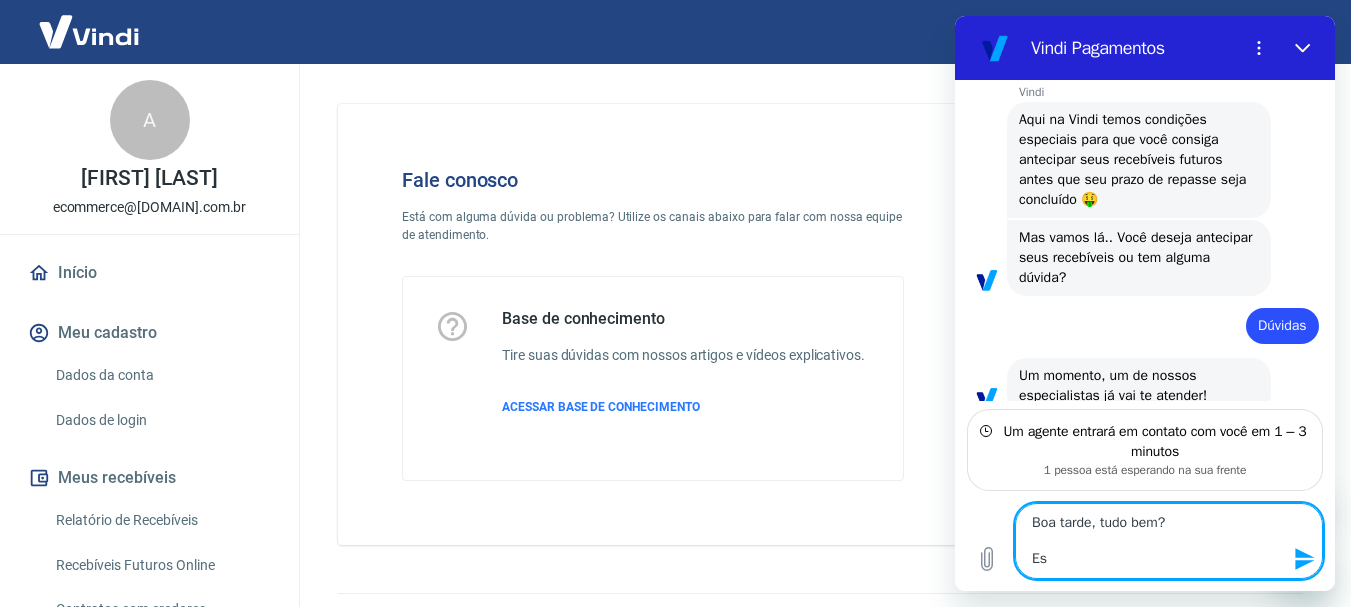 type on "x" 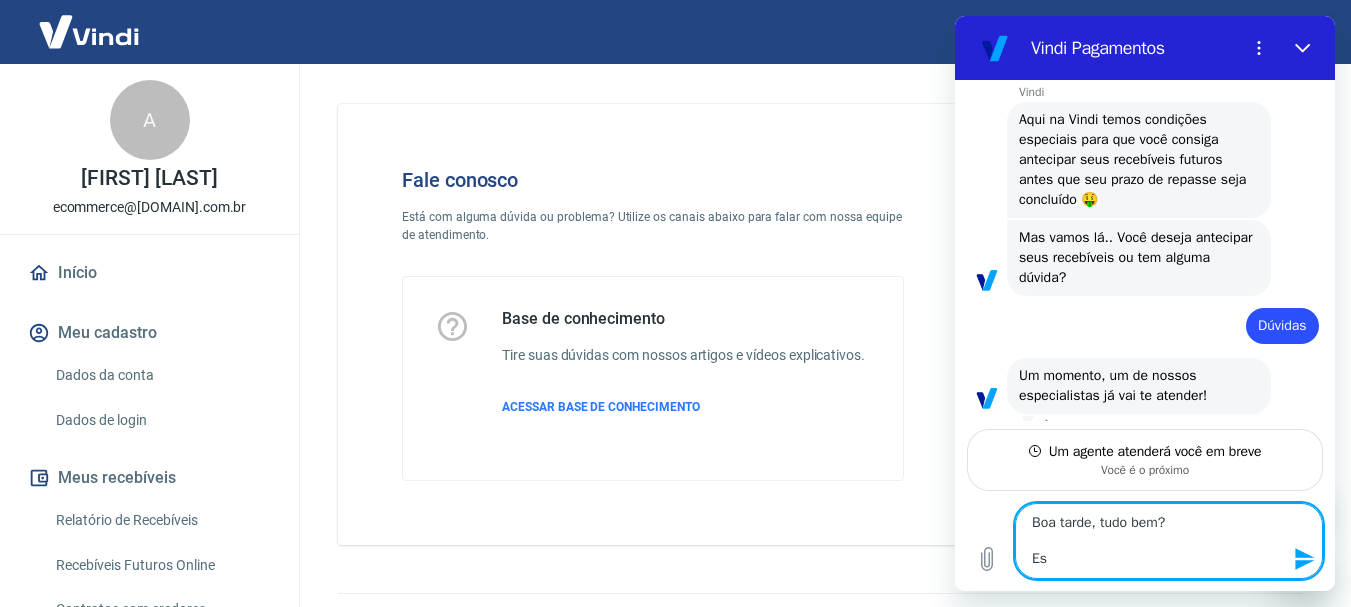 scroll, scrollTop: 238, scrollLeft: 0, axis: vertical 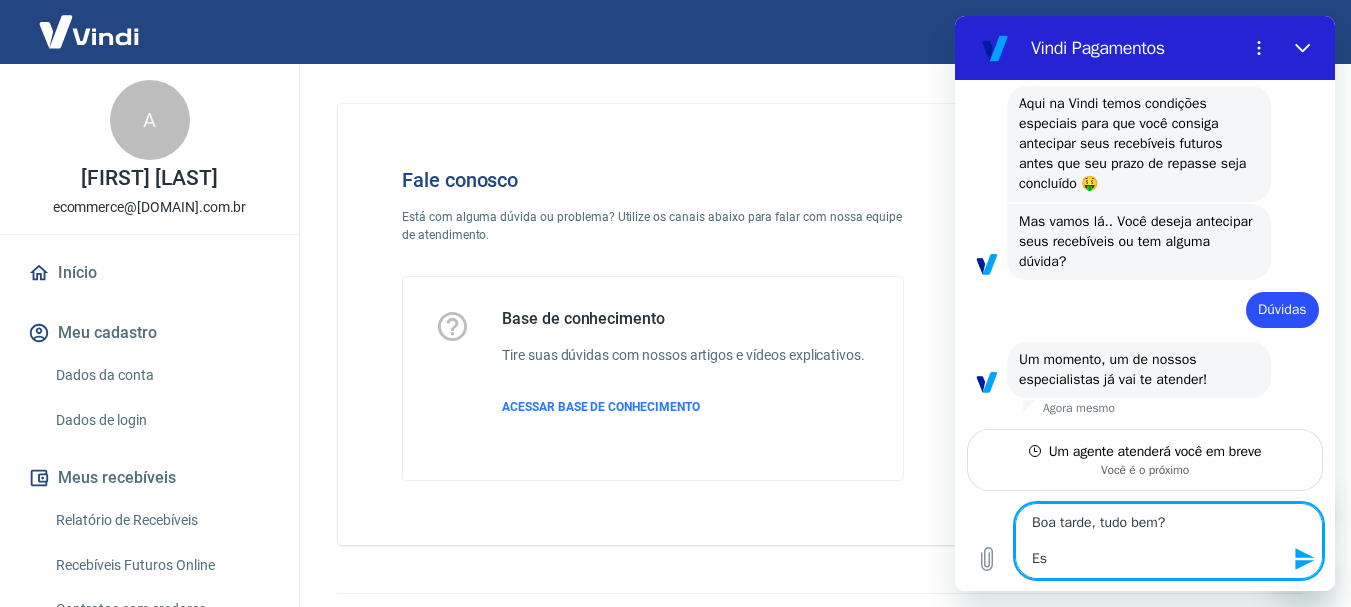 type on "Boa tarde, tudo bem?
E" 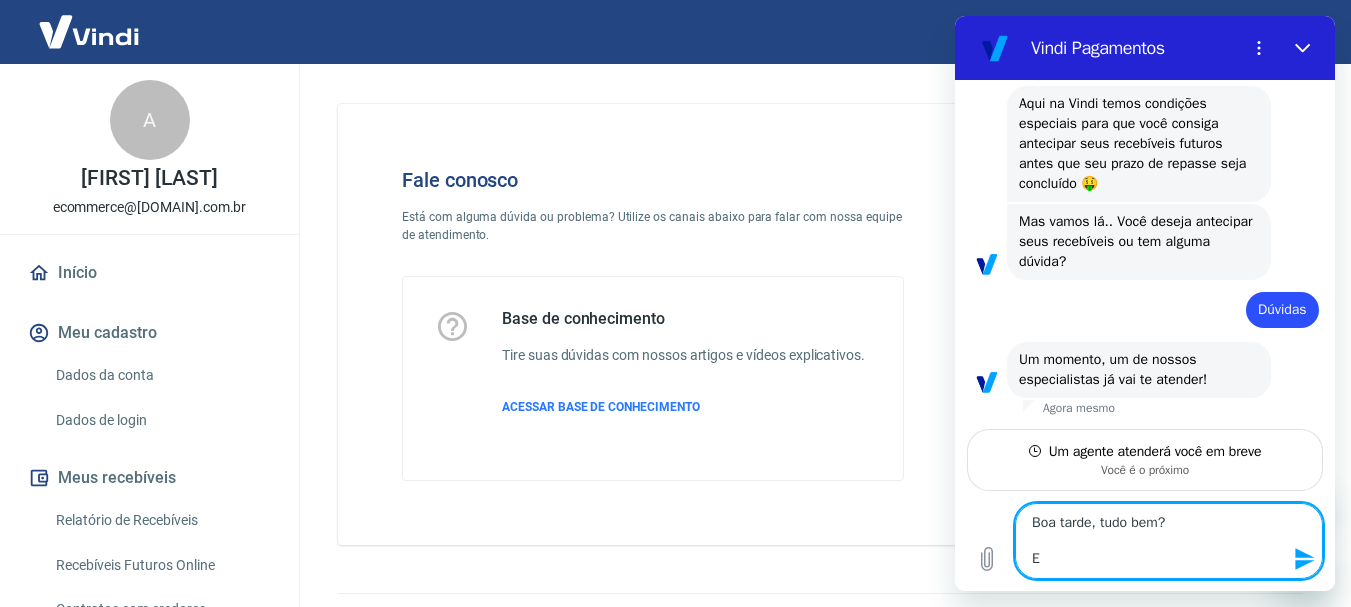 type on "Boa tarde, tudo bem?" 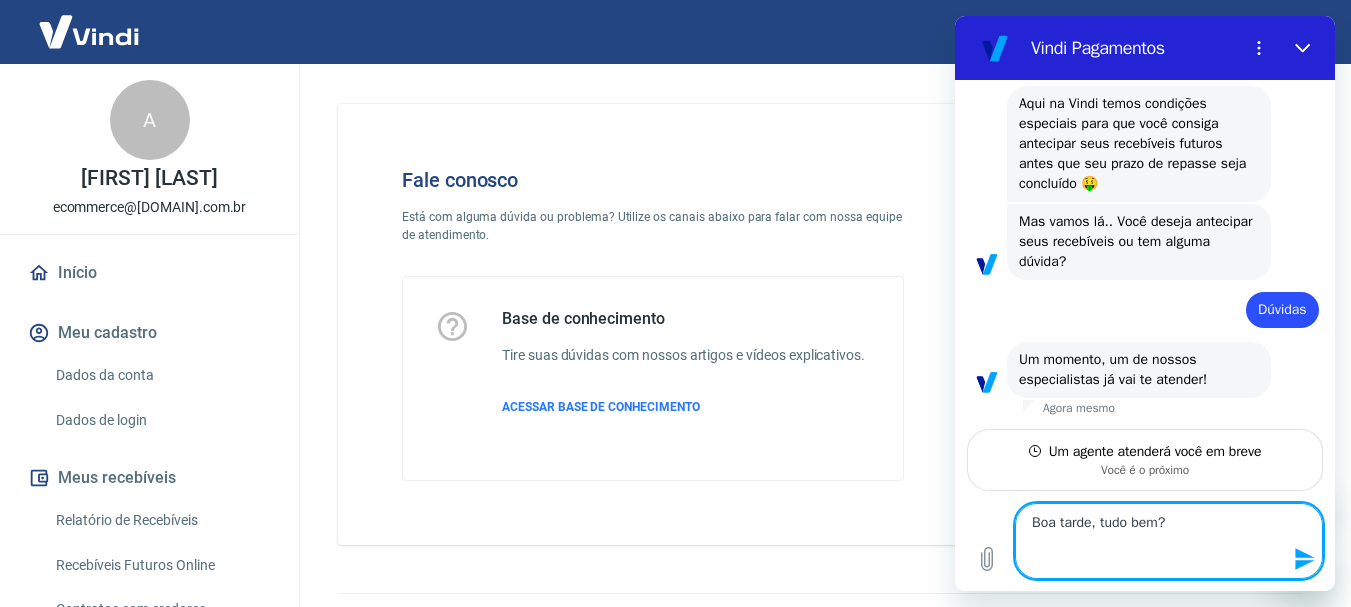 type on "Boa tarde, tudo bem?
G" 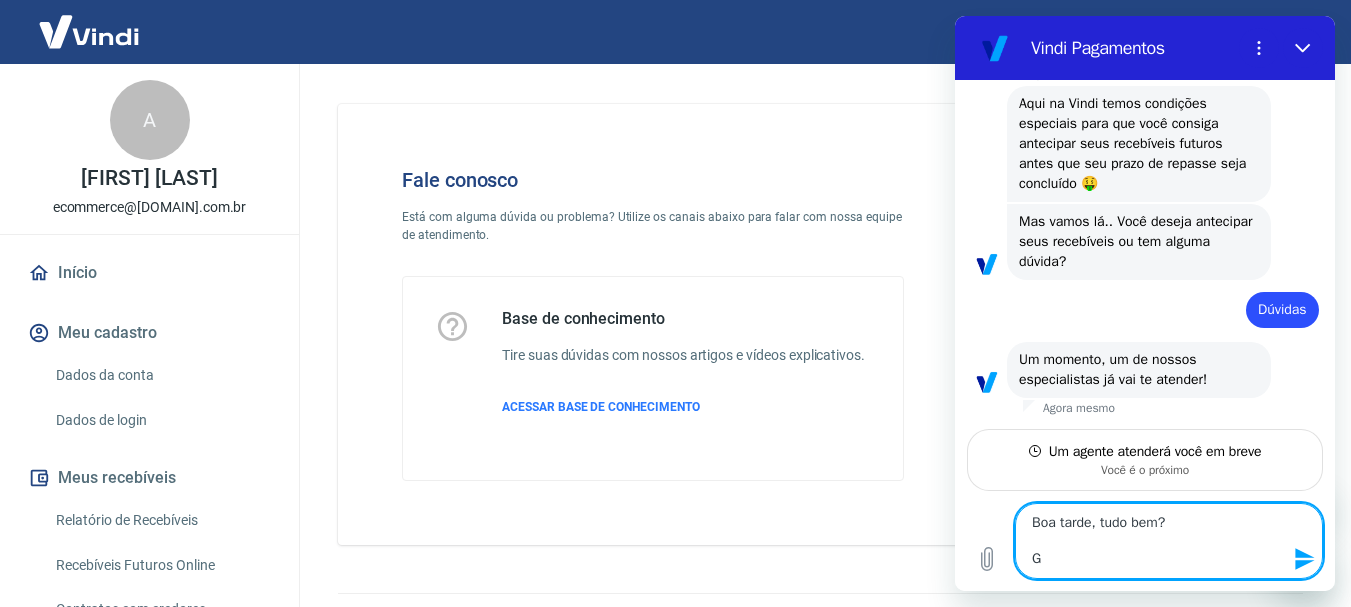 type on "Boa tarde, tudo bem?
Go" 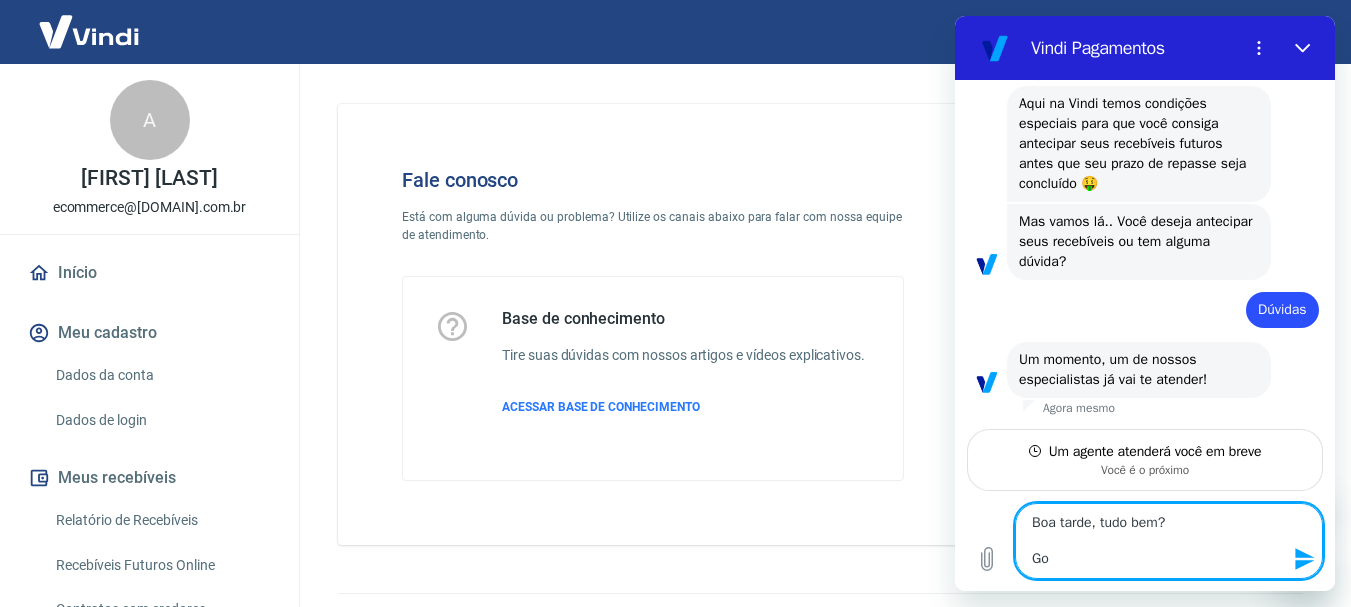 type on "Boa tarde, tudo bem?
Gos" 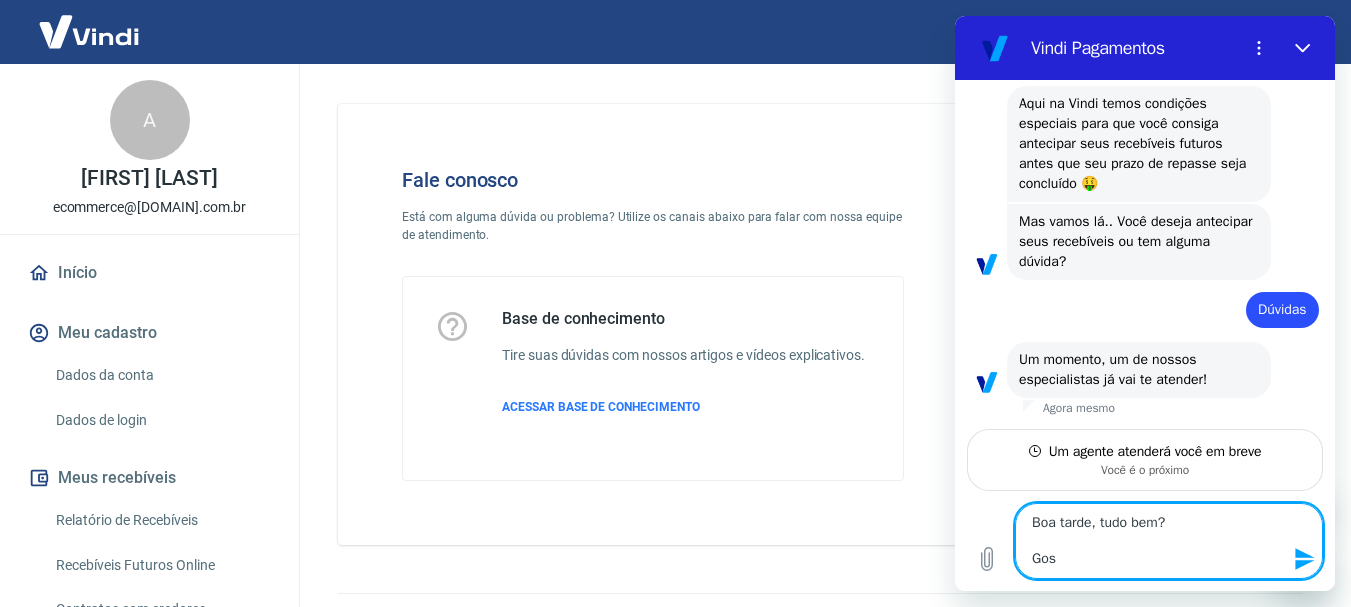 type on "x" 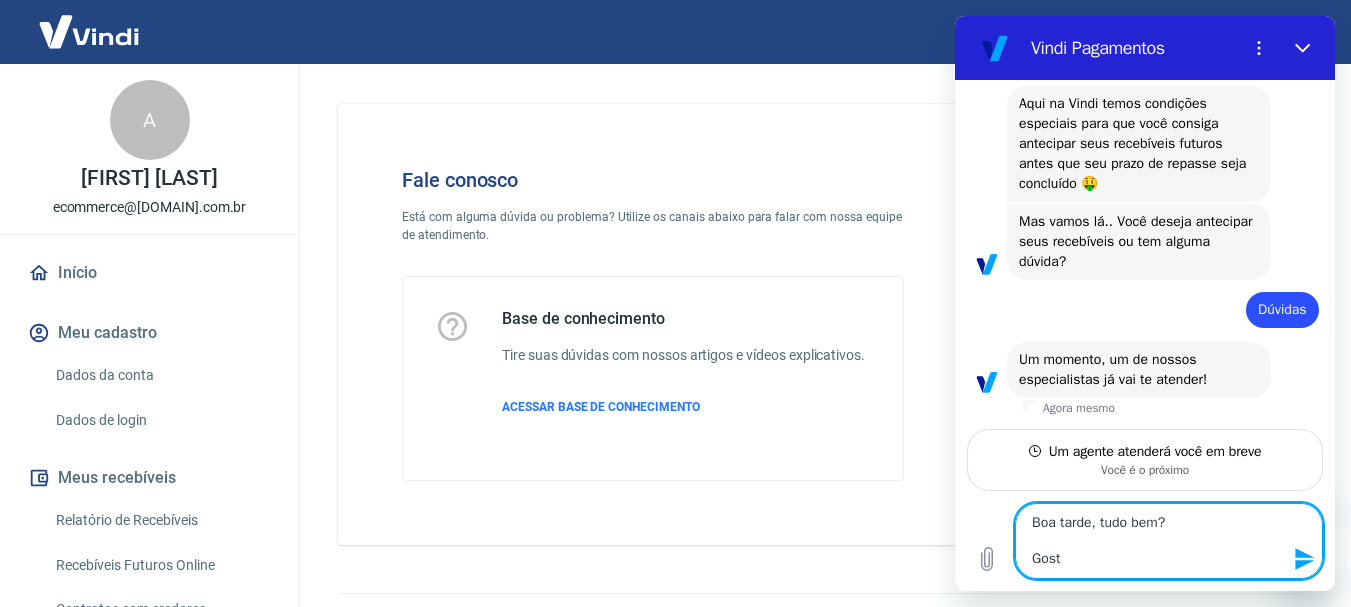 type on "Boa tarde, tudo bem?
Gosta" 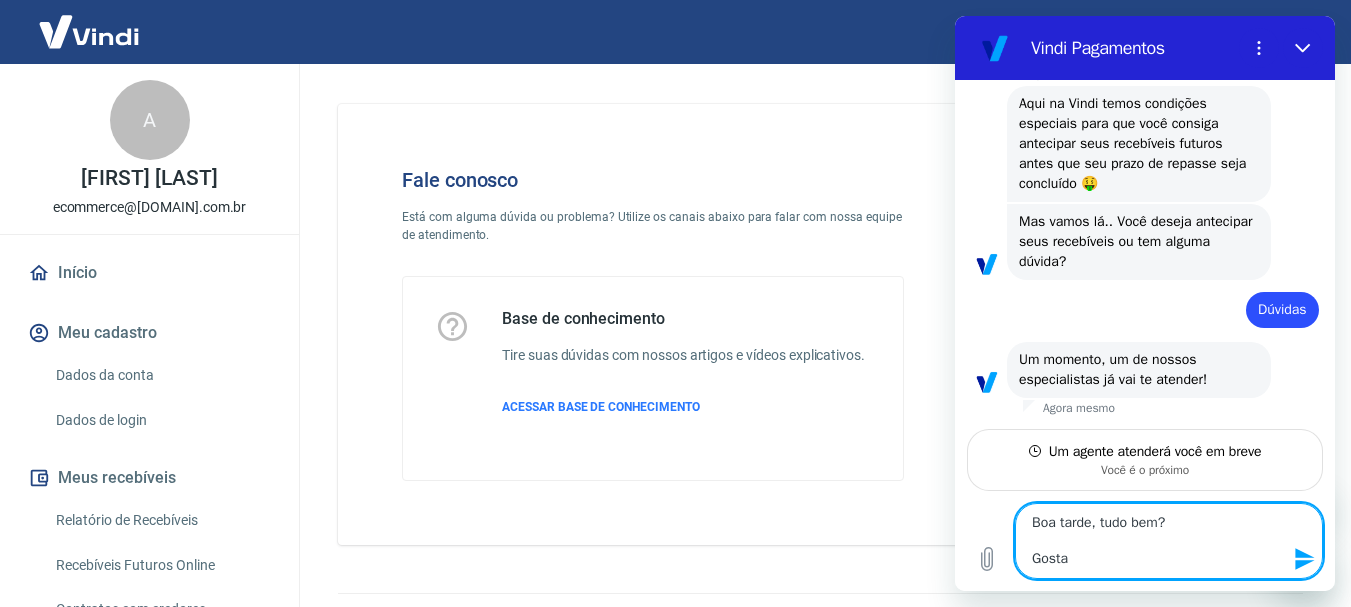 type on "x" 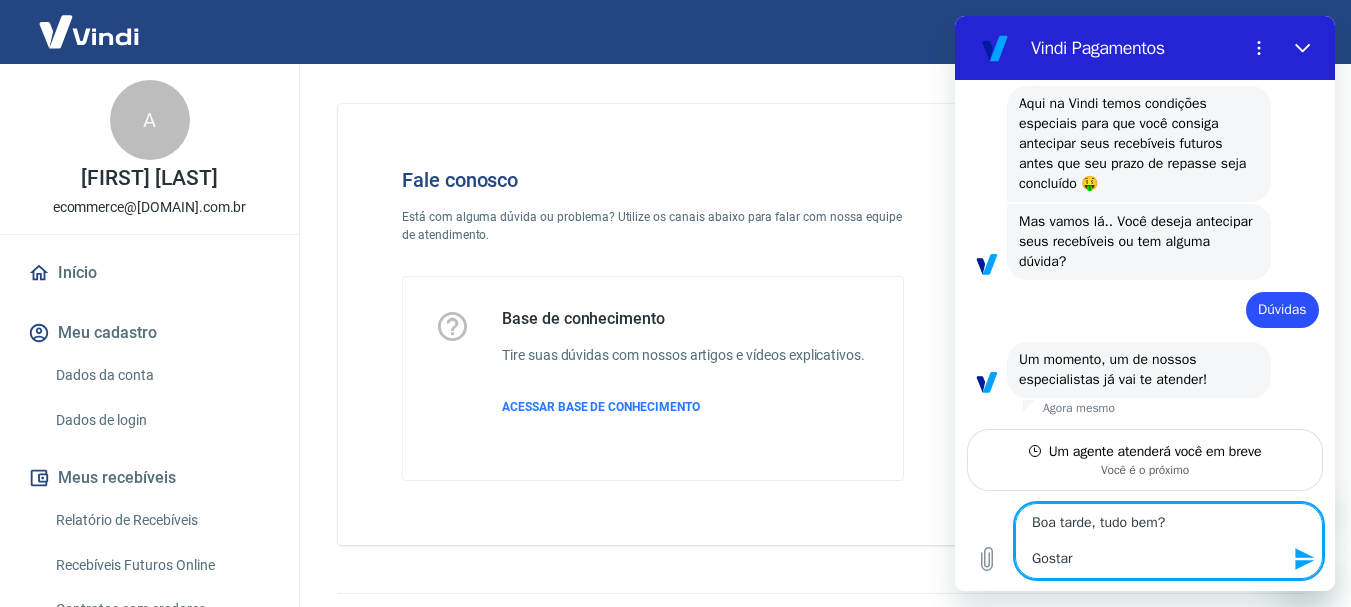 type on "Boa tarde, tudo bem?
Gostari" 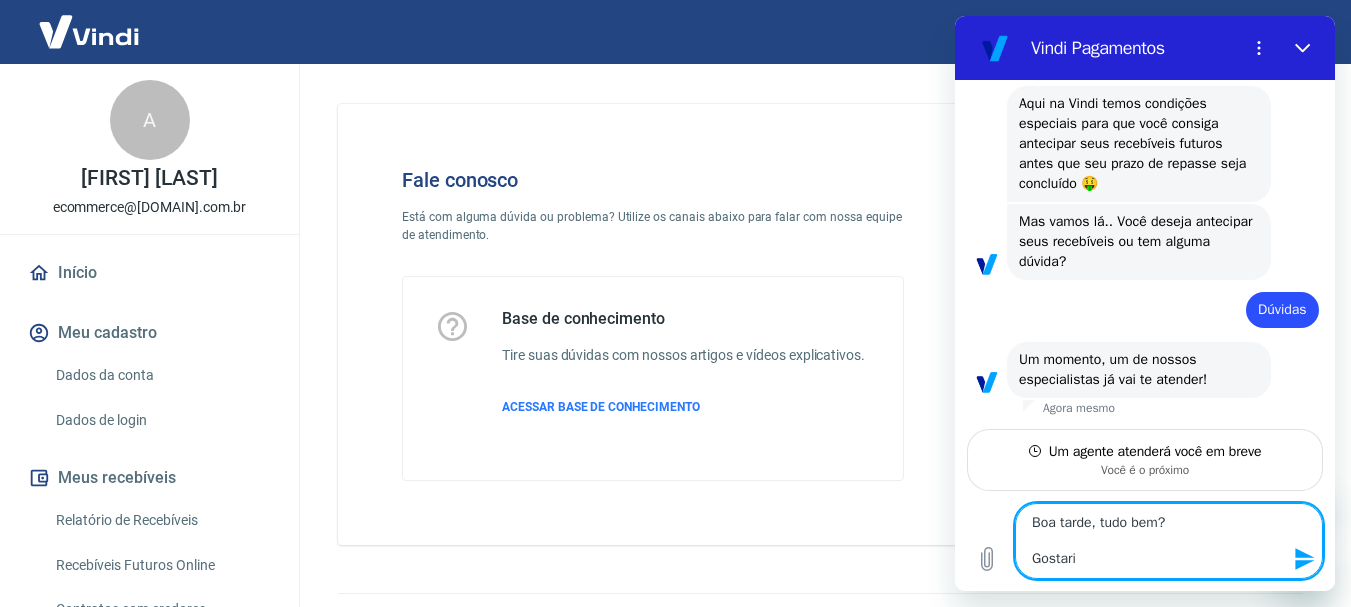 type on "x" 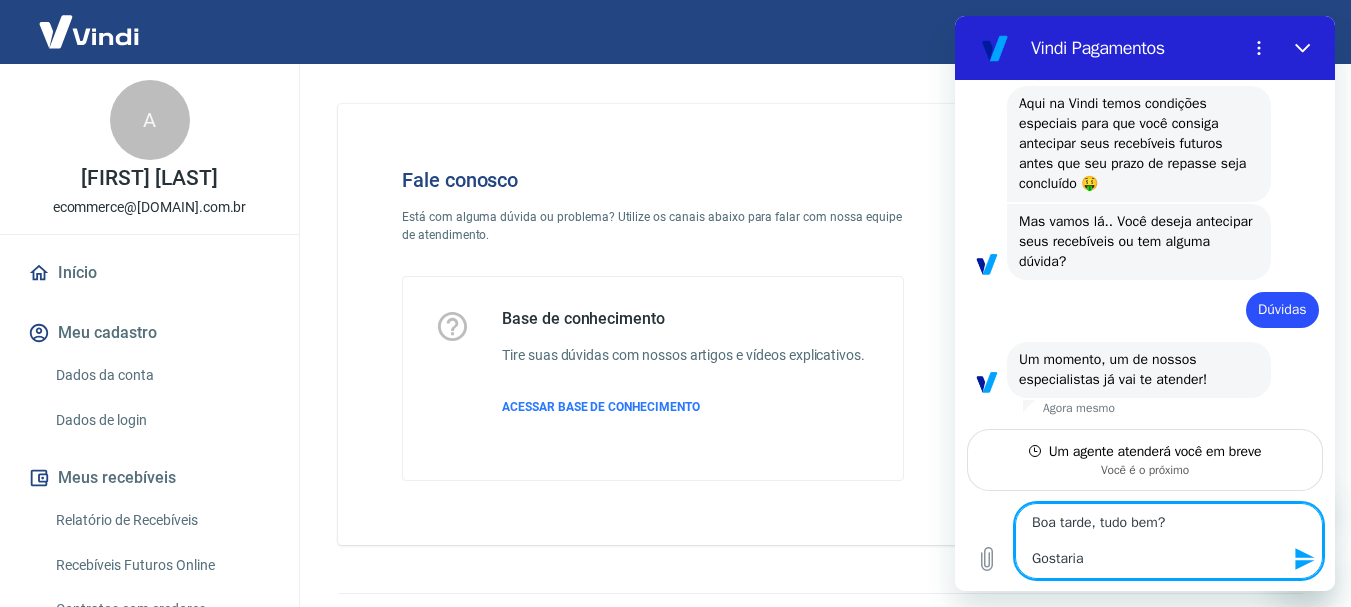 type on "Boa tarde, tudo bem?
Gostaria" 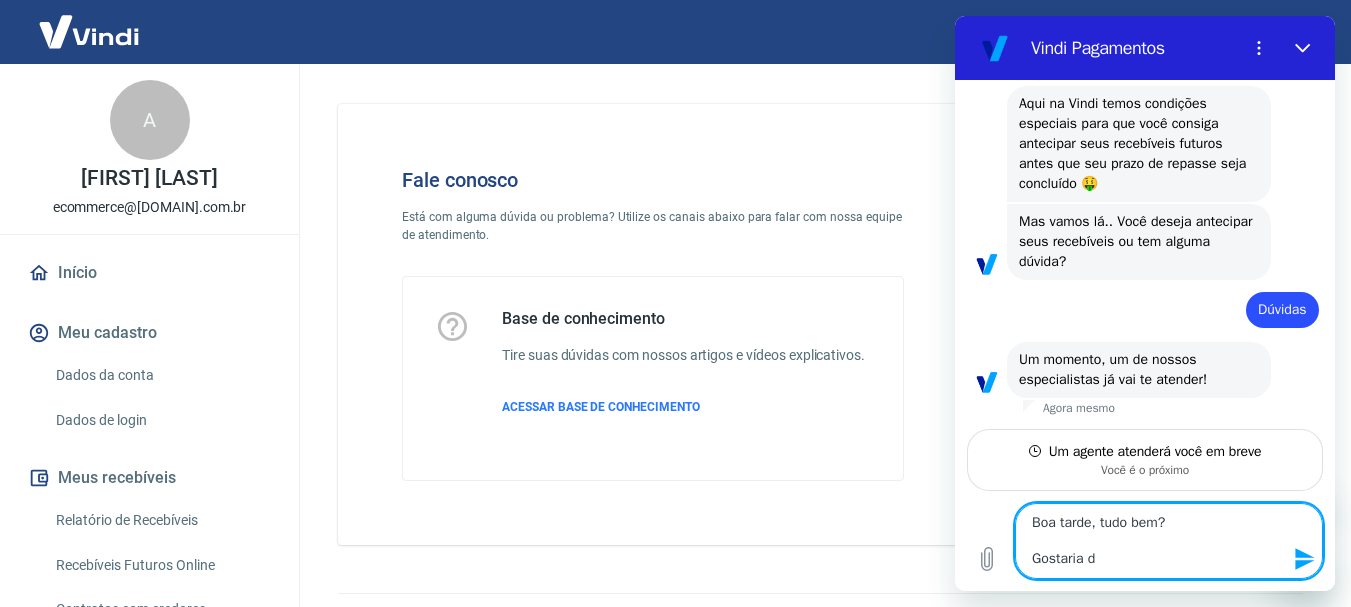 type on "Boa tarde, tudo bem?
Gostaria de" 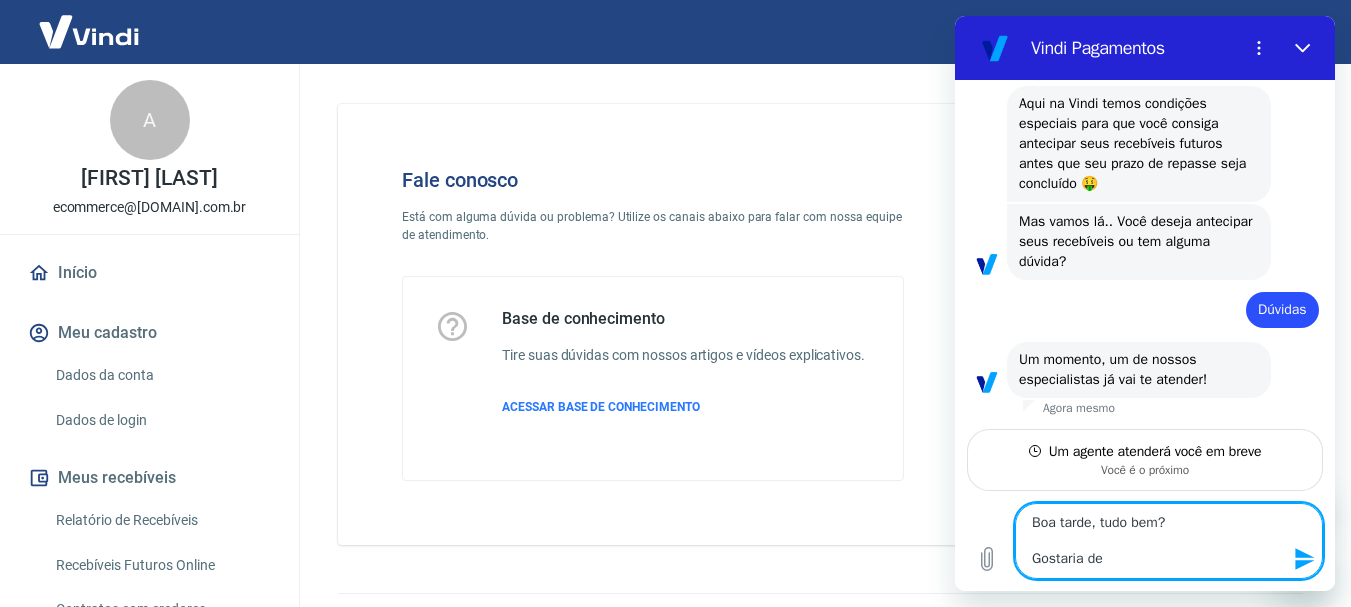 type on "Boa tarde, tudo bem?
Gostaria de" 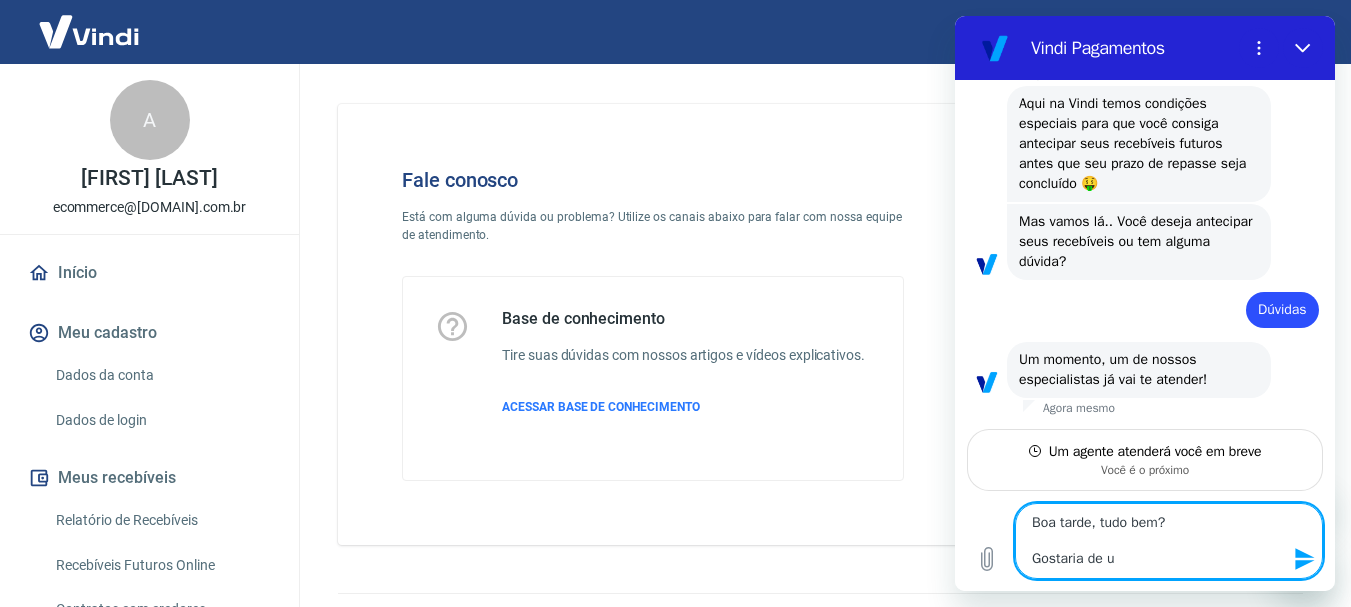 type on "Boa tarde, tudo bem?
Gostaria de um" 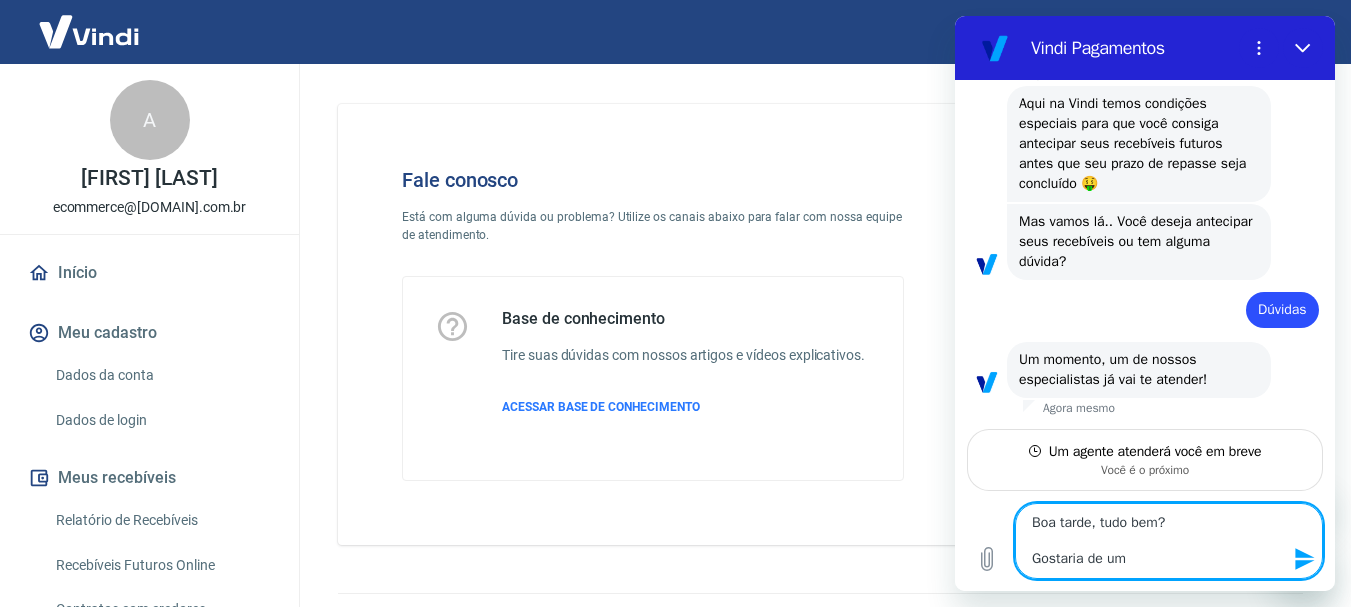 type on "Boa tarde, tudo bem?
Gostaria de um" 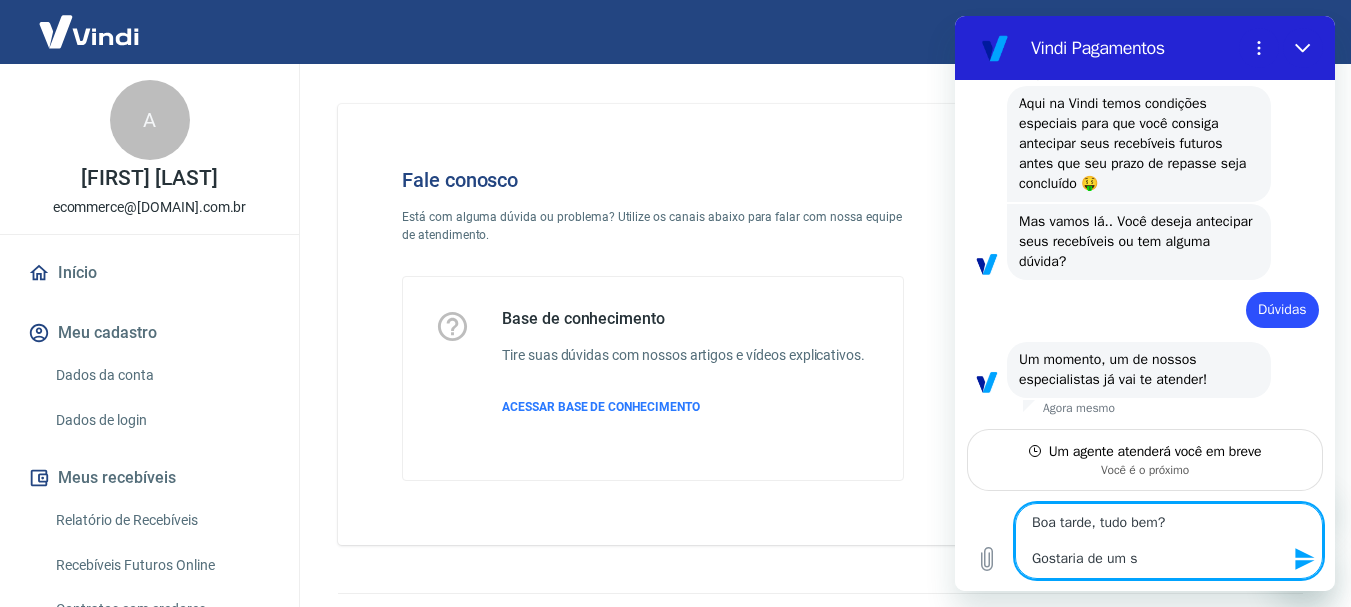 type on "Boa tarde, tudo bem?
Gostaria de um su" 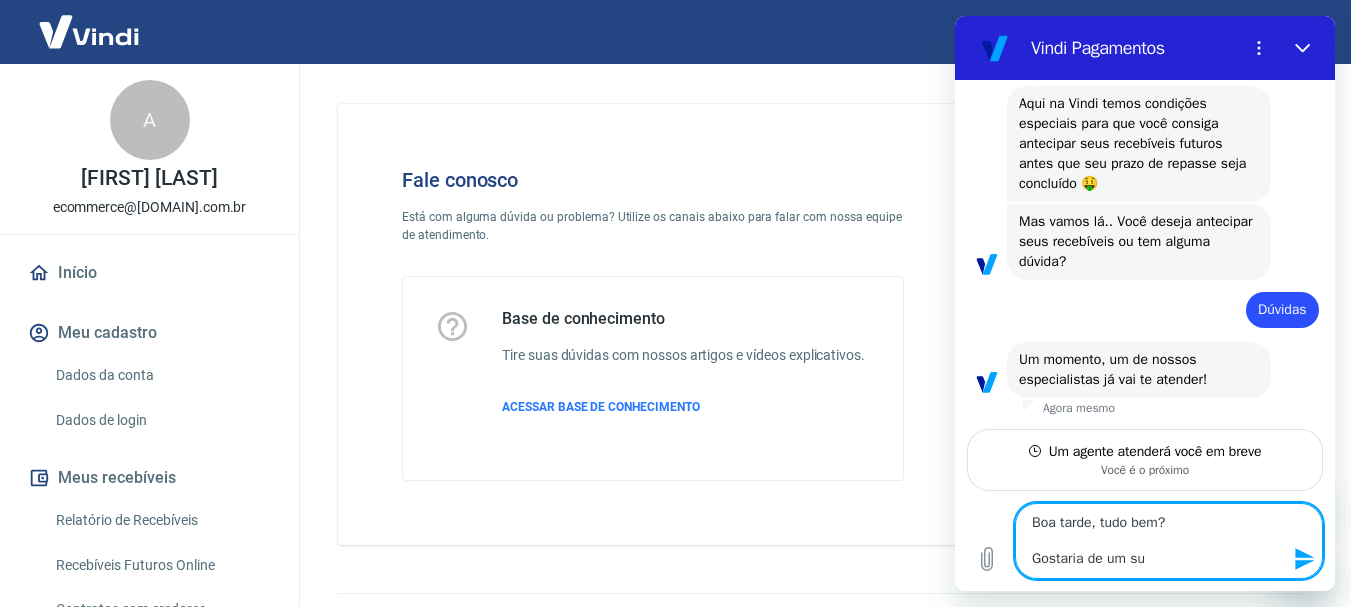 type on "Boa tarde, tudo bem?
Gostaria de um sup" 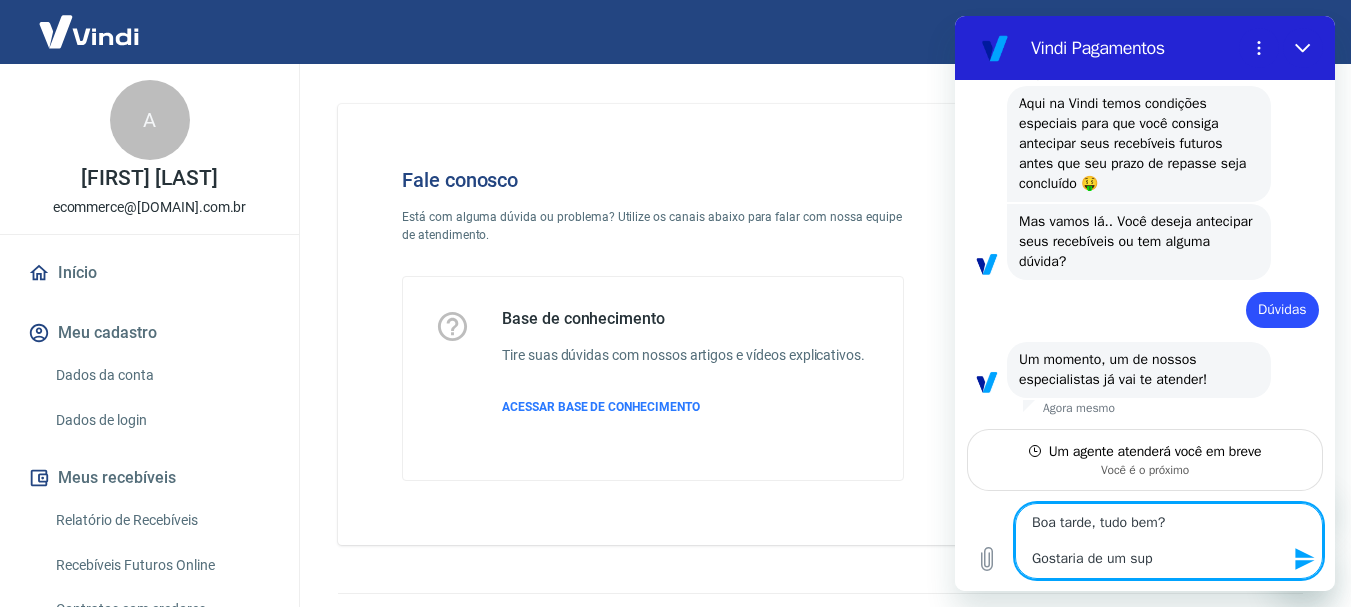 type on "Boa tarde, tudo bem?
Gostaria de um supi" 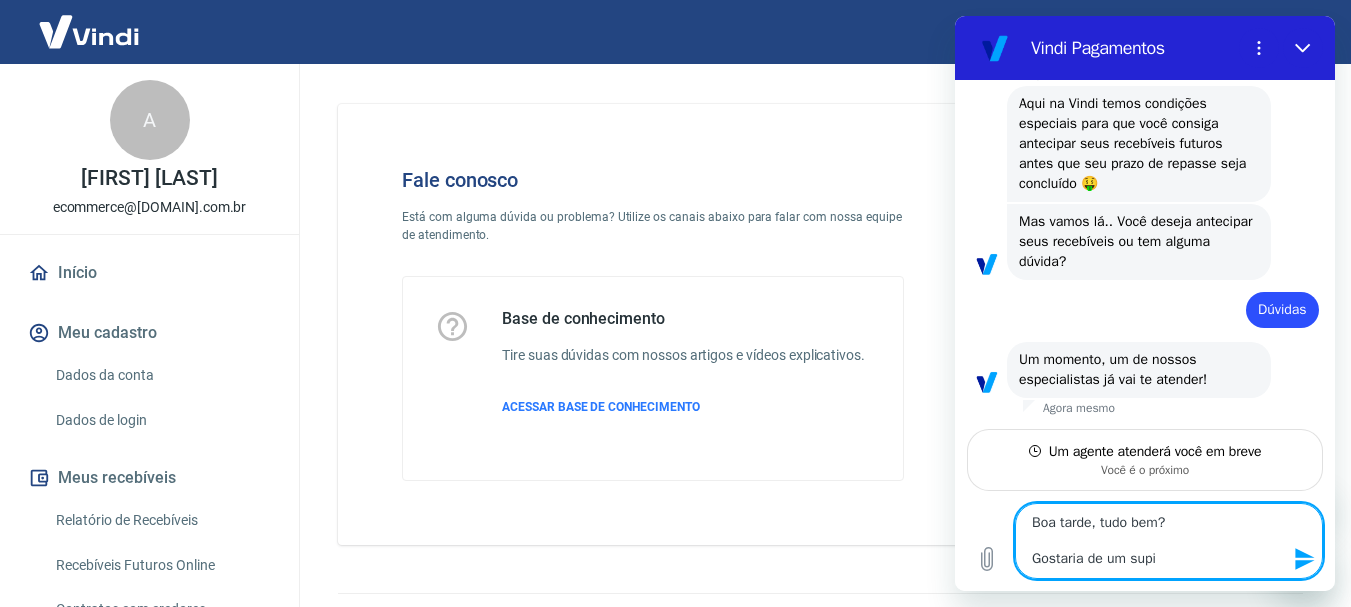 type on "x" 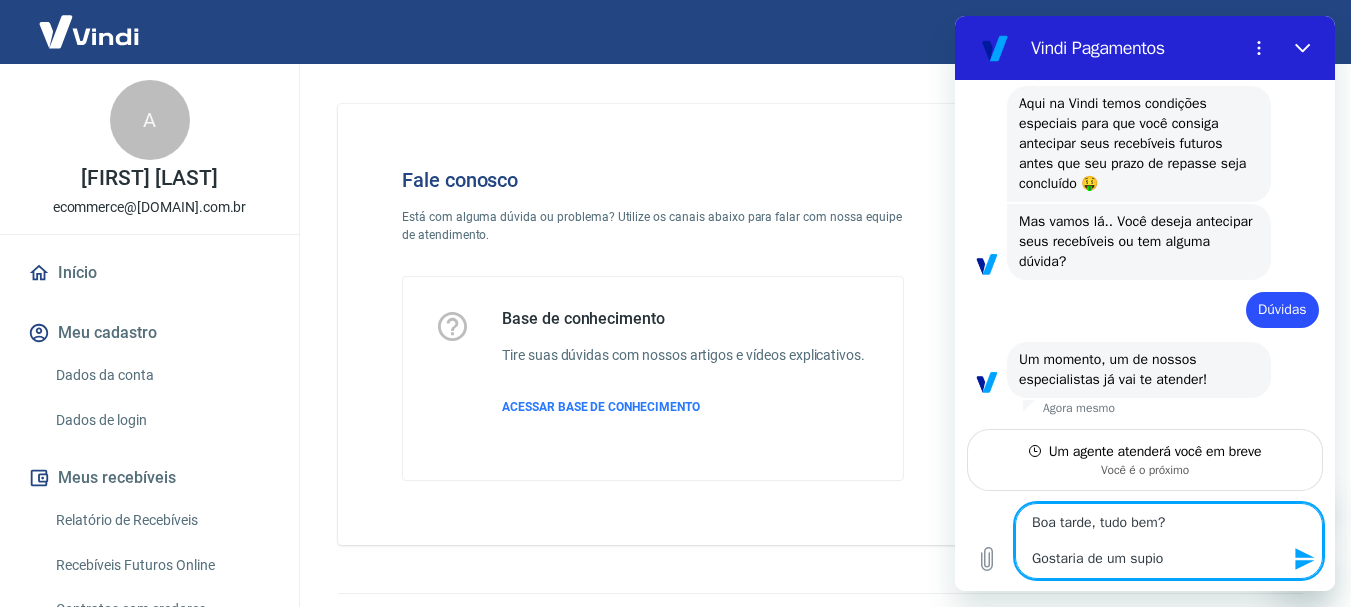 type on "Boa tarde, tudo bem?
Gostaria de um supi" 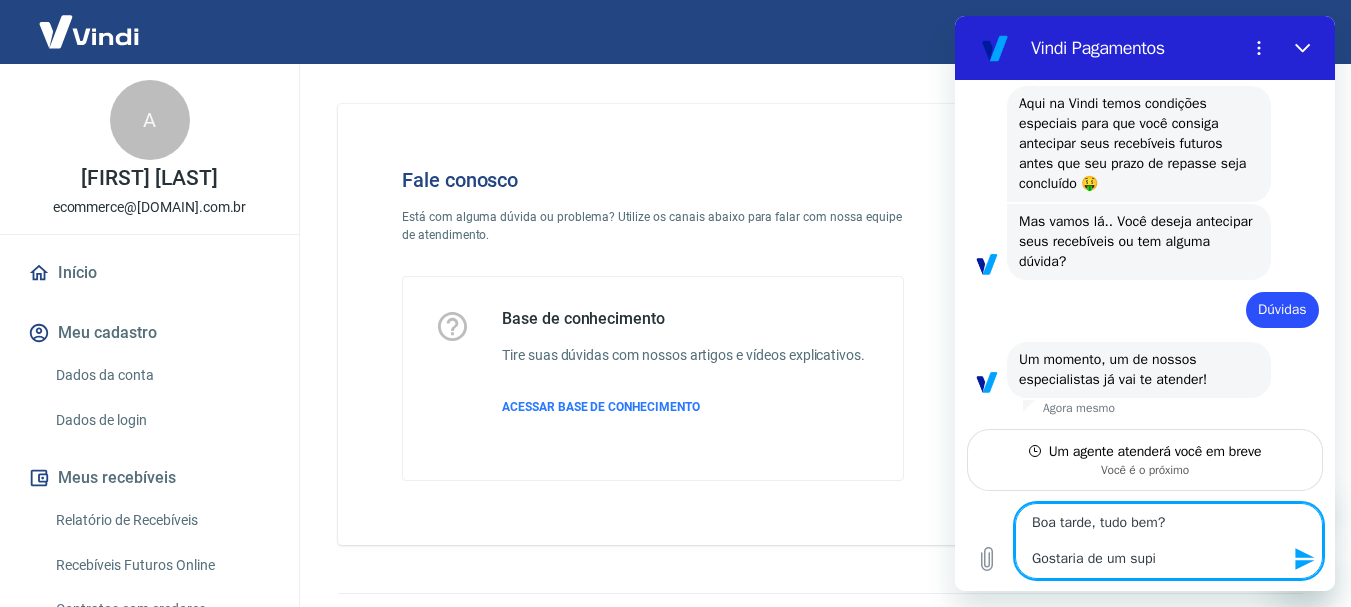 type on "Boa tarde, tudo bem?
Gostaria de um sup" 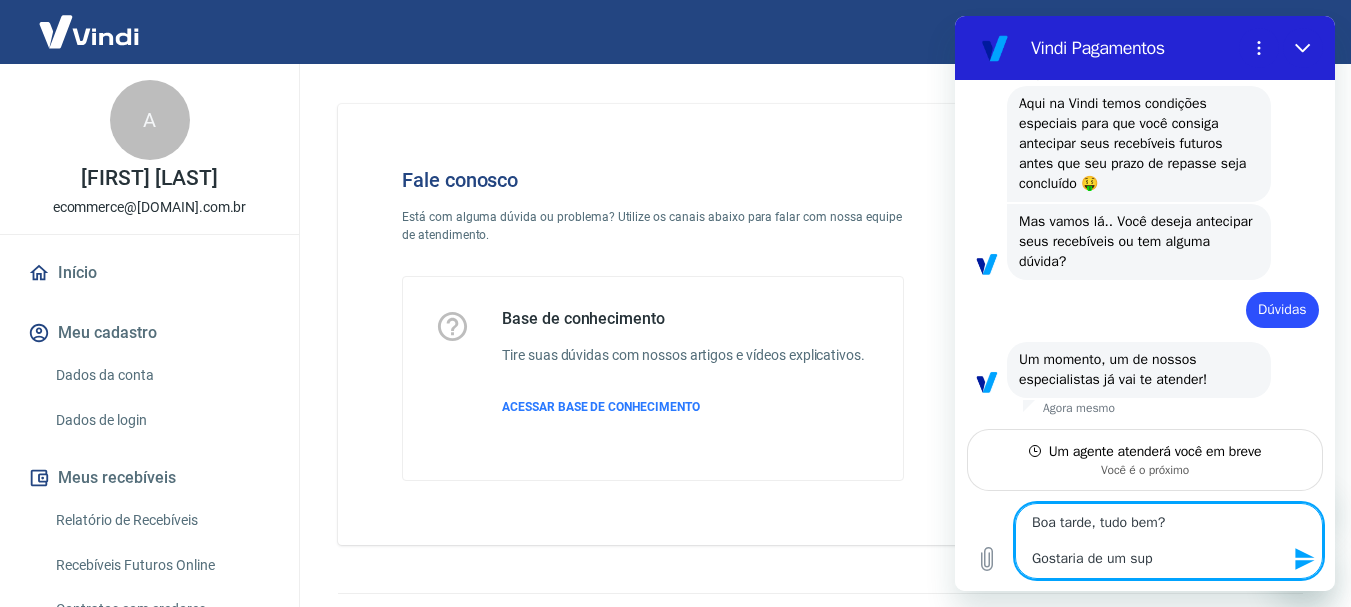 type on "Boa tarde, tudo bem?
Gostaria de um supo" 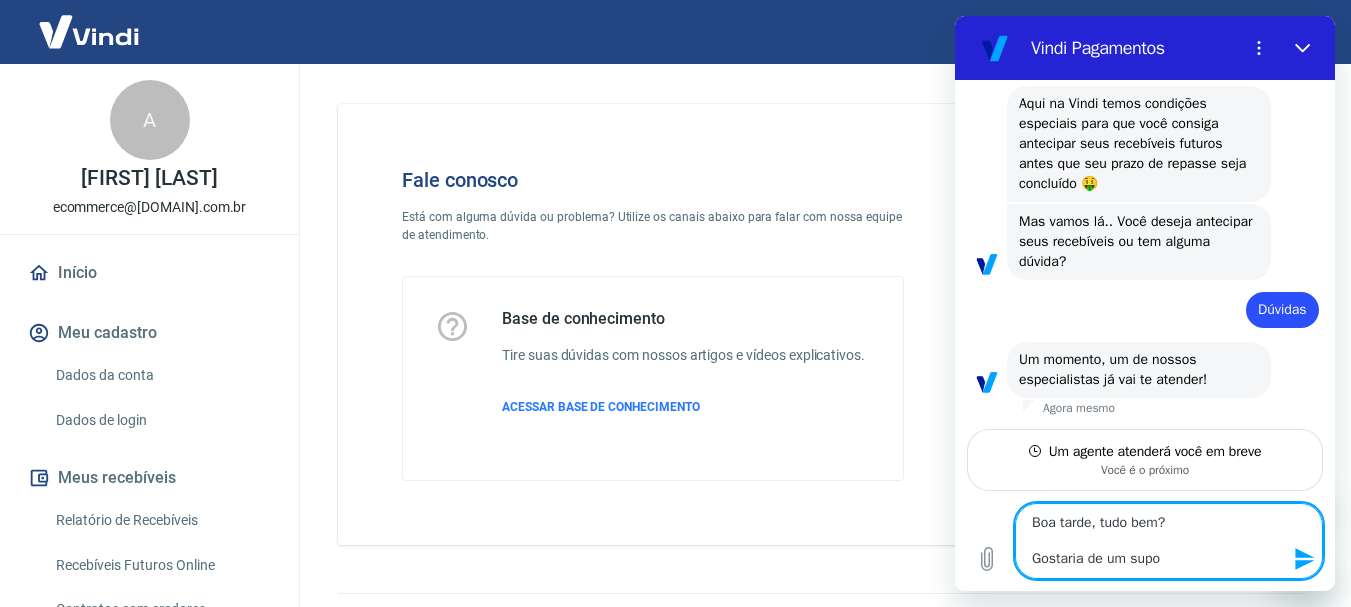 type on "Boa tarde, tudo bem?
Gostaria de um supor" 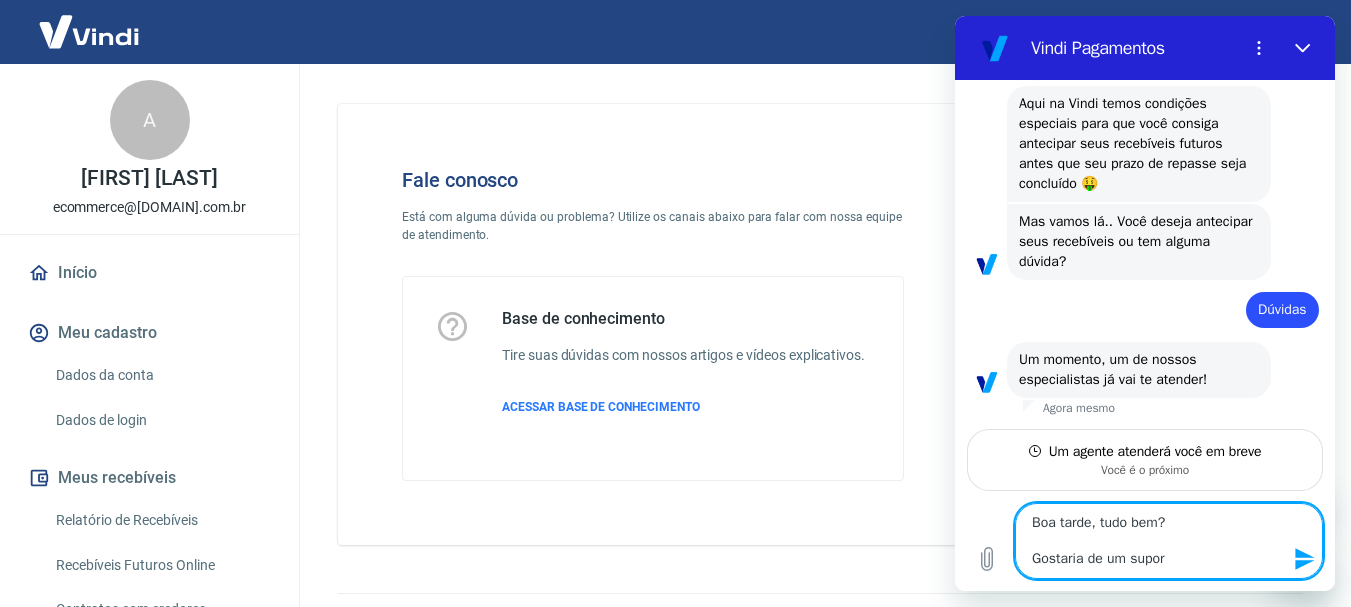 type on "x" 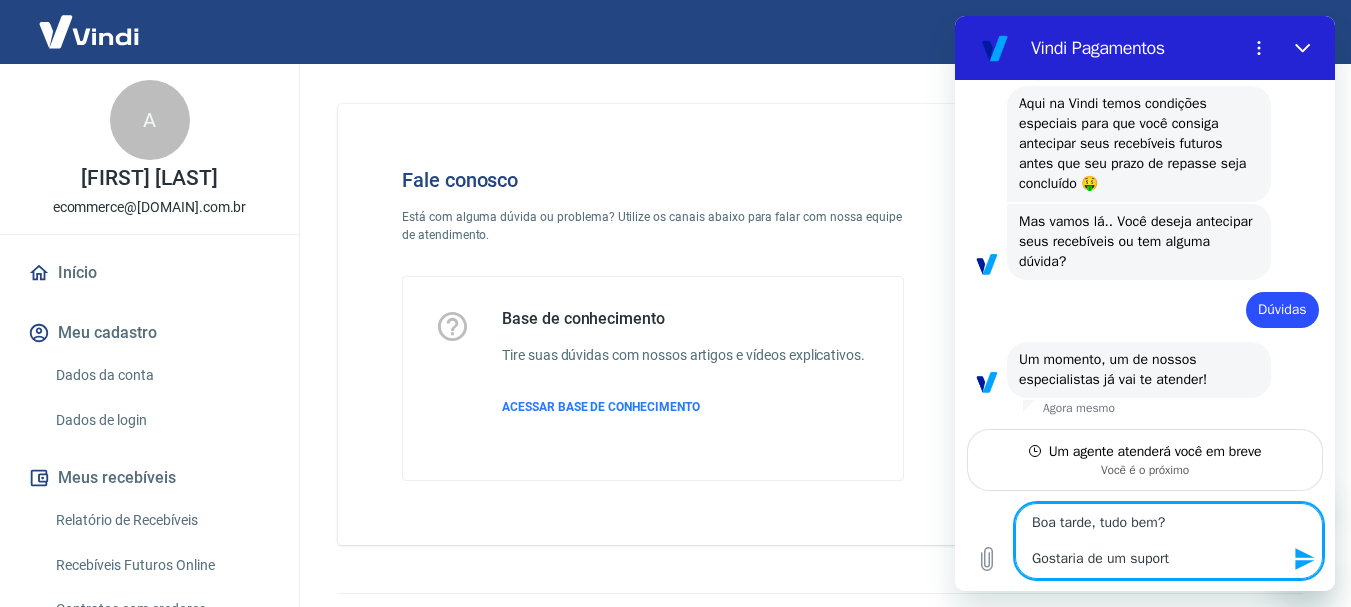 type on "Boa tarde, tudo bem?
Gostaria de um suporte" 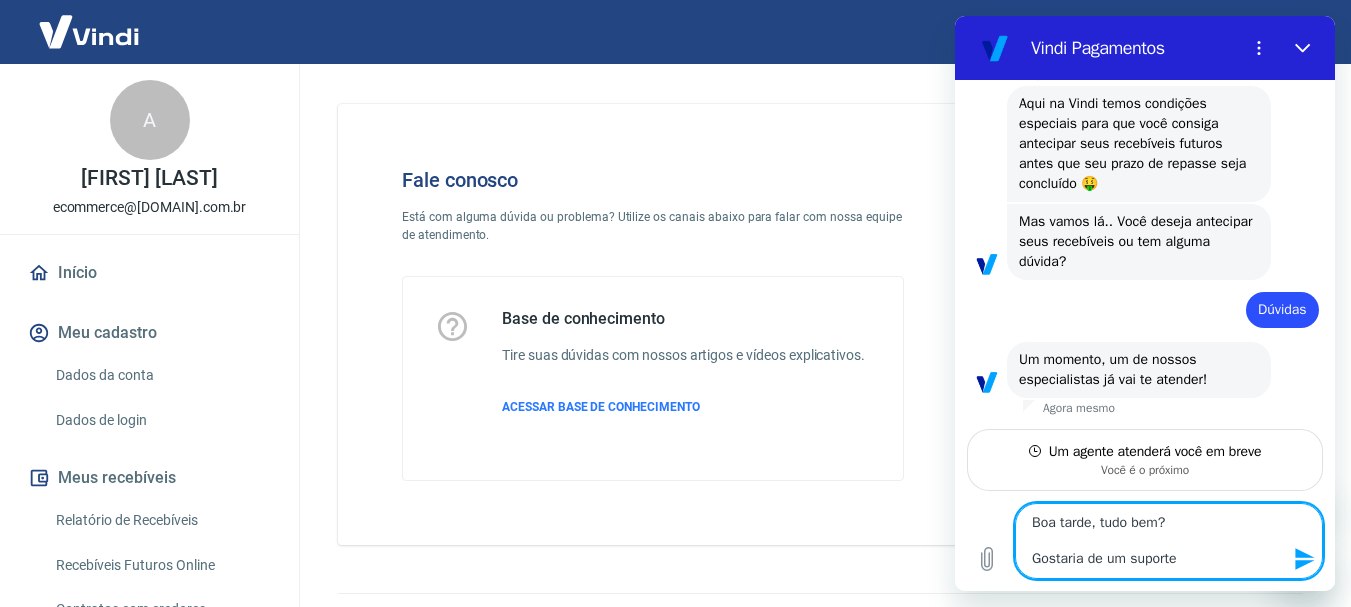 type on "Boa tarde, tudo bem?
Gostaria de um suporte" 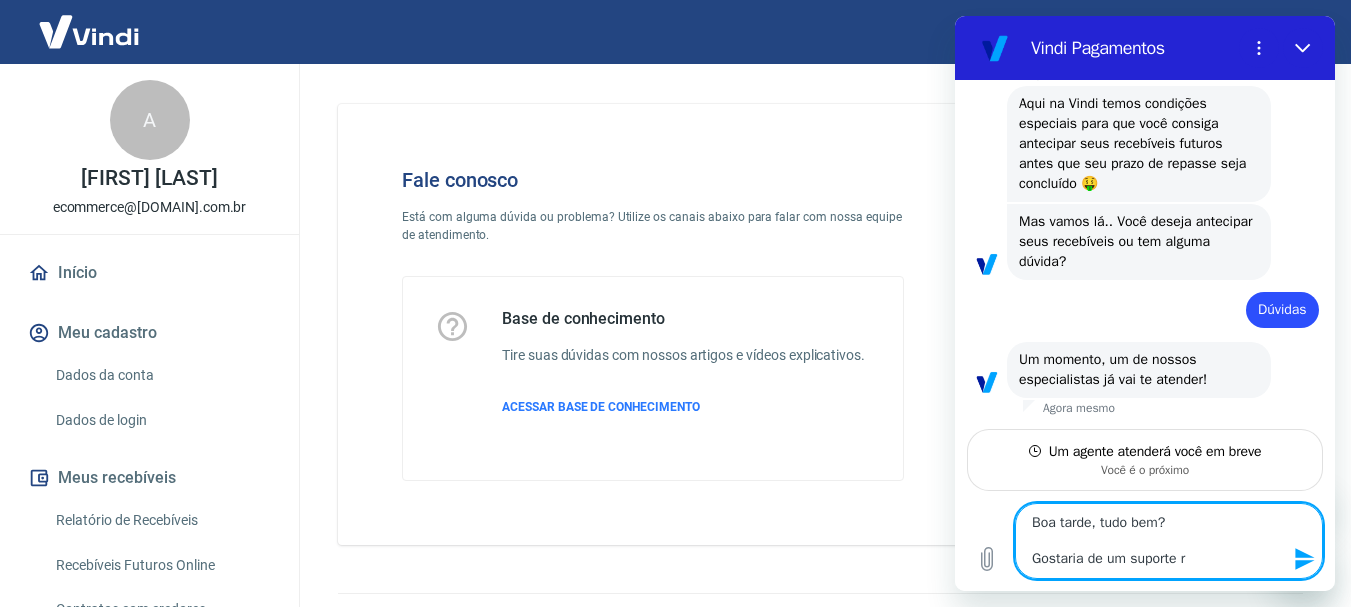 type on "Boa tarde, tudo bem?
Gostaria de um suporte re" 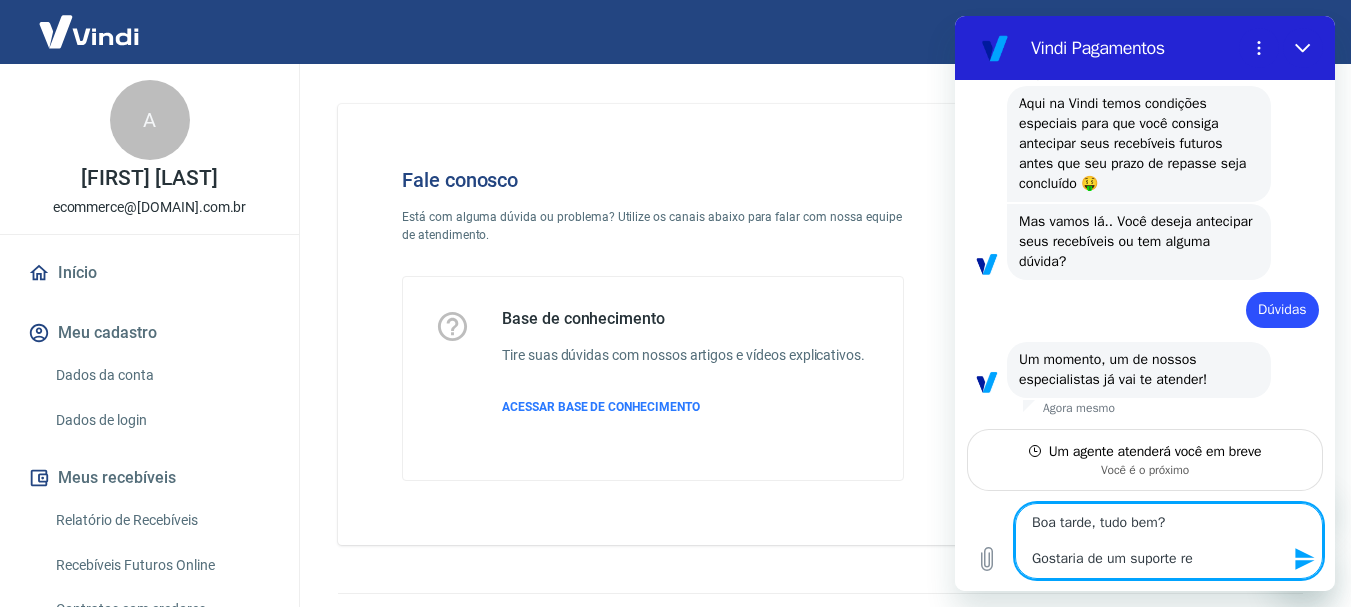 type on "Boa tarde, tudo bem?
Gostaria de um suporte ref" 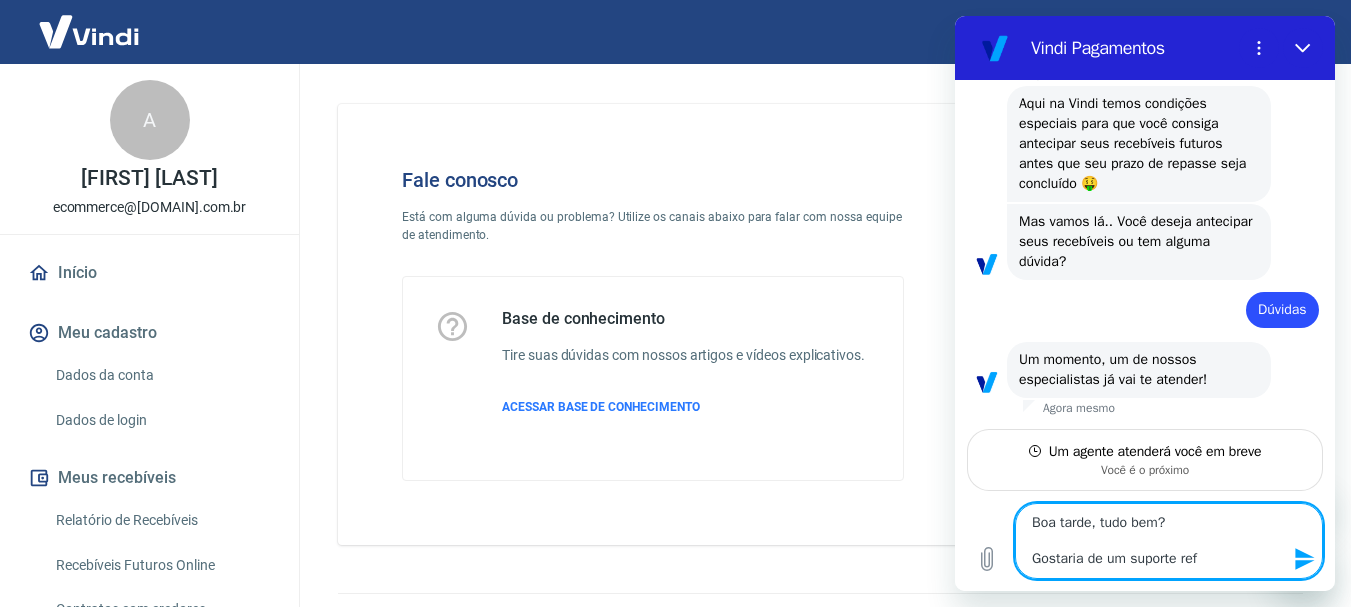 type on "Boa tarde, tudo bem?
Gostaria de um suporte refe" 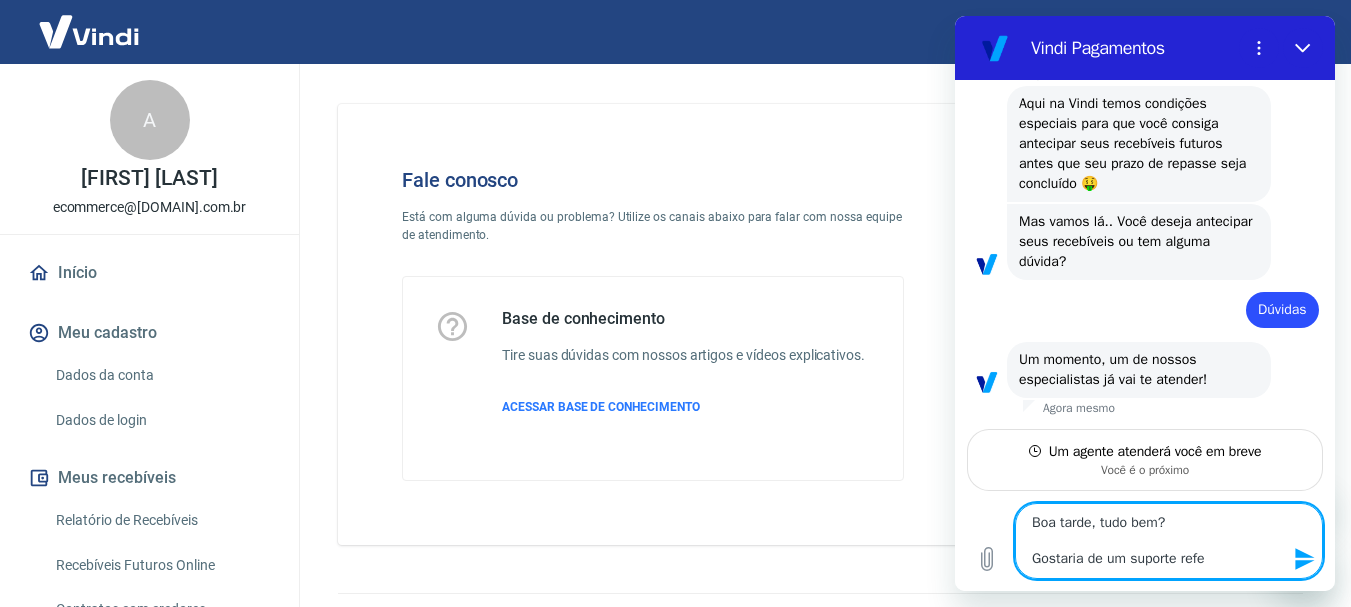 type on "Boa tarde, tudo bem?
Gostaria de um suporte refer" 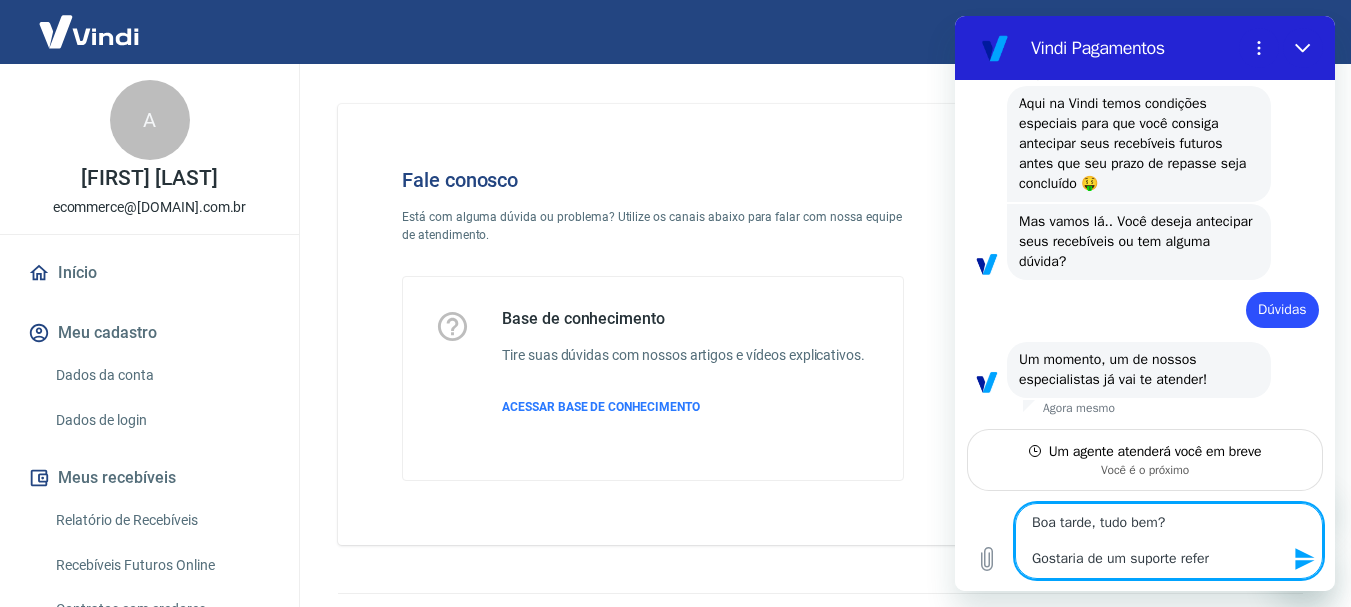 type on "Boa tarde, tudo bem?
Gostaria de um suporte refere" 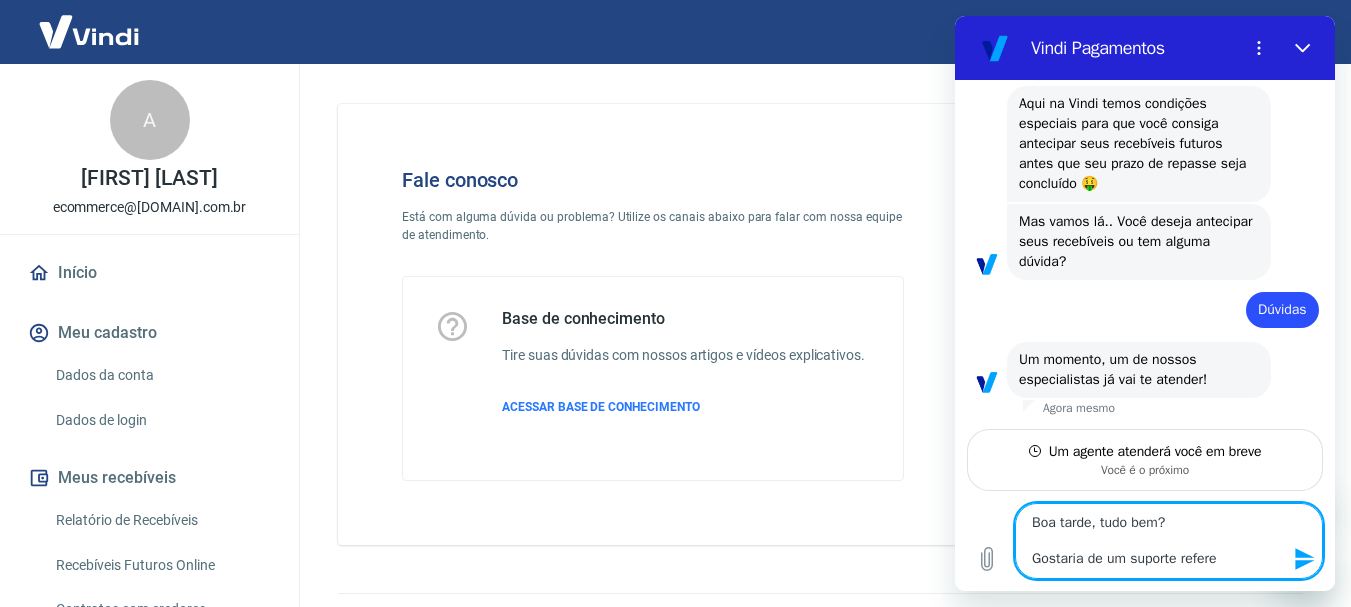 type on "Boa tarde, tudo bem?
Gostaria de um suporte referen" 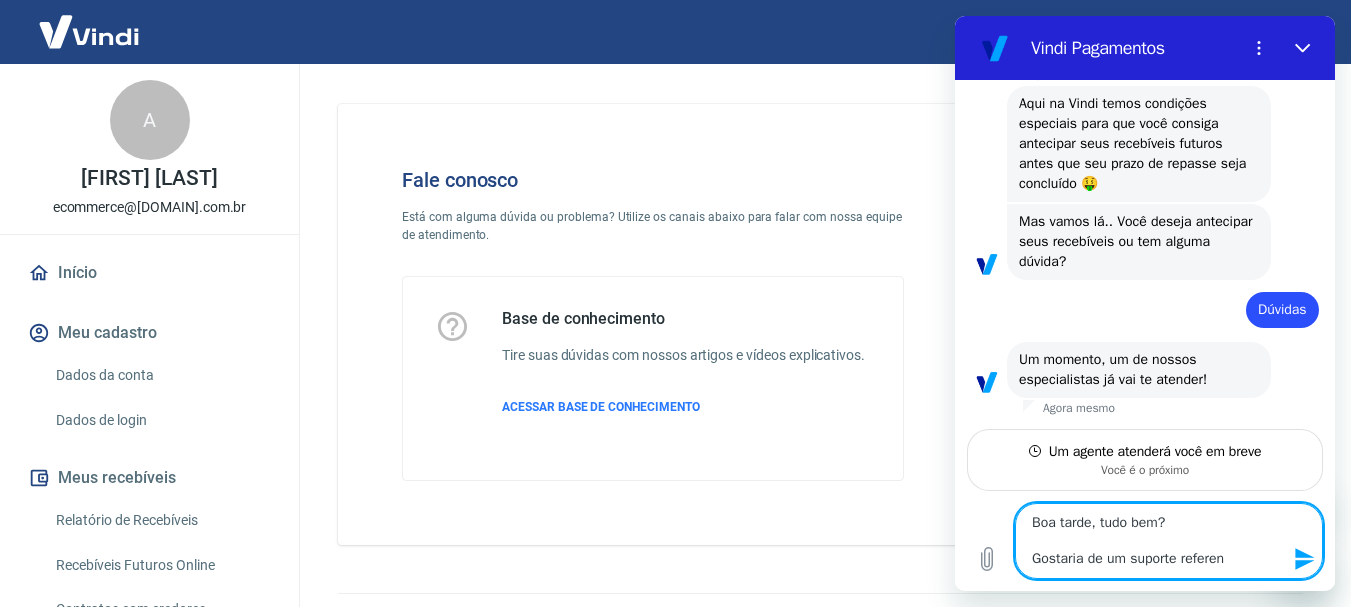 type on "Boa tarde, tudo bem?
Gostaria de um suporte referent" 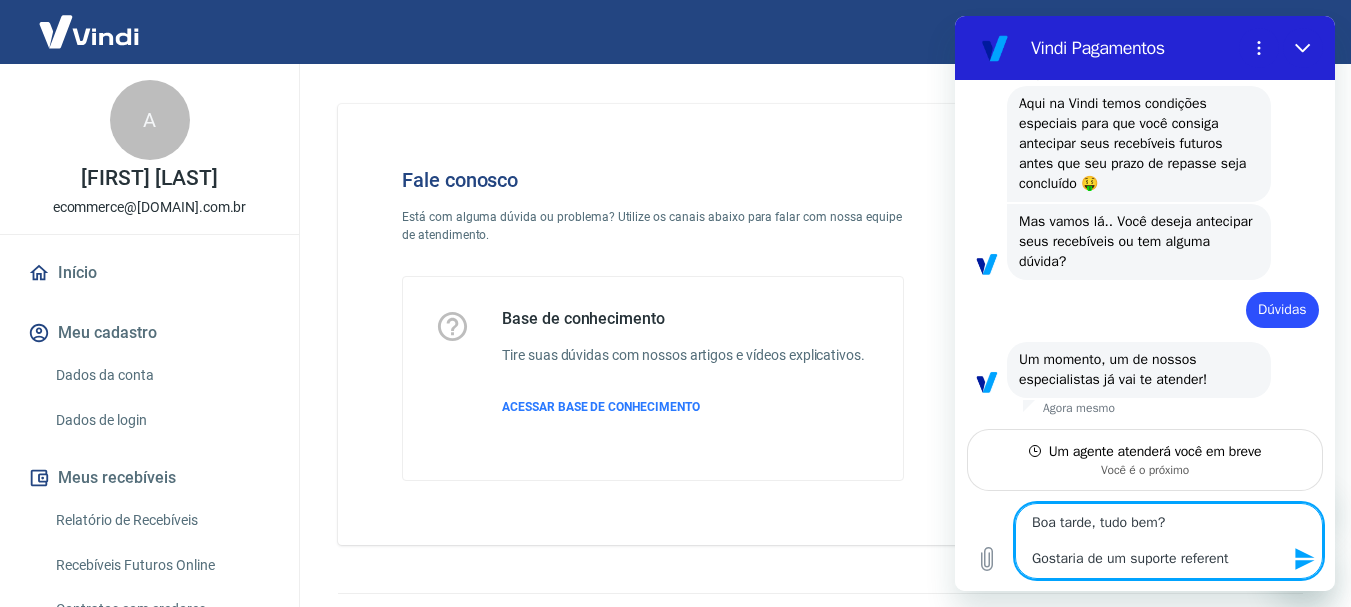 type on "Boa tarde, tudo bem?
Gostaria de um suporte referente" 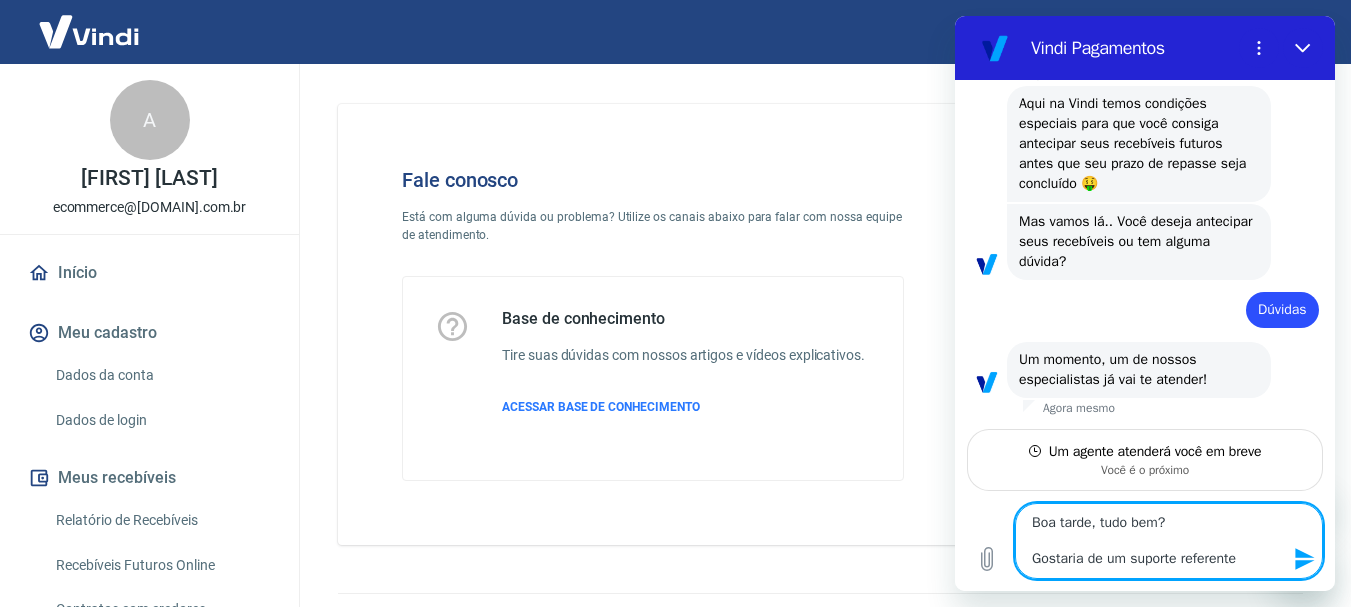 type on "Boa tarde, tudo bem?
Gostaria de um suporte referente" 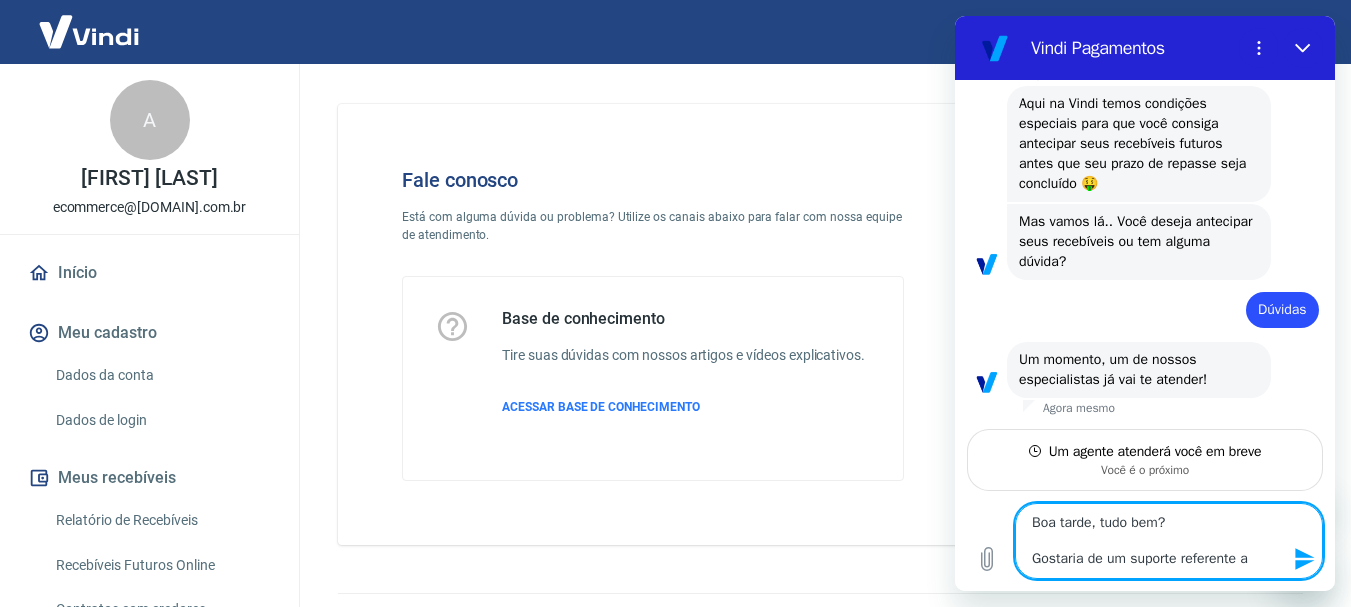 type on "Boa tarde, tudo bem?
Gostaria de um suporte referente ao" 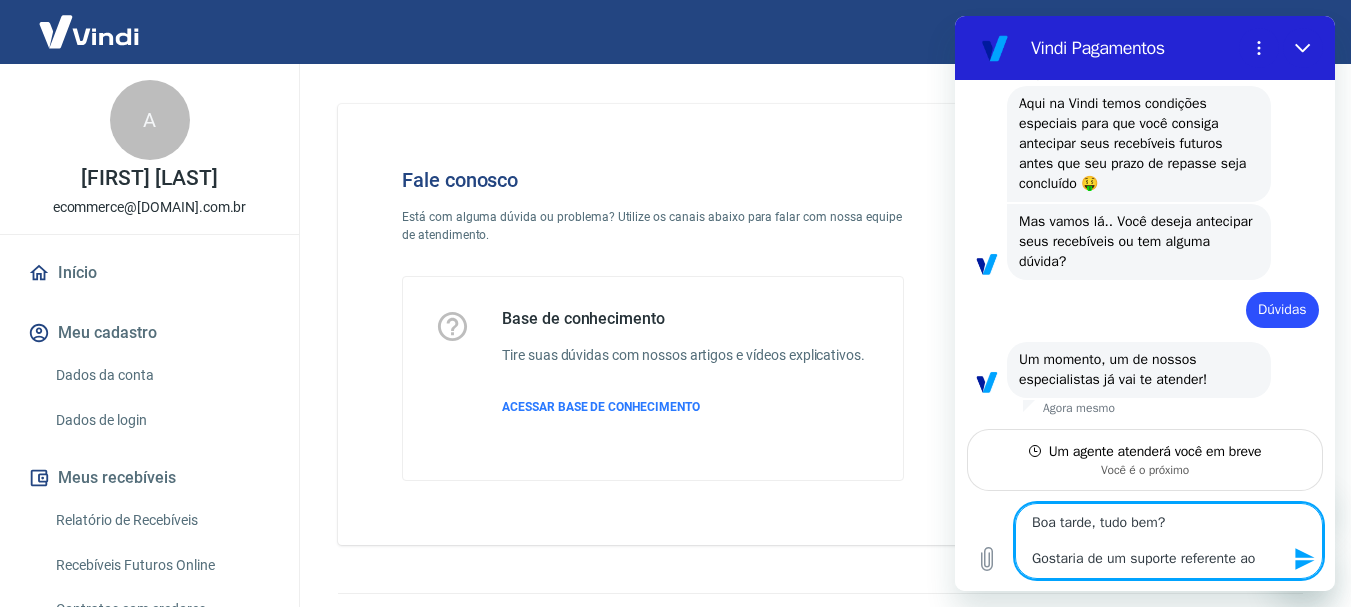 type on "Boa tarde, tudo bem?
Gostaria de um suporte referente ao" 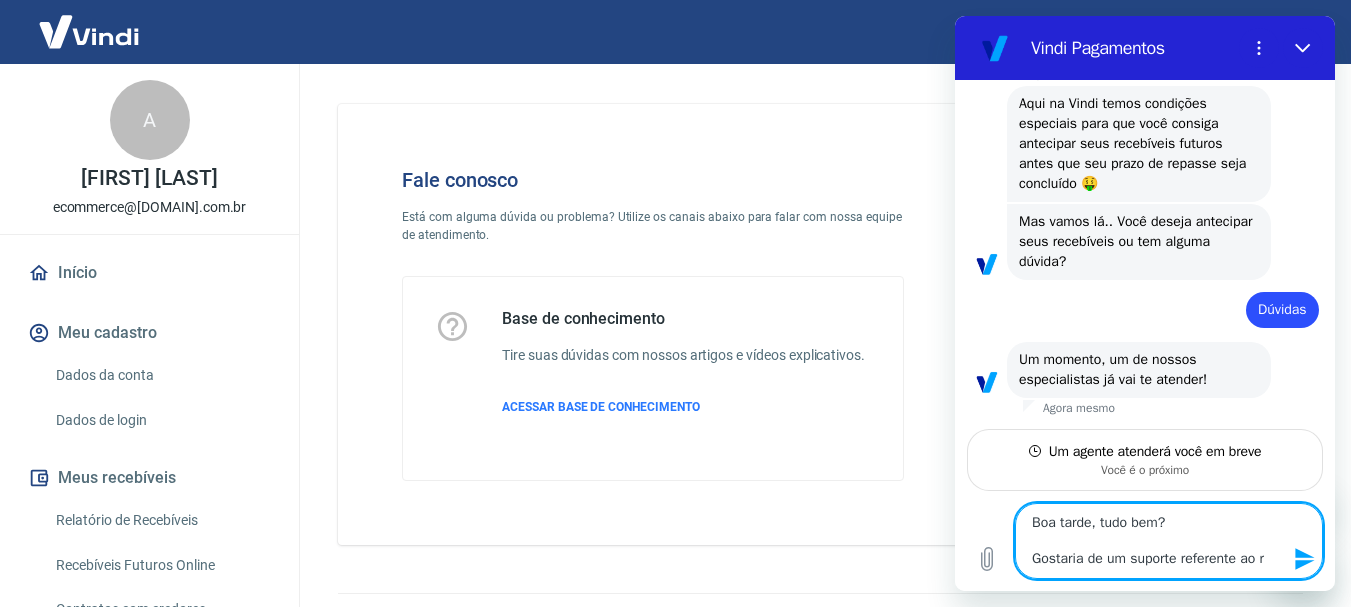 type on "Boa tarde, tudo bem?
Gostaria de um suporte referente ao re" 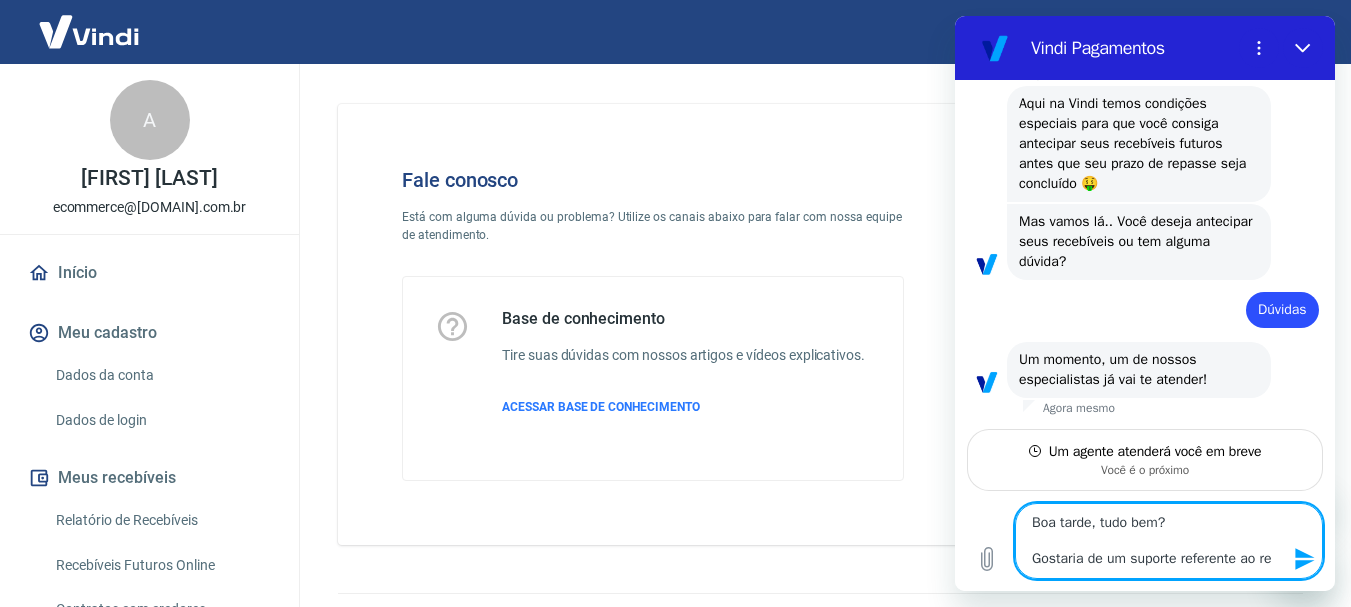 type 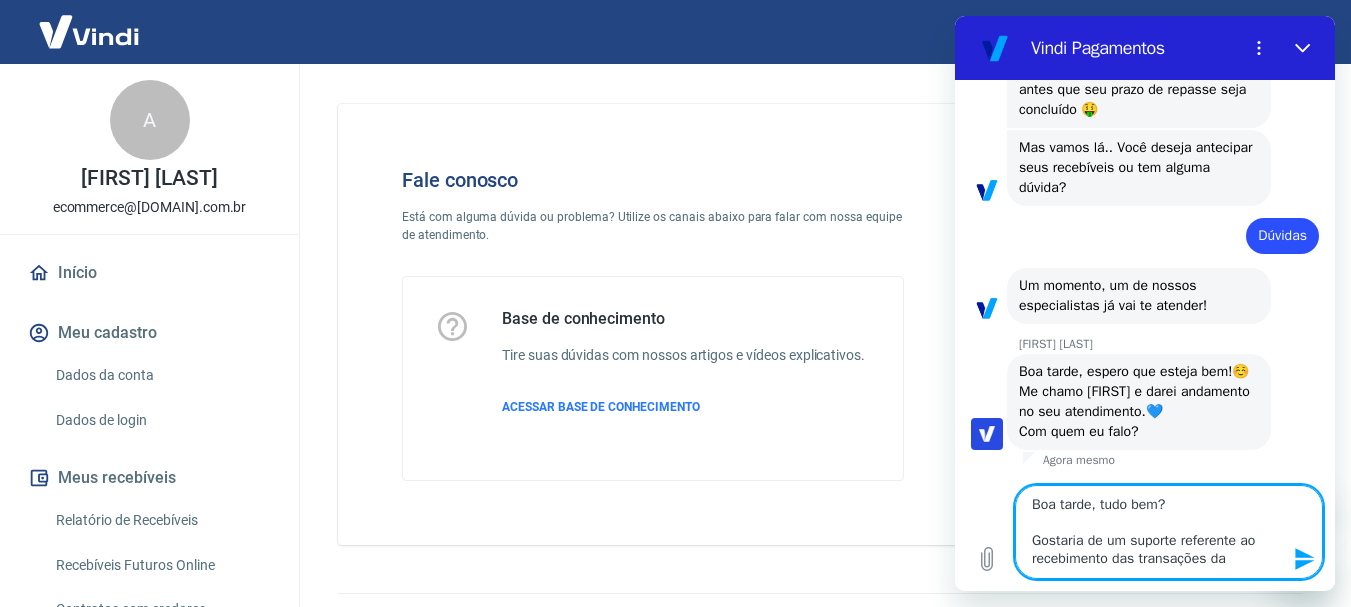 scroll, scrollTop: 352, scrollLeft: 0, axis: vertical 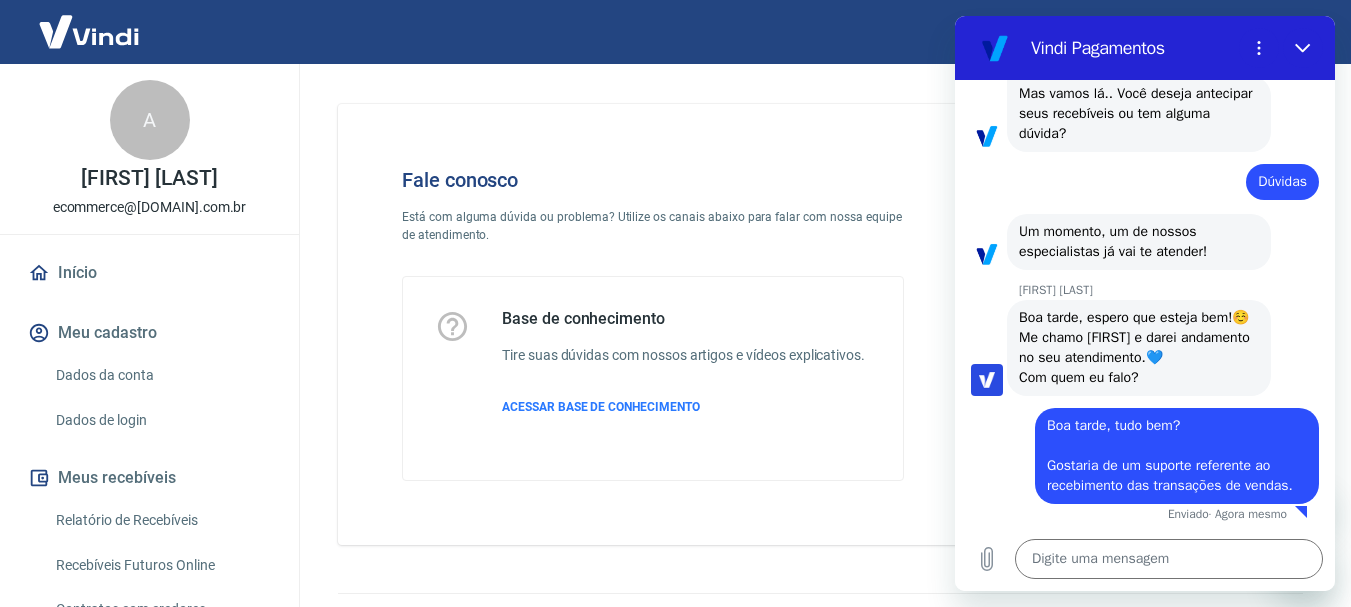 click on "Boa tarde, espero que esteja bem!☺️  Me chamo [FIRST] e darei andamento no seu atendimento.💙️   Com quem eu falo?" at bounding box center (1139, 348) 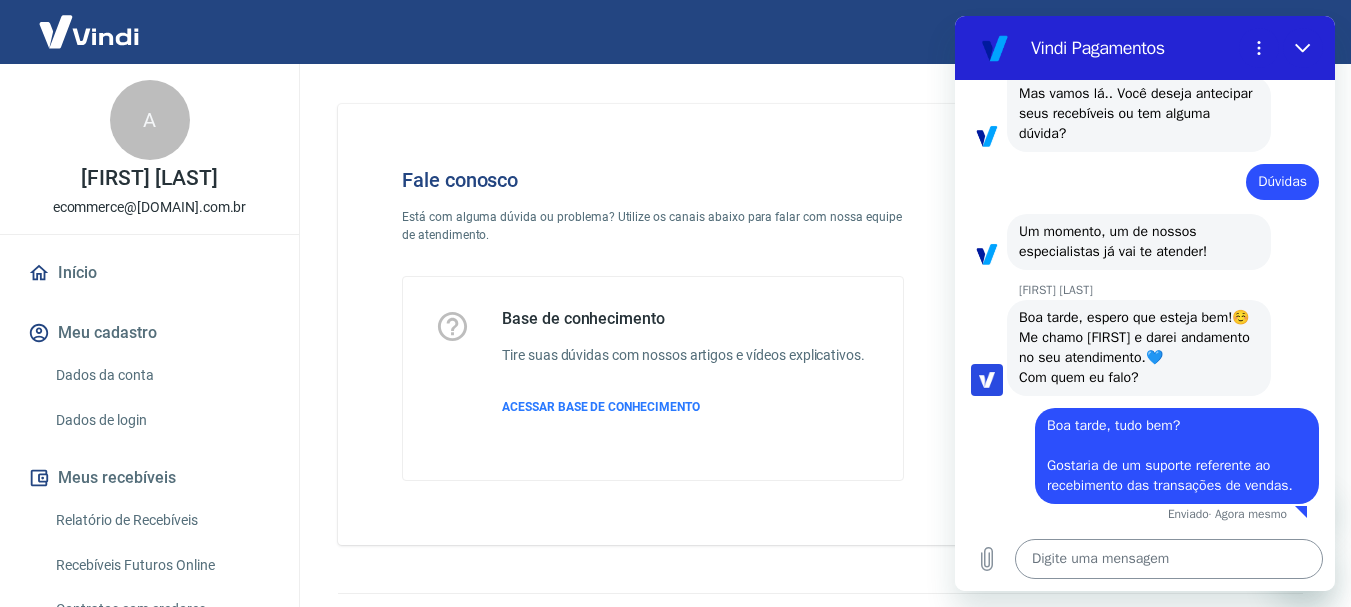 click at bounding box center [1169, 559] 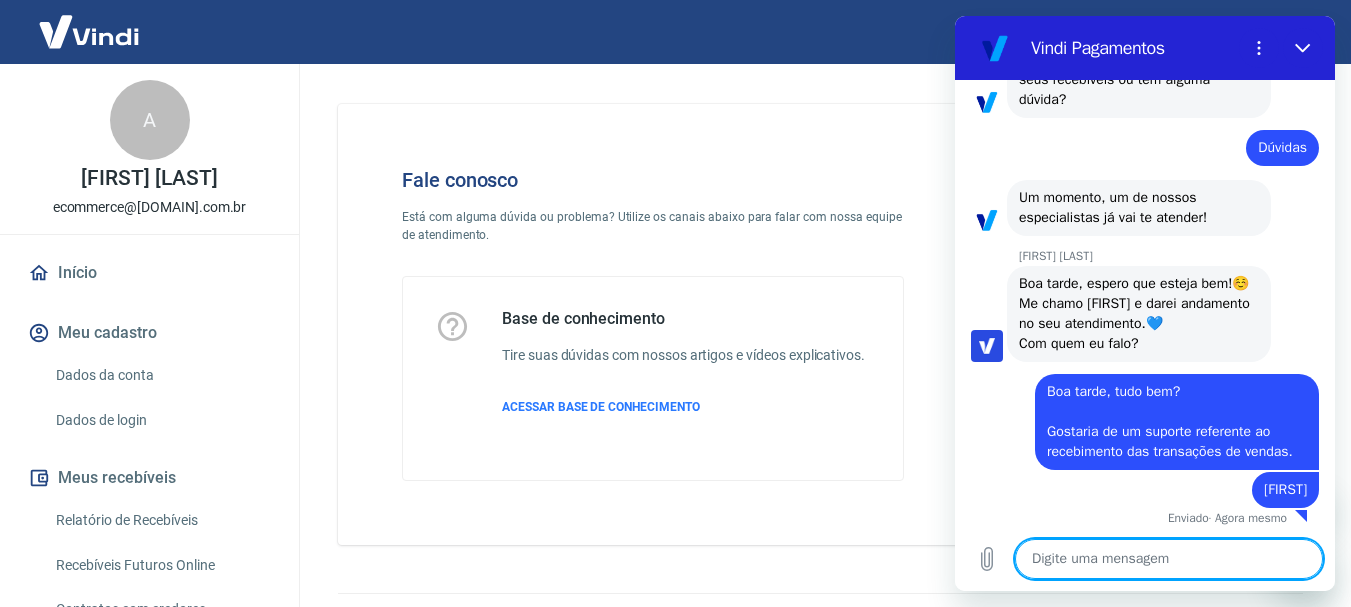 scroll, scrollTop: 444, scrollLeft: 0, axis: vertical 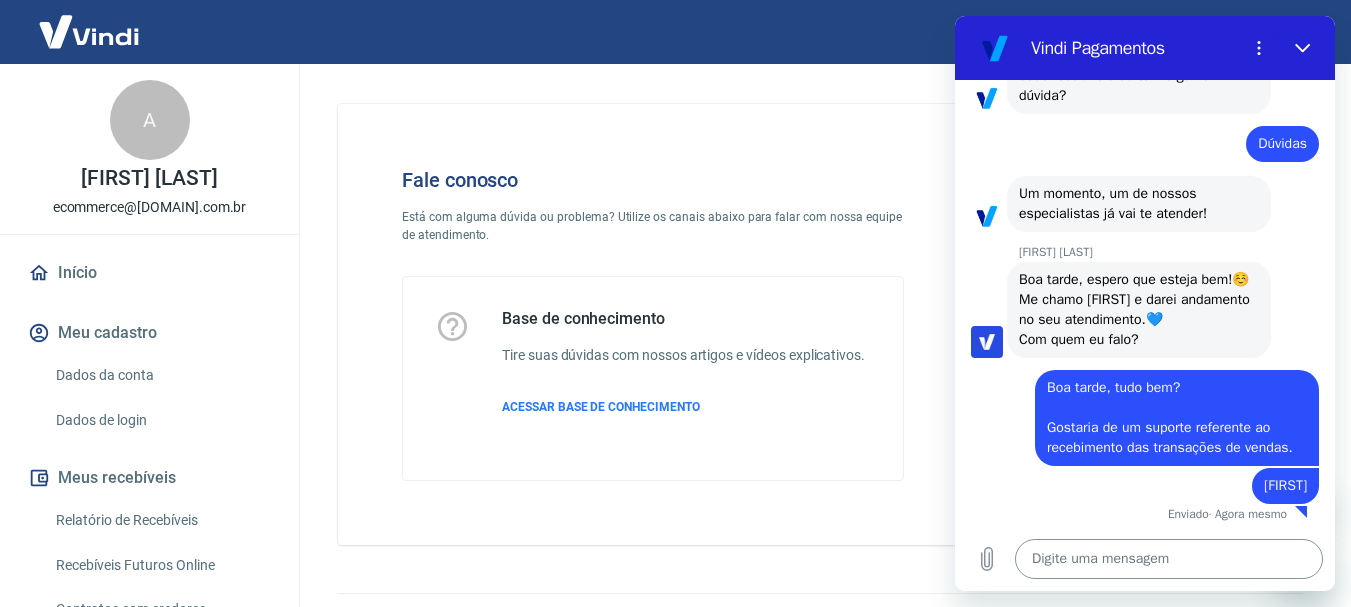 drag, startPoint x: 1059, startPoint y: 552, endPoint x: 1062, endPoint y: 563, distance: 11.401754 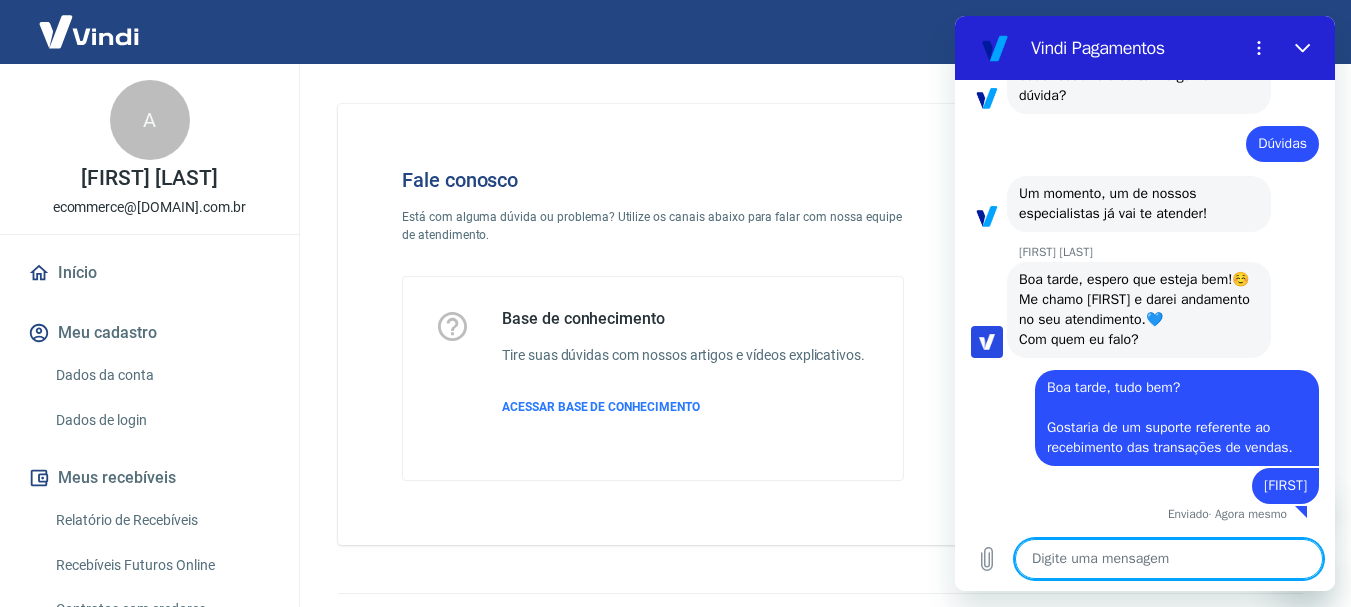 click at bounding box center (1169, 559) 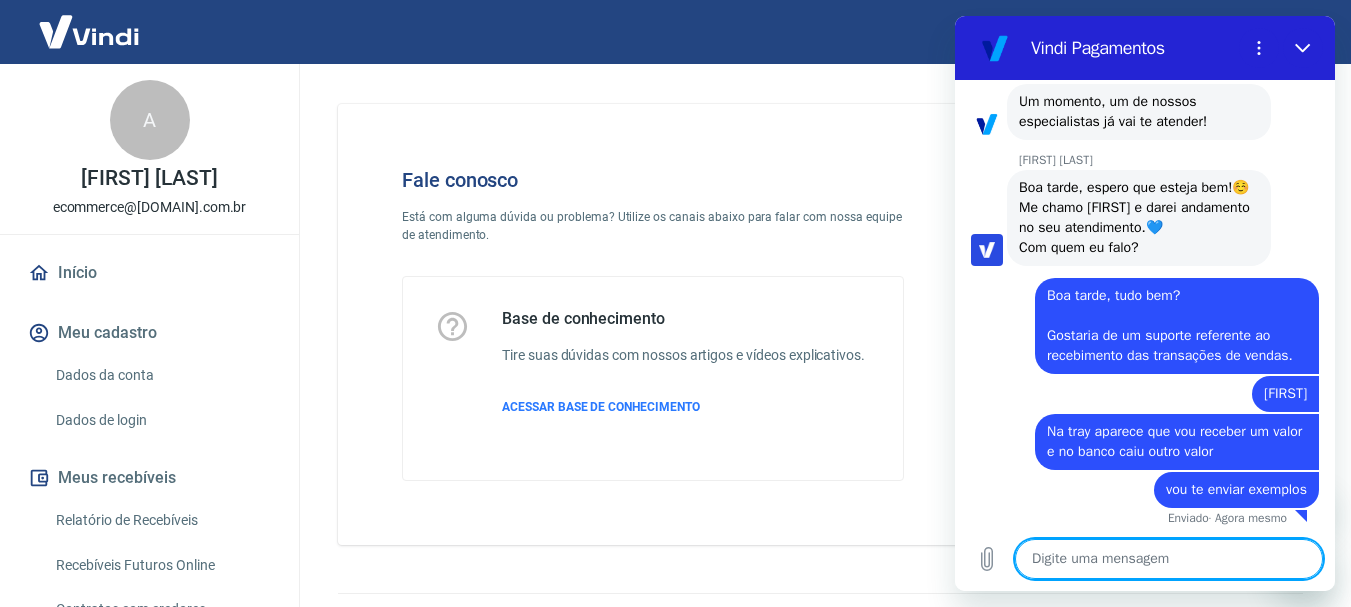 scroll, scrollTop: 540, scrollLeft: 0, axis: vertical 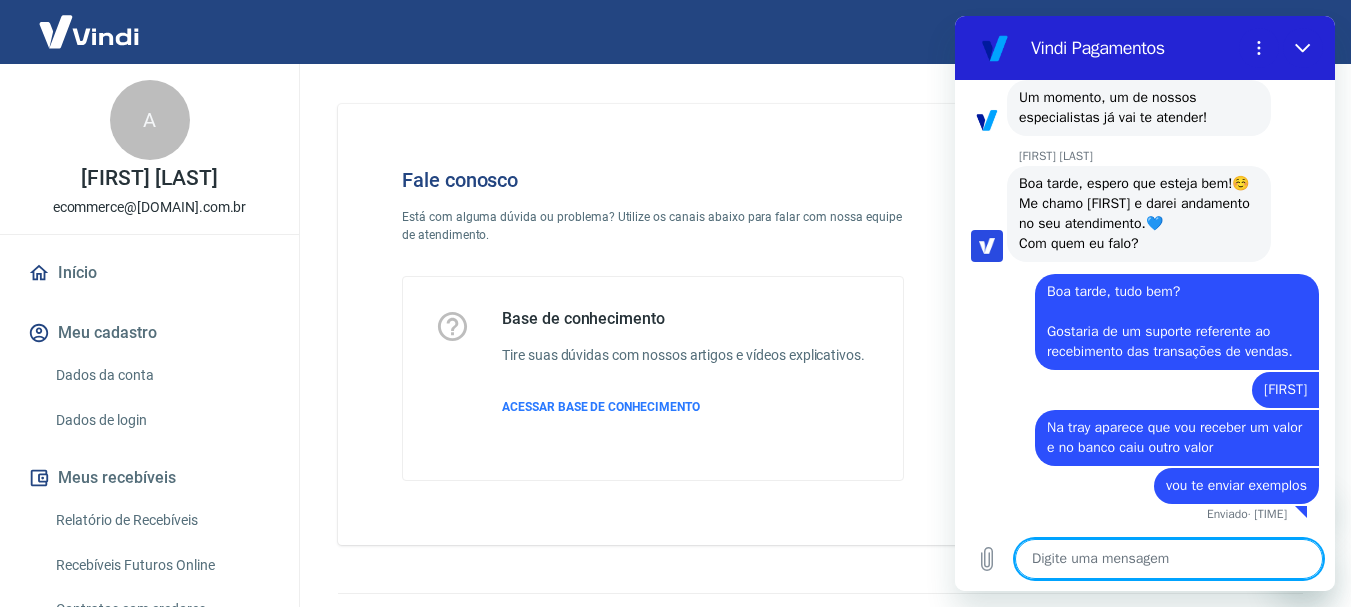click at bounding box center [1169, 559] 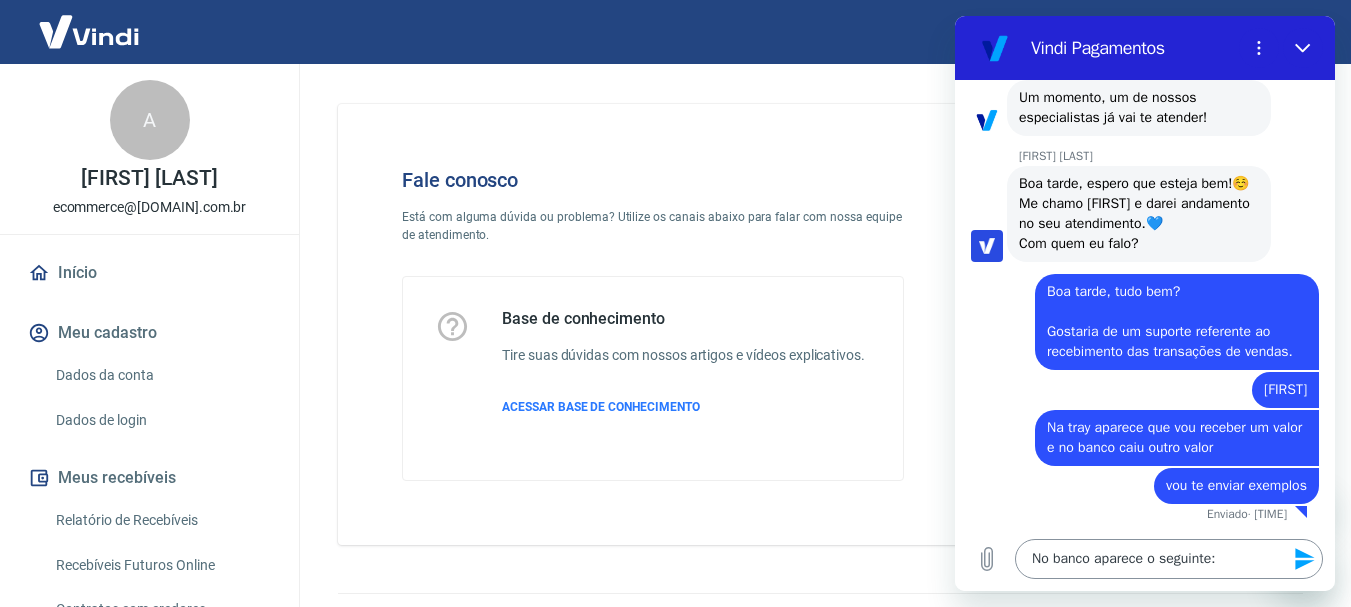 click on "No banco aparece o seguinte:" at bounding box center [1169, 559] 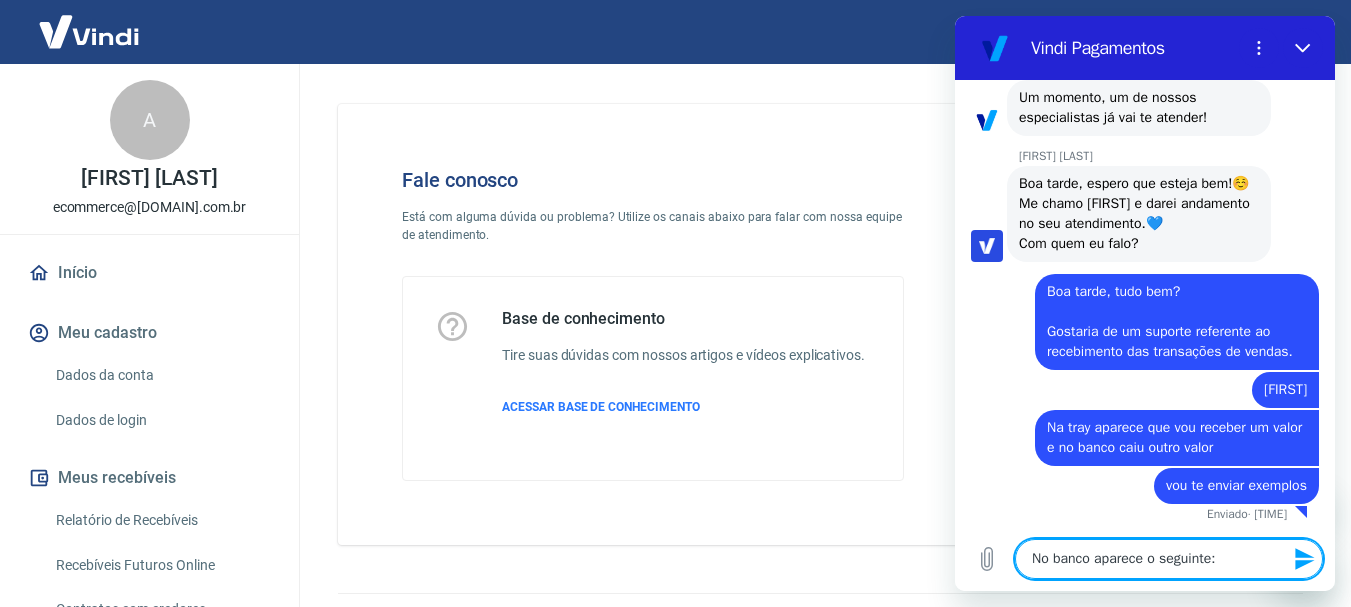 paste on "18/07/2025    MASTER ANTECIPACAO YAPAY PAGAMENTOS ONLINE LTDA    2498631     $119,10" 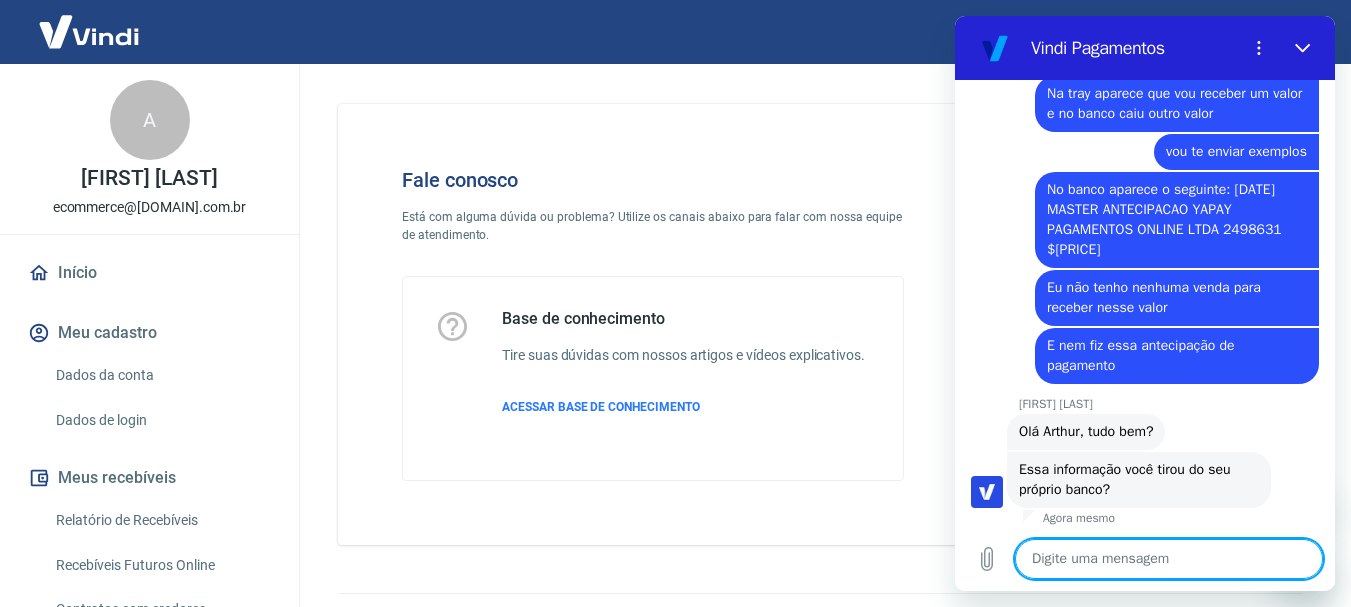 scroll, scrollTop: 878, scrollLeft: 0, axis: vertical 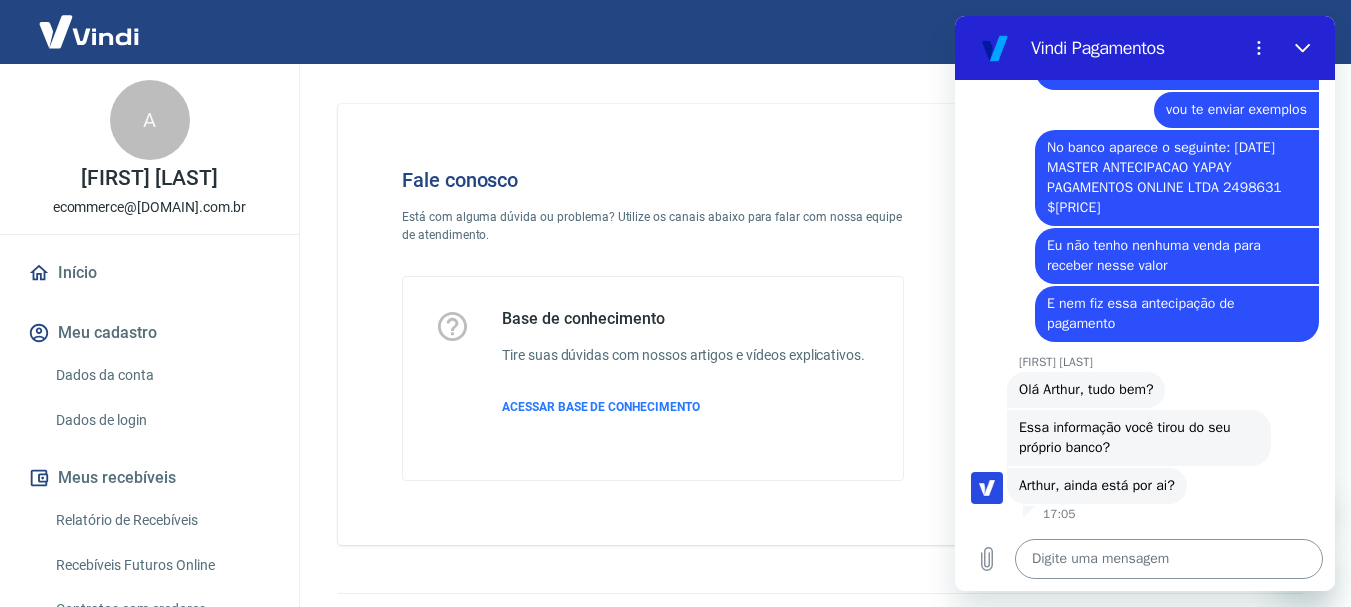 click at bounding box center (1169, 559) 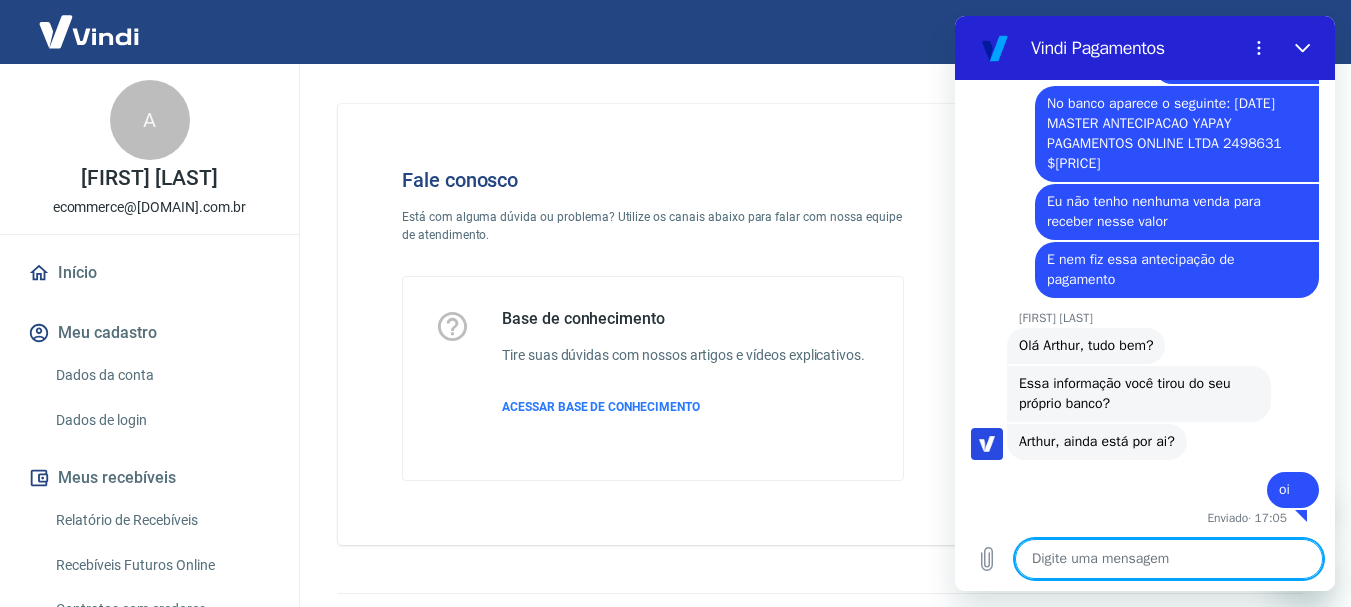 scroll, scrollTop: 964, scrollLeft: 0, axis: vertical 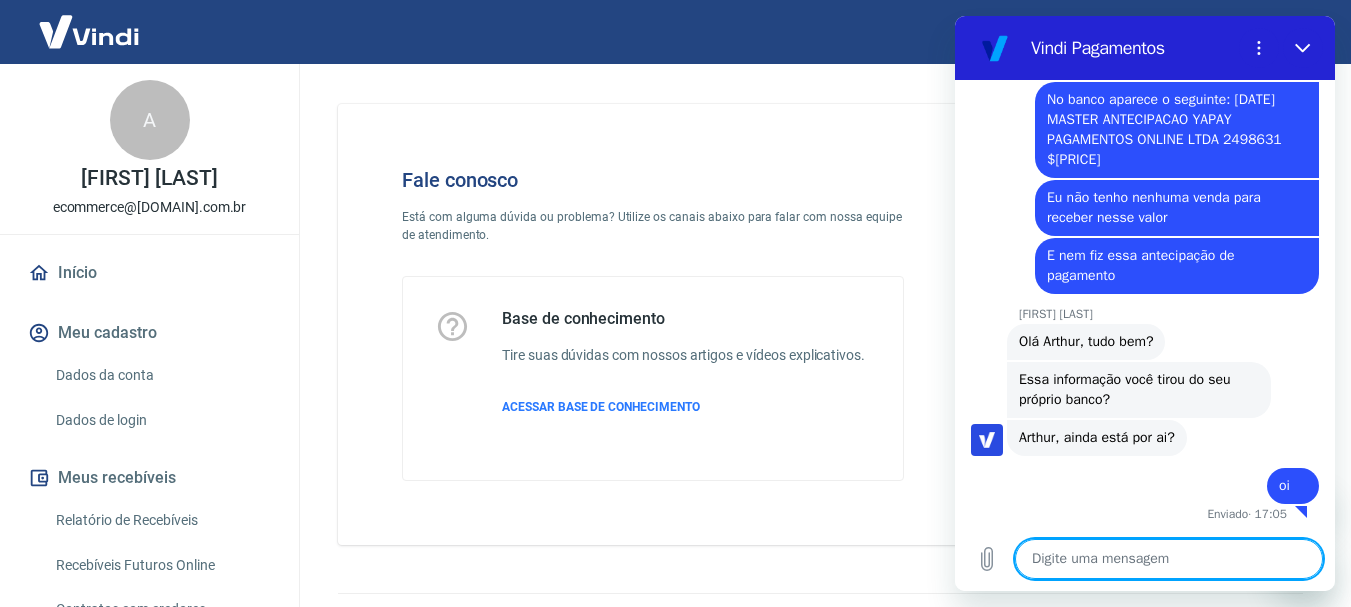click at bounding box center (1169, 559) 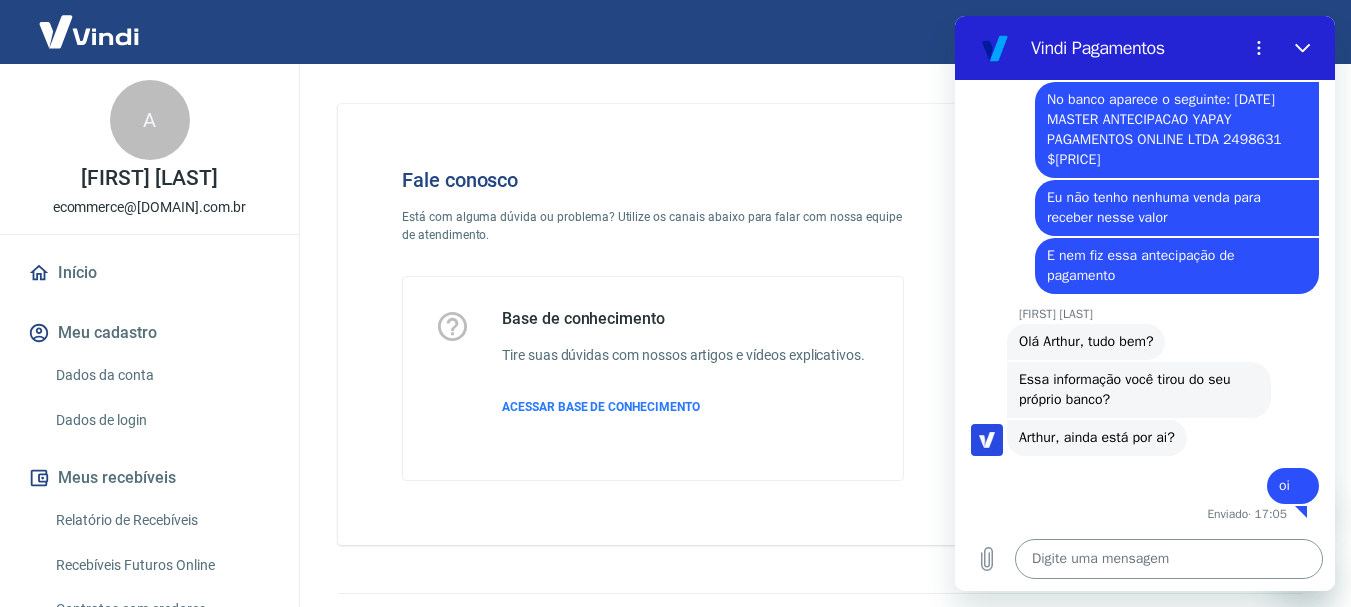 click at bounding box center (1169, 559) 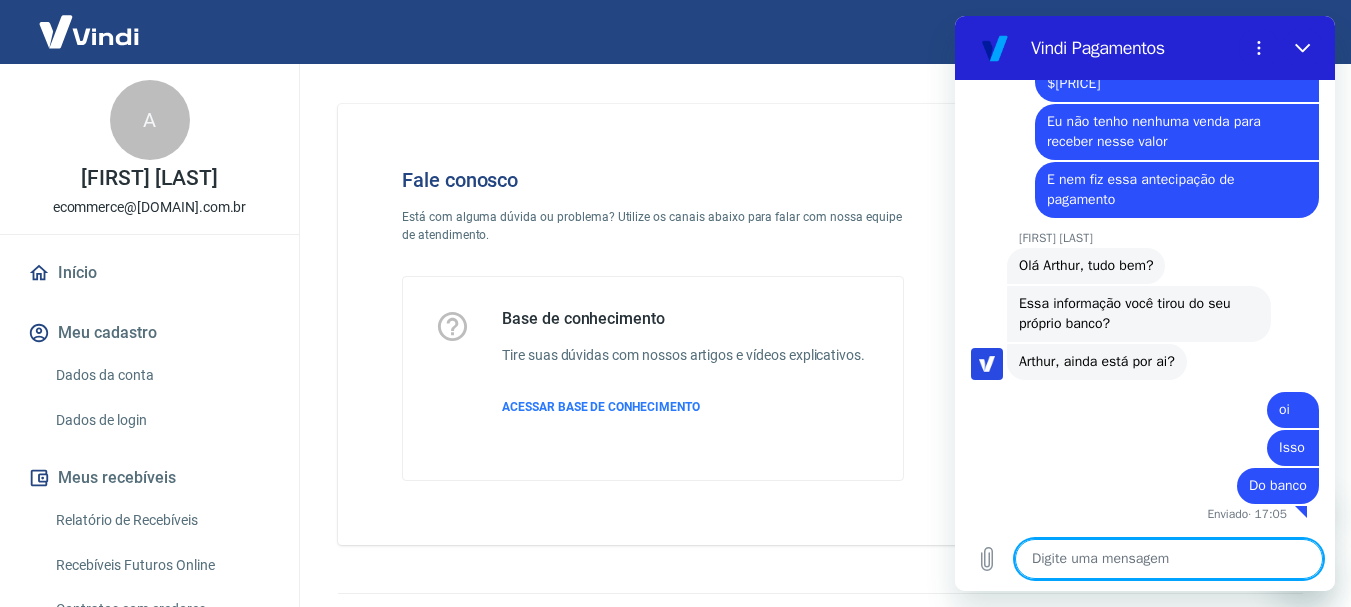 scroll, scrollTop: 1040, scrollLeft: 0, axis: vertical 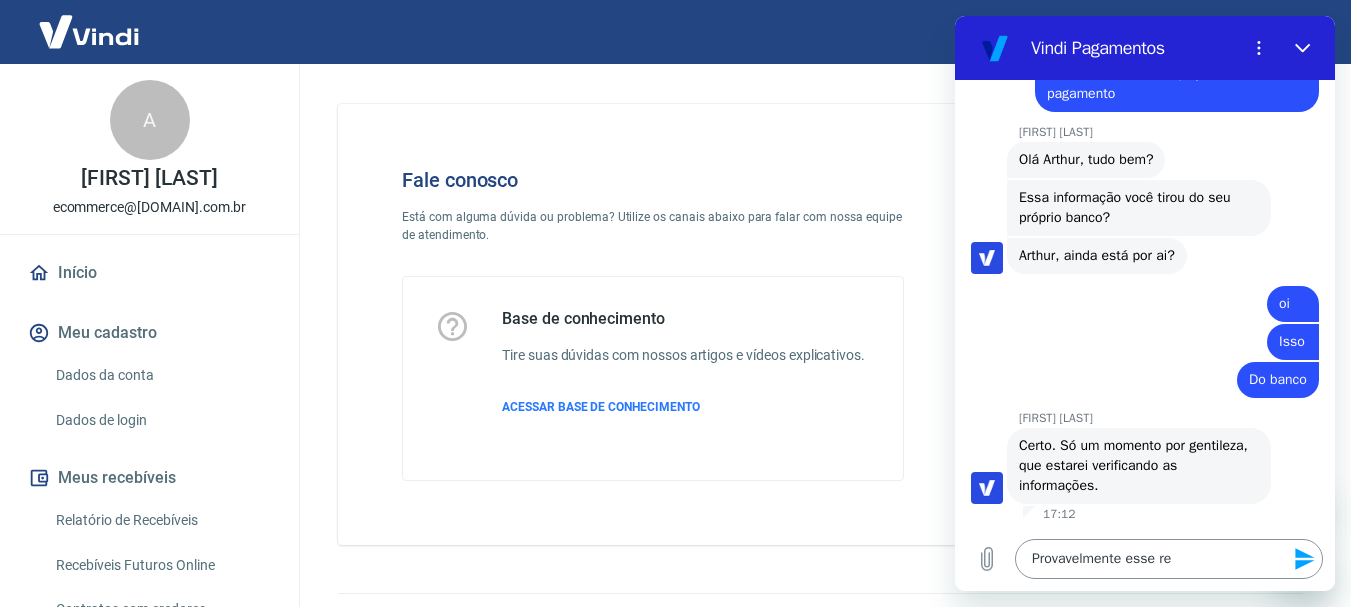 click on "Provavelmente esse re" at bounding box center (1169, 559) 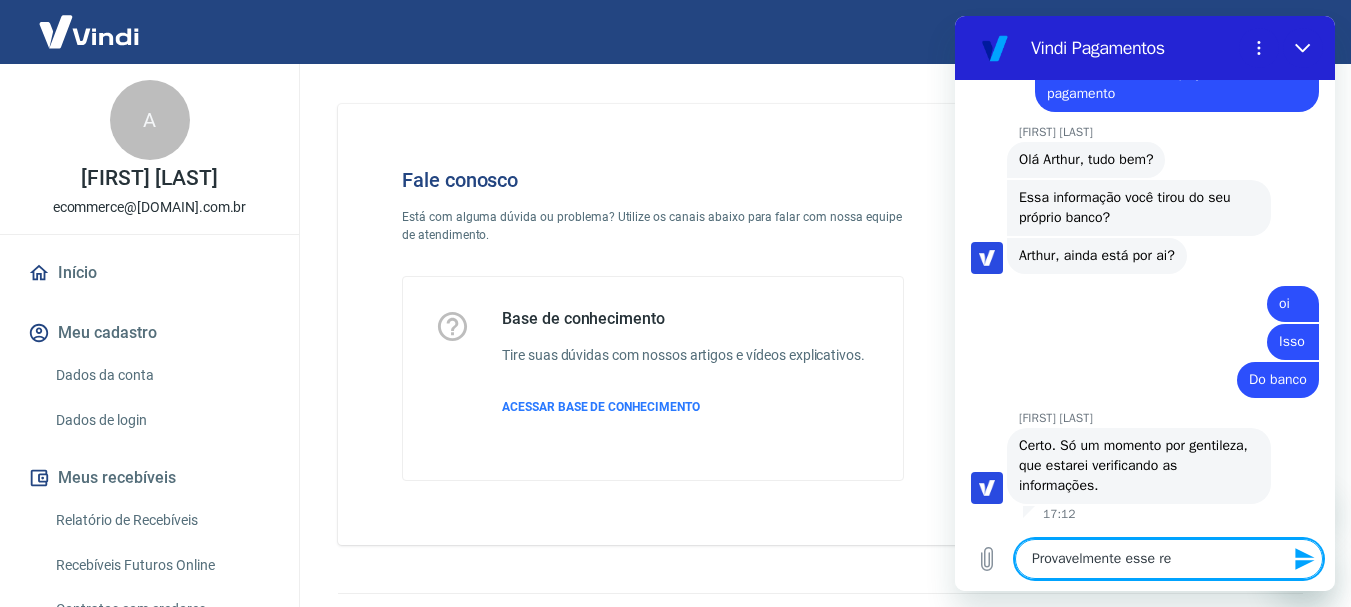 click on "Provavelmente esse re" at bounding box center [1169, 559] 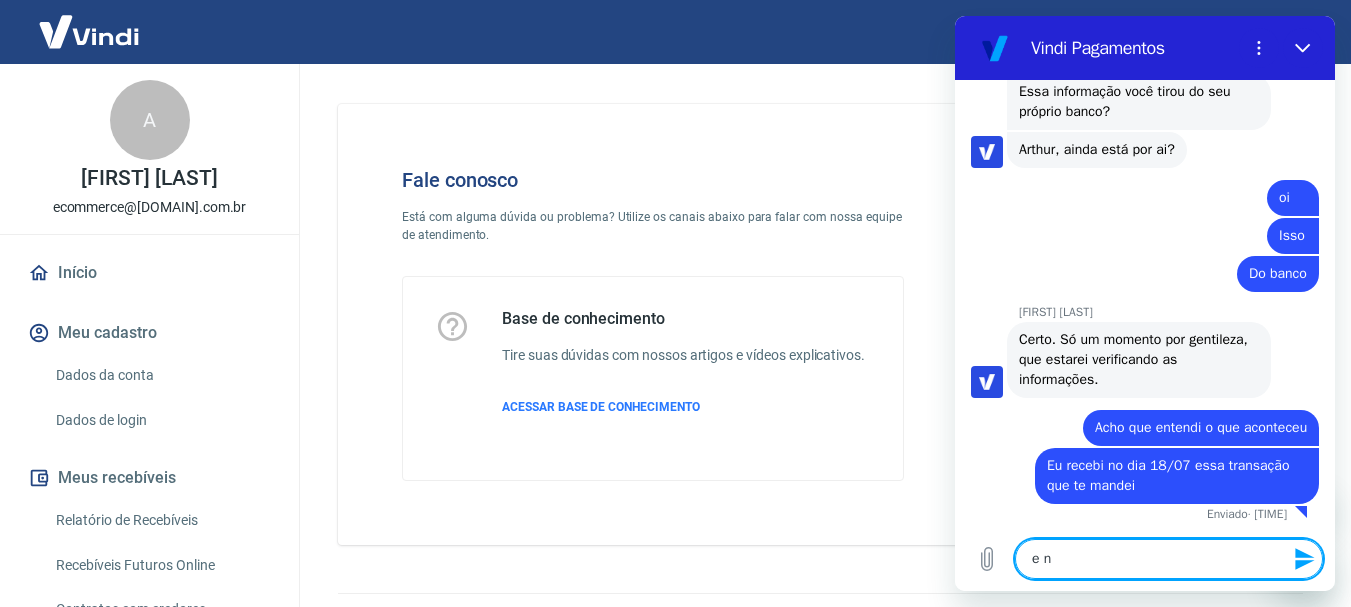 scroll, scrollTop: 1252, scrollLeft: 0, axis: vertical 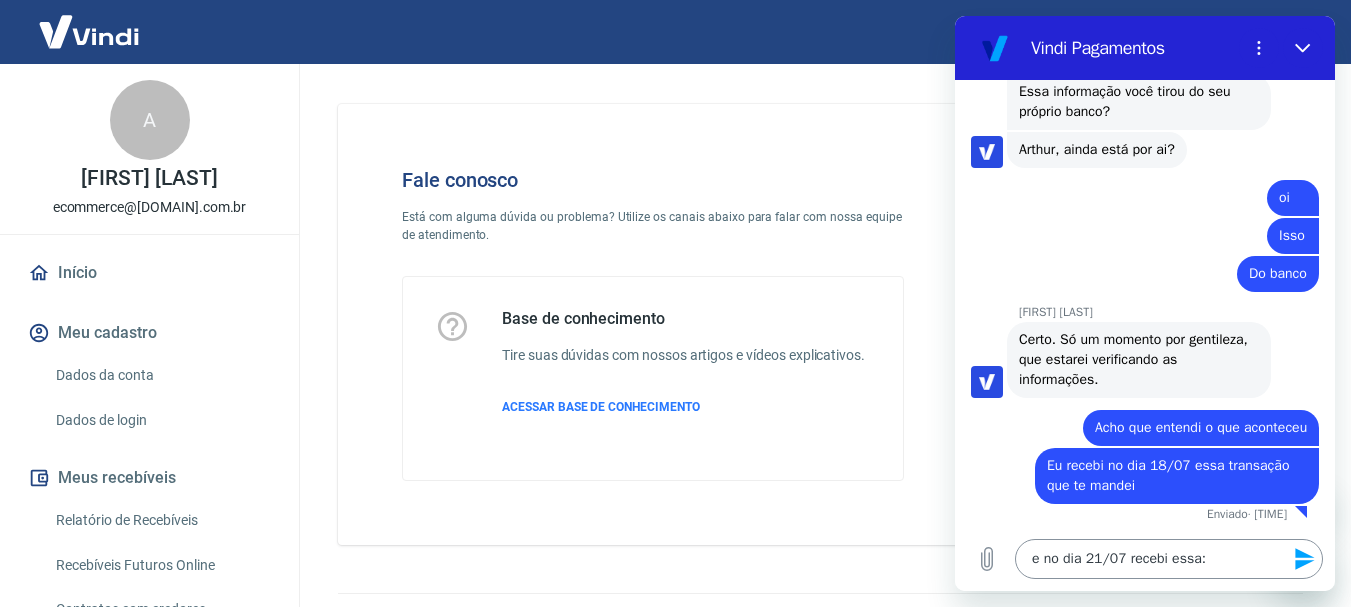 click on "e no dia 21/07 recebi essa:" at bounding box center [1169, 559] 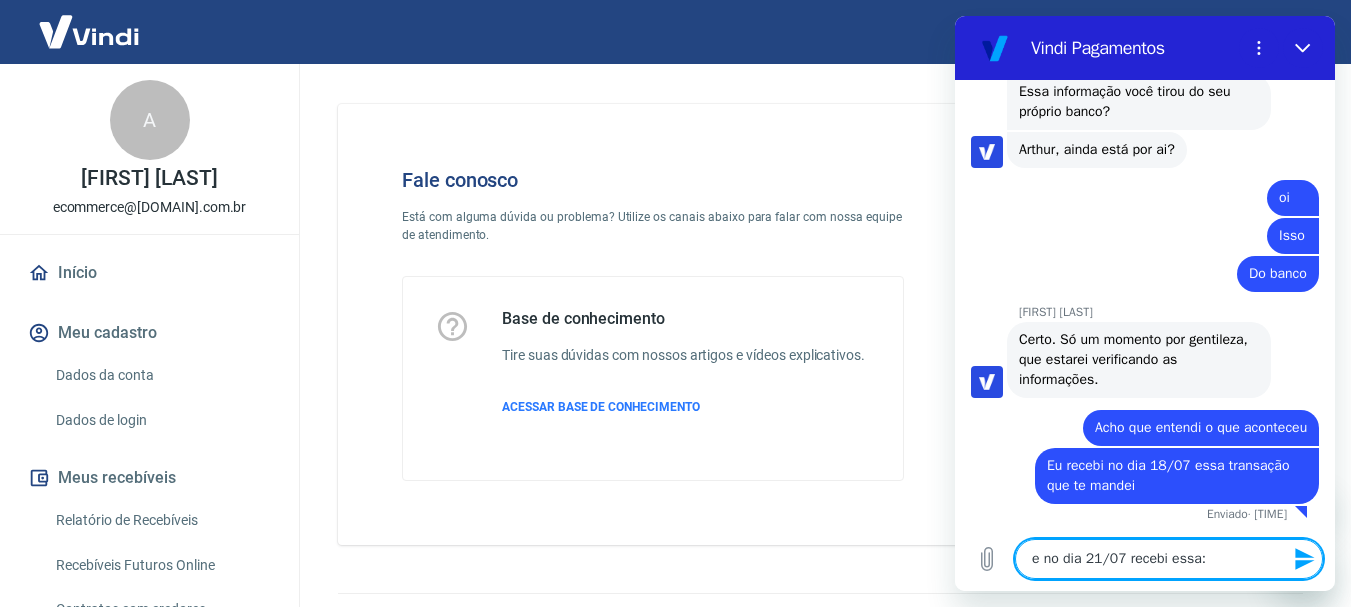 paste on "21/07/2025    MASTER CREDITO YAPAY PAGAMENTOS ONLINE LTDA    2498631     R$ 19,85" 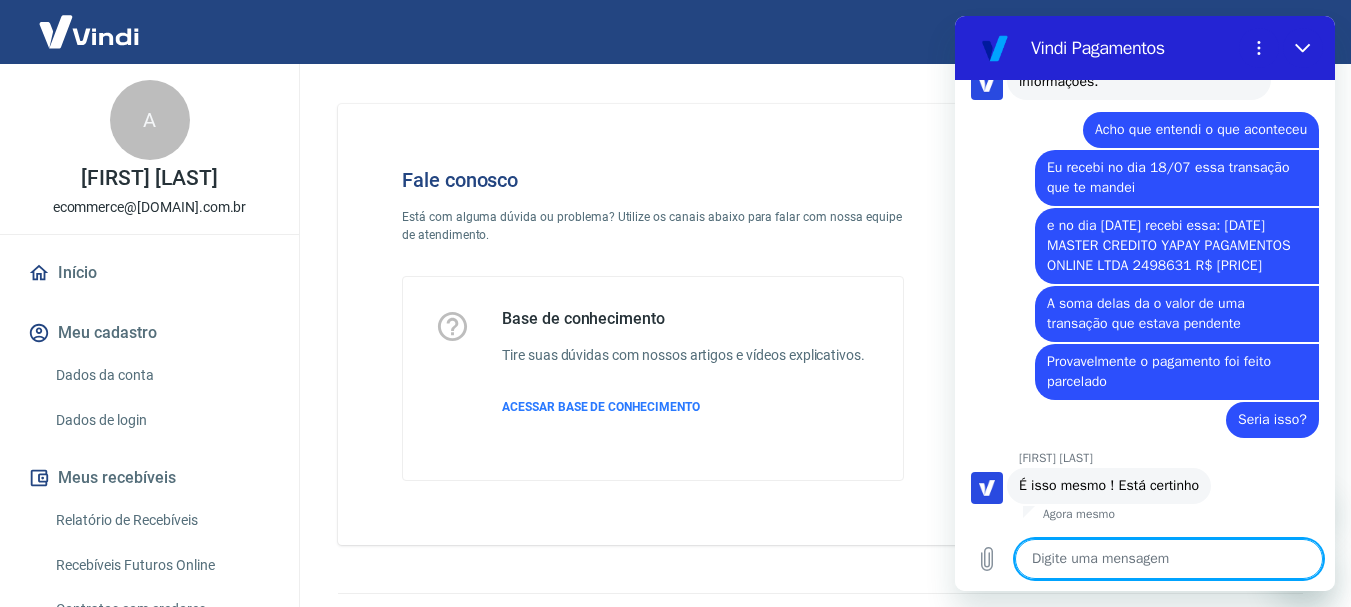 scroll, scrollTop: 1570, scrollLeft: 0, axis: vertical 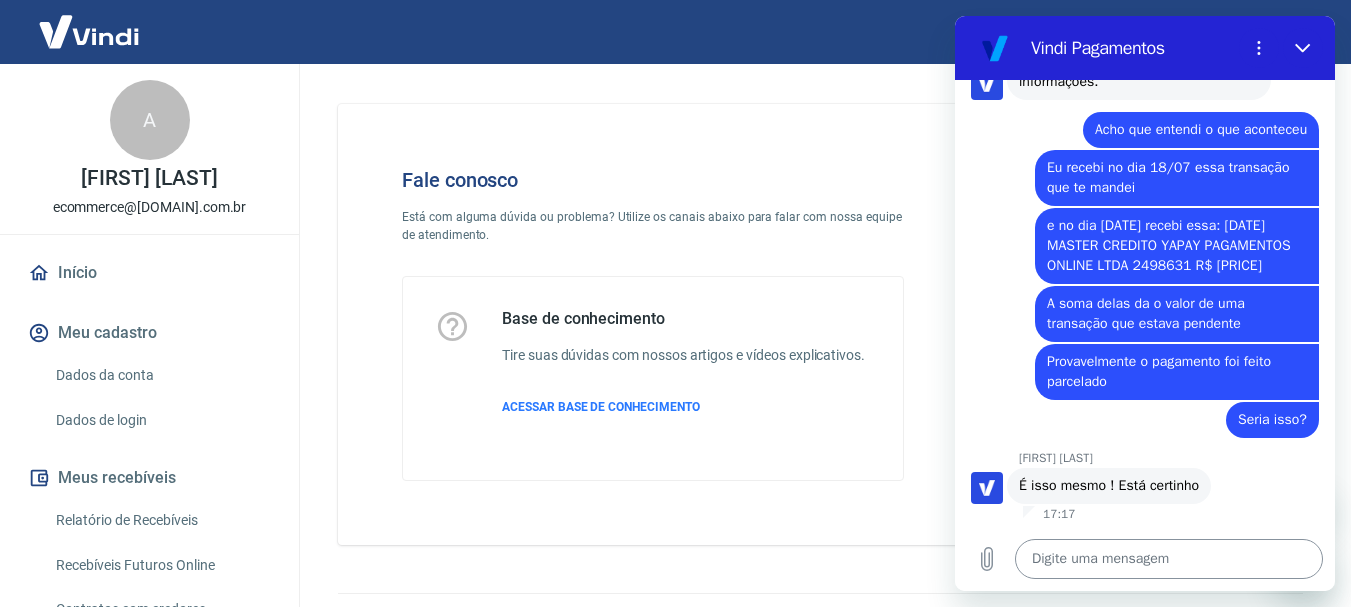 click at bounding box center (1169, 559) 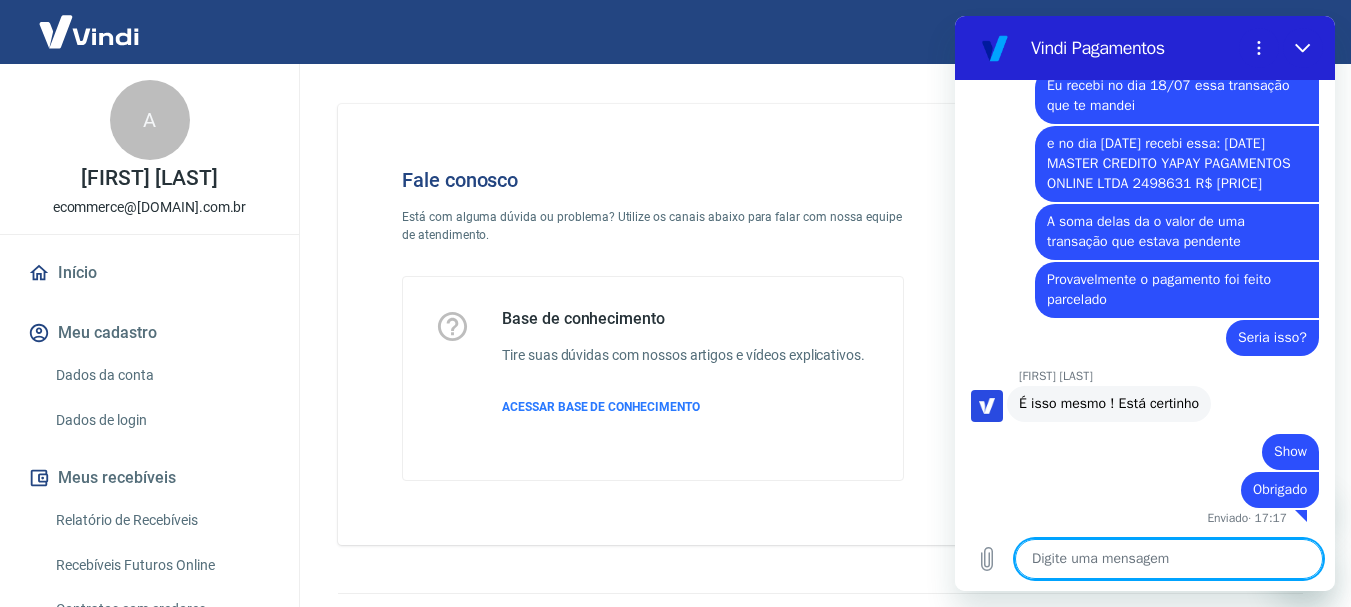 scroll, scrollTop: 1656, scrollLeft: 0, axis: vertical 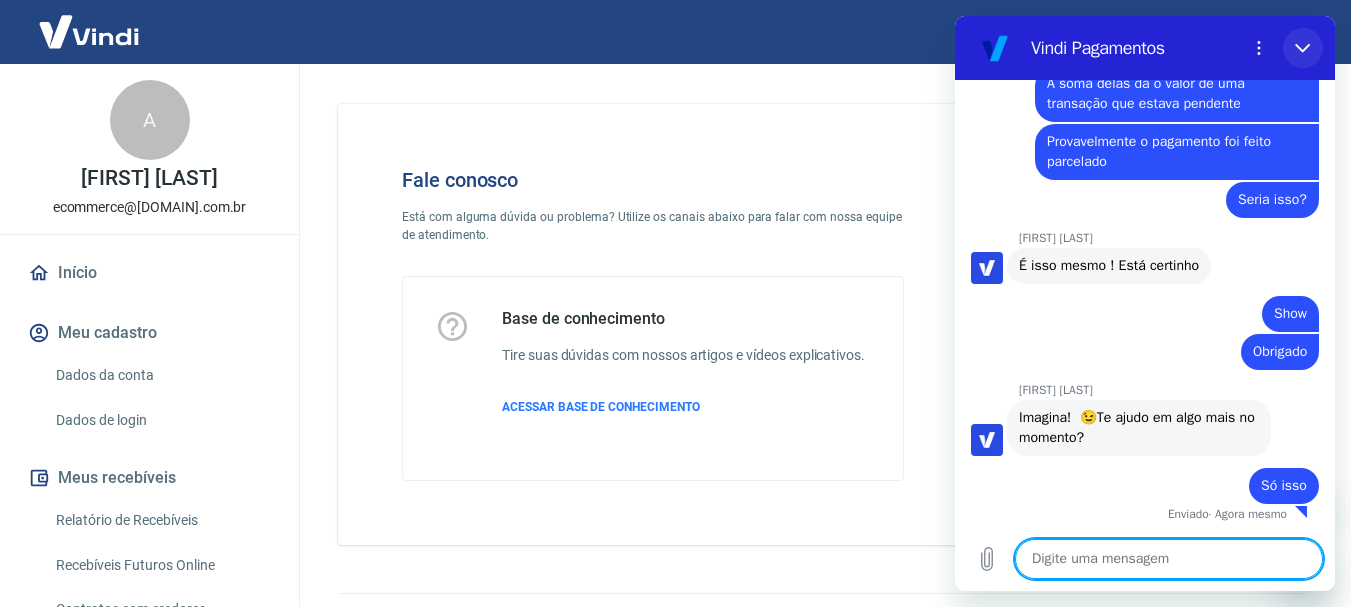 click at bounding box center [1303, 48] 